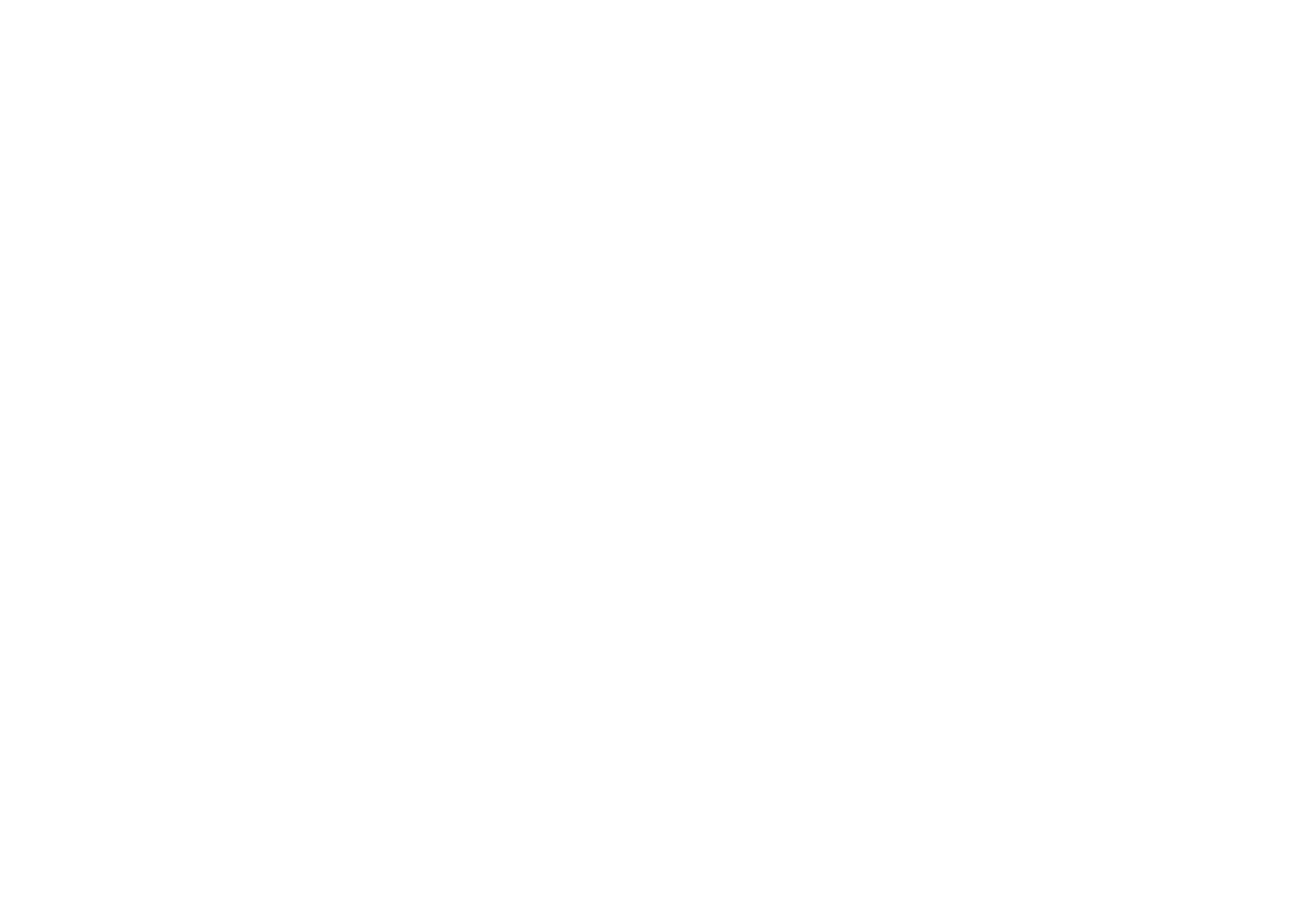 scroll, scrollTop: 0, scrollLeft: 0, axis: both 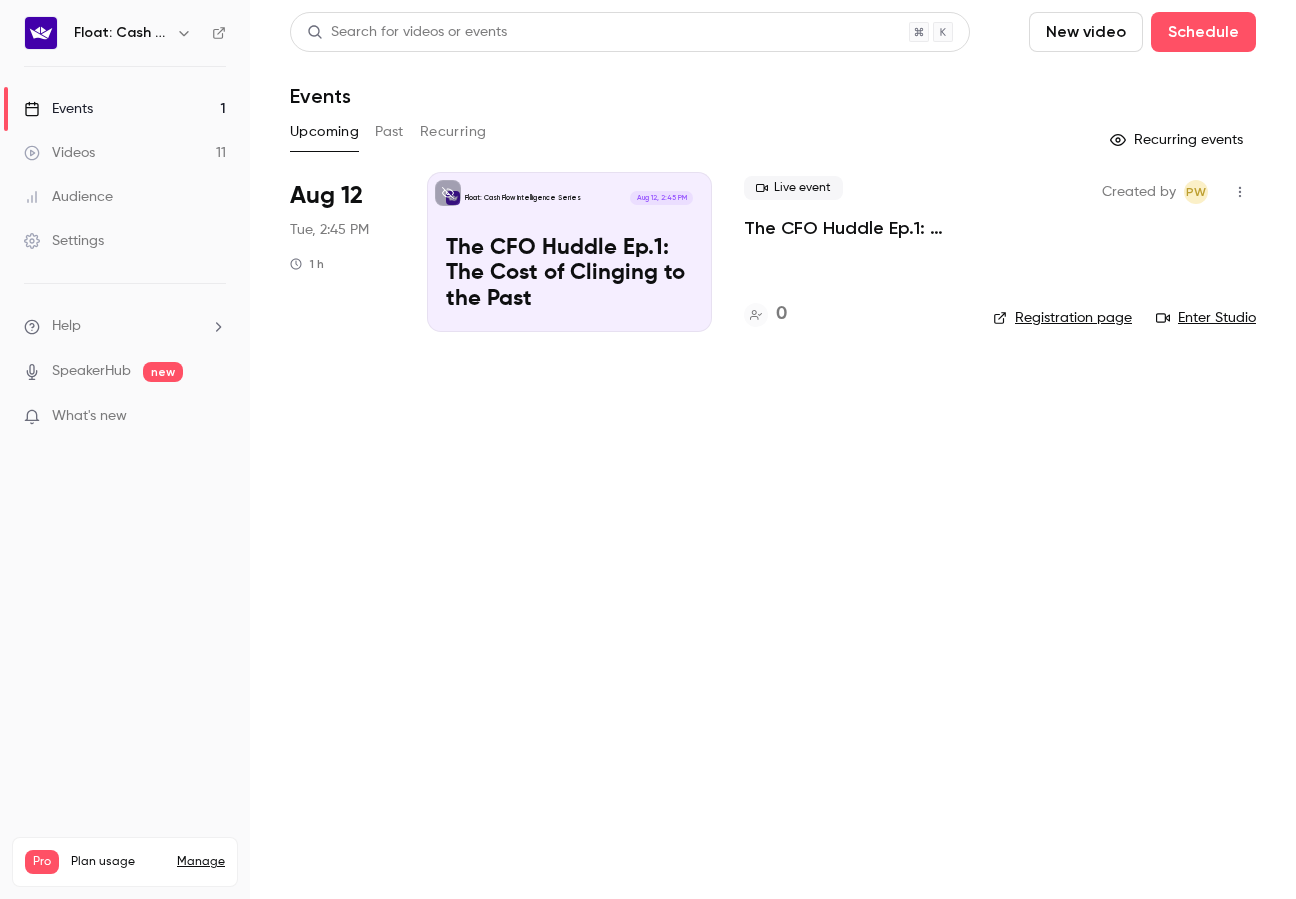 click on "Search for videos or events Schedule Events Upcoming Past Recurring Recurring events Aug 12 Tue, 2:45 PM 1 h Float: Cash Flow Intelligence Series Aug 12, 2:45 PM The CFO Huddle Ep.1: The Cost of Clinging to the Past Live event The CFO Huddle Ep.1: The Cost of Clinging to the Past 0 Created by PW Registration page Enter Studio" at bounding box center [773, 449] 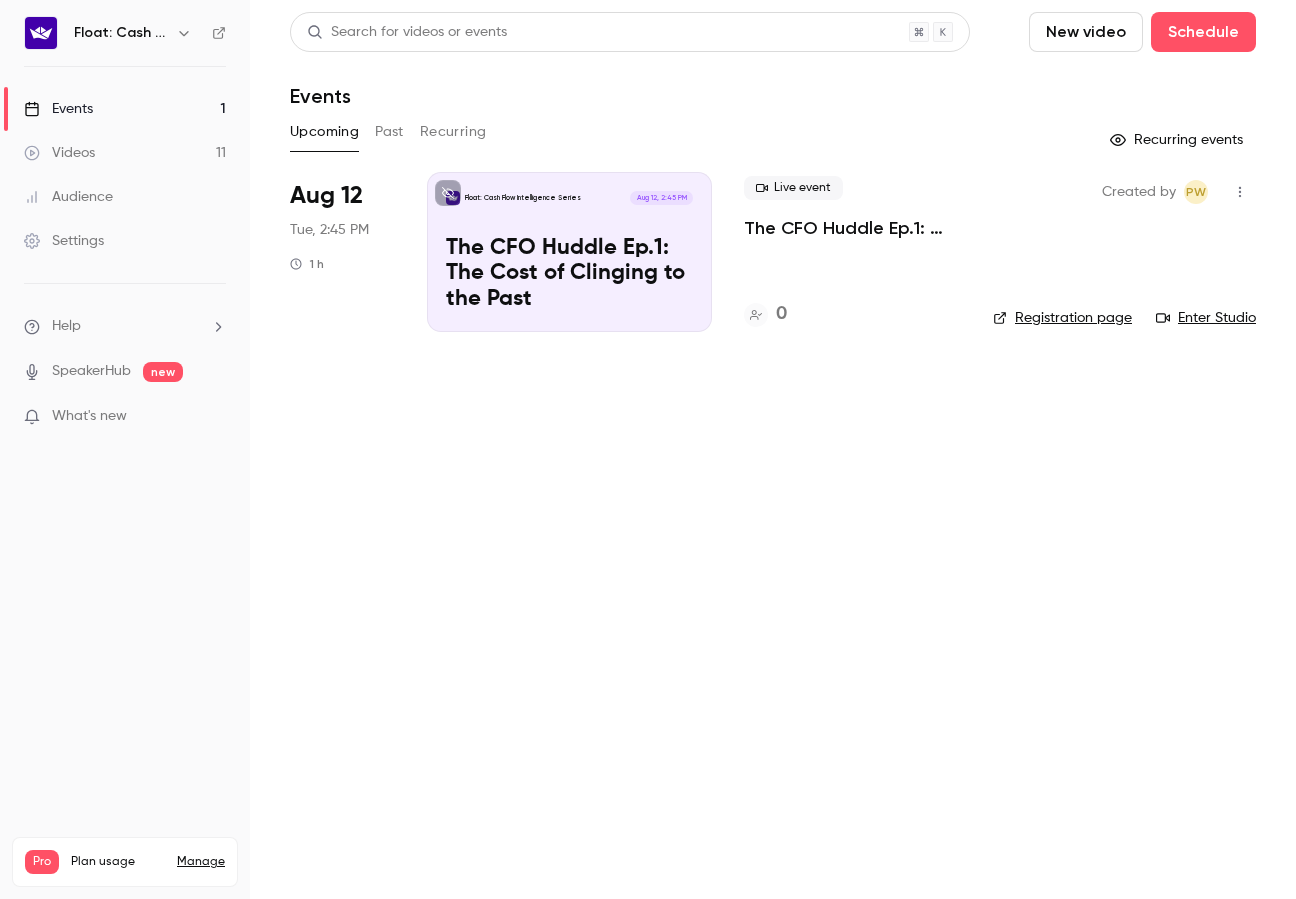 click on "Registration page" at bounding box center [1062, 318] 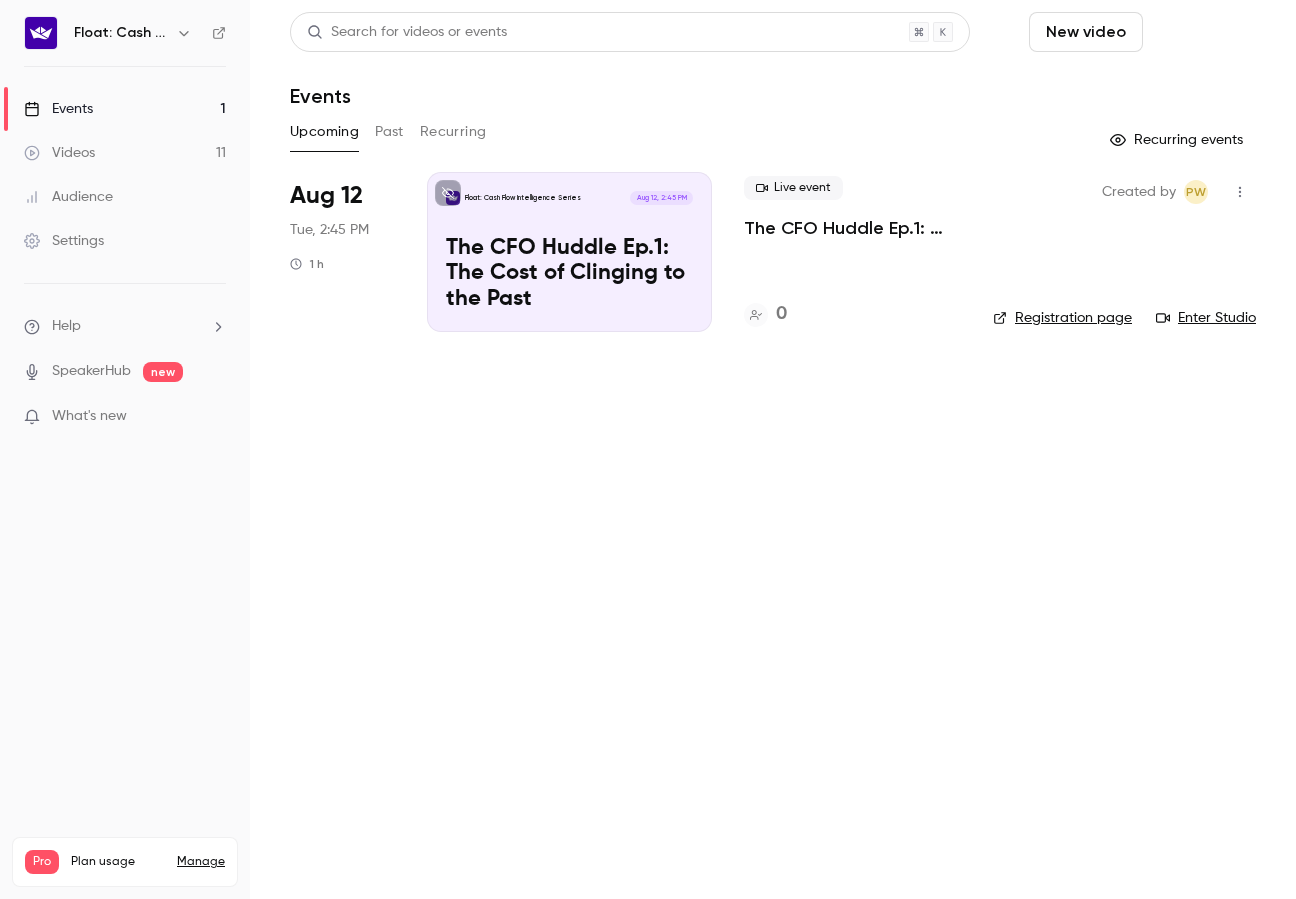 click on "Schedule" at bounding box center [1203, 32] 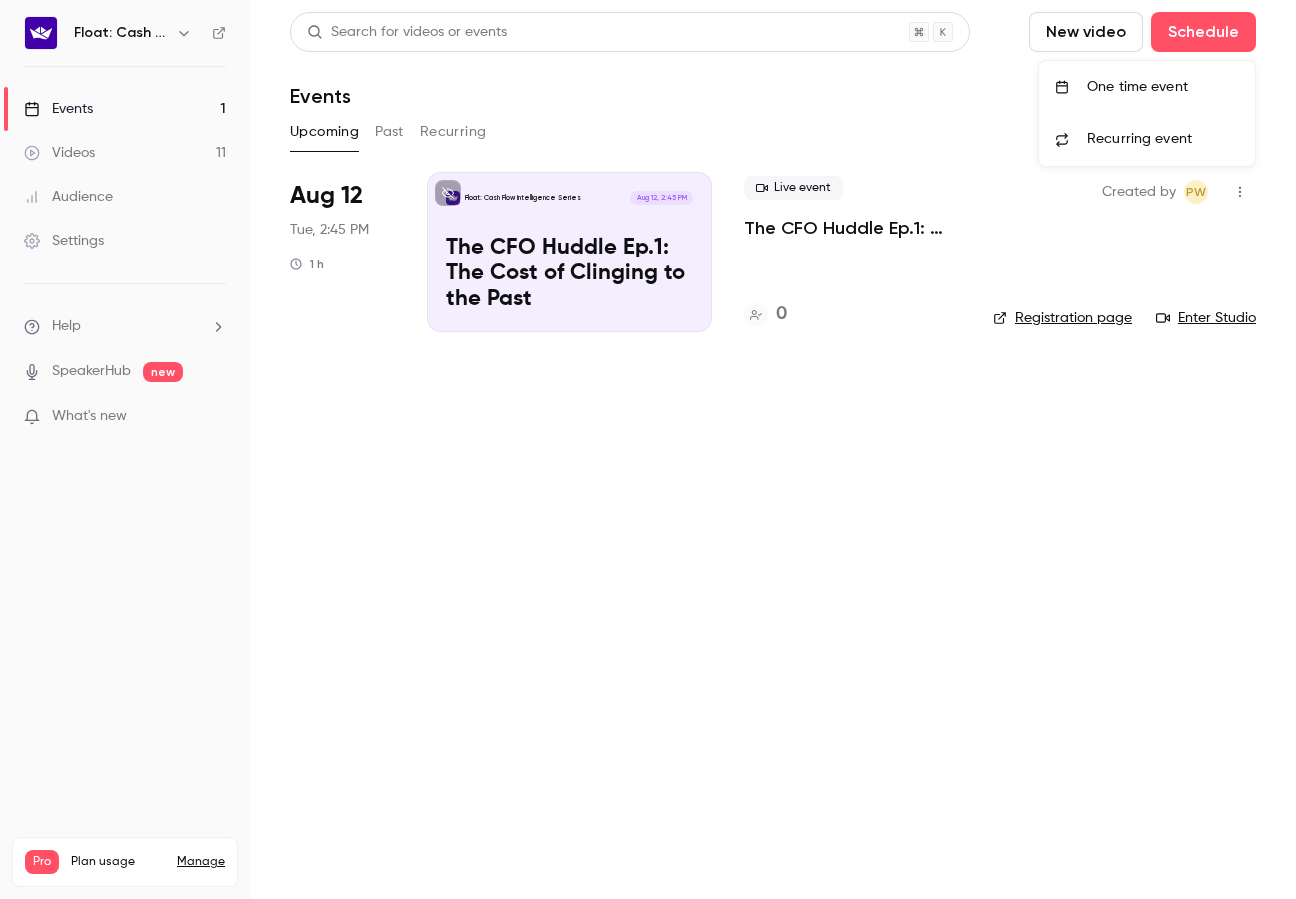 click on "One time event" at bounding box center [1163, 87] 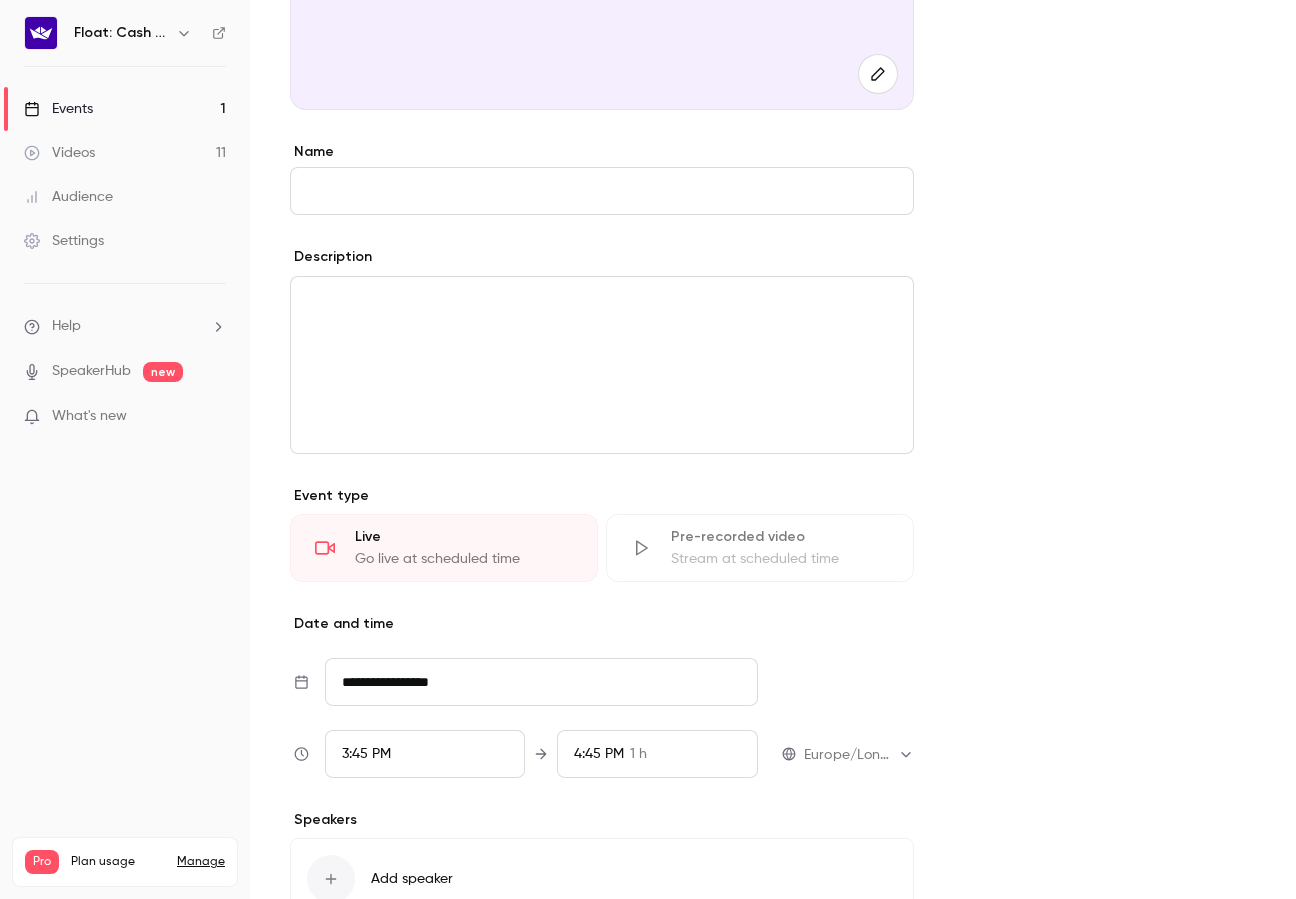 scroll, scrollTop: 627, scrollLeft: 0, axis: vertical 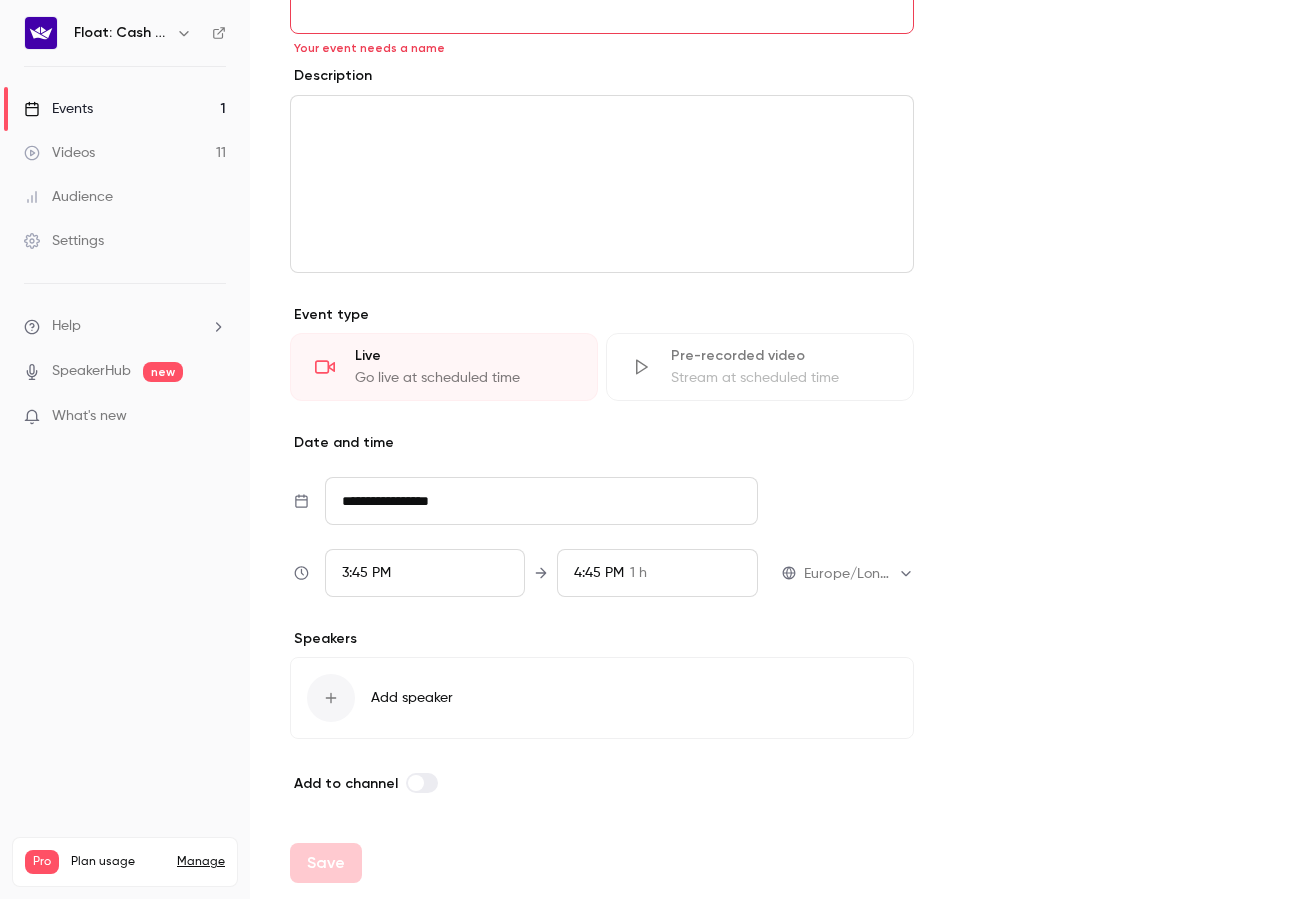 click on "Pre-recorded video Stream at scheduled time" at bounding box center (760, 367) 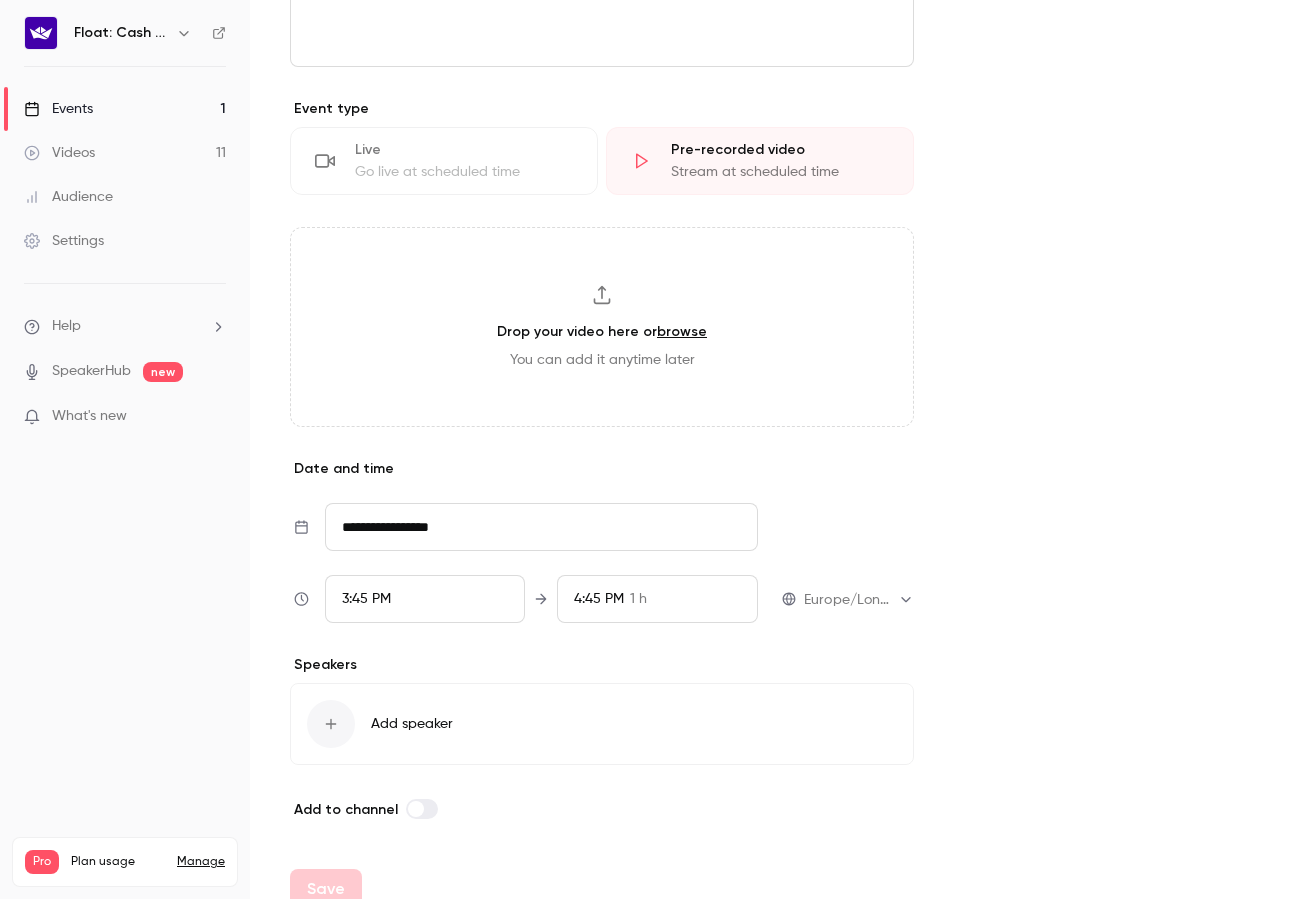 scroll, scrollTop: 859, scrollLeft: 0, axis: vertical 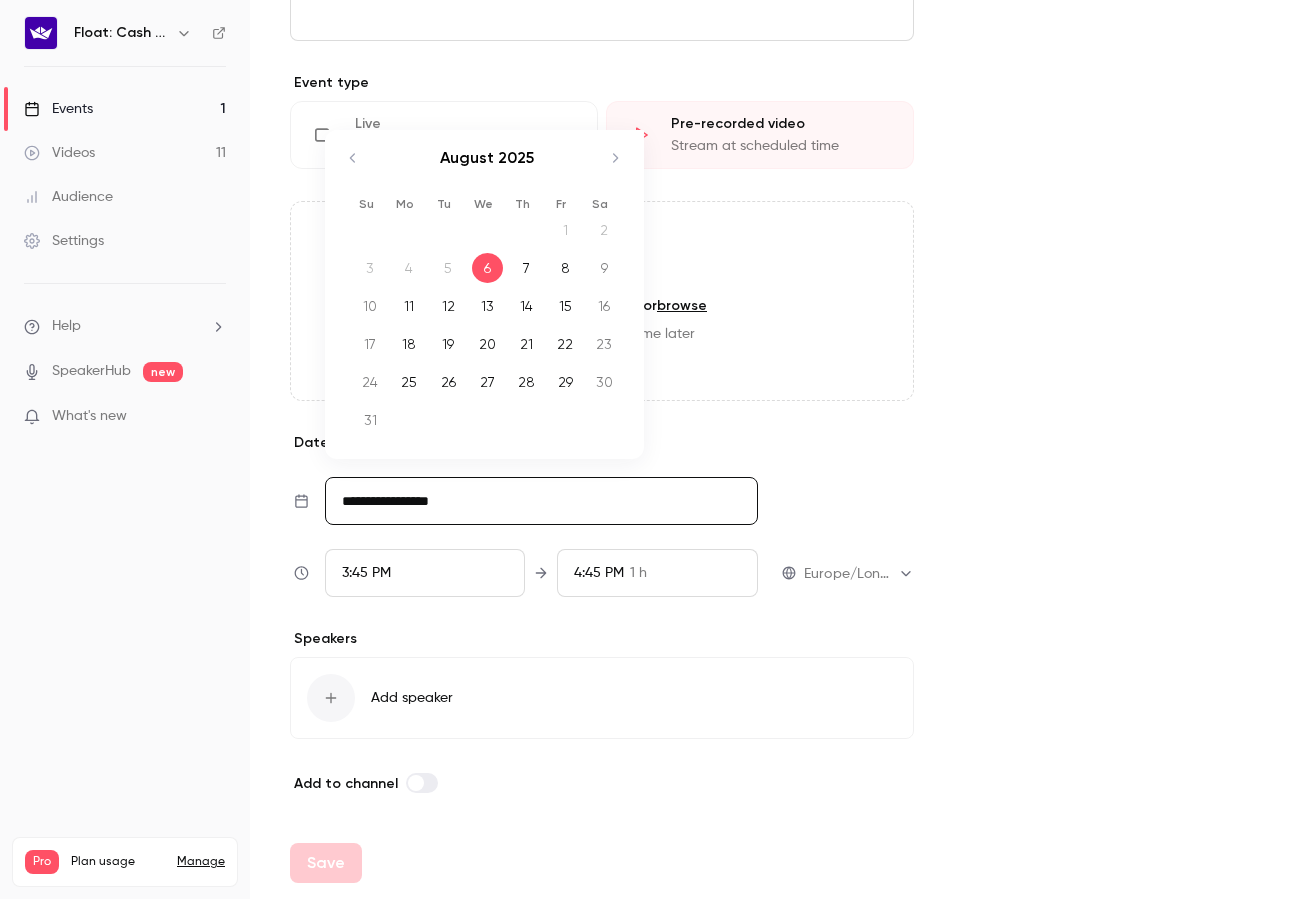 click on "**********" at bounding box center [541, 501] 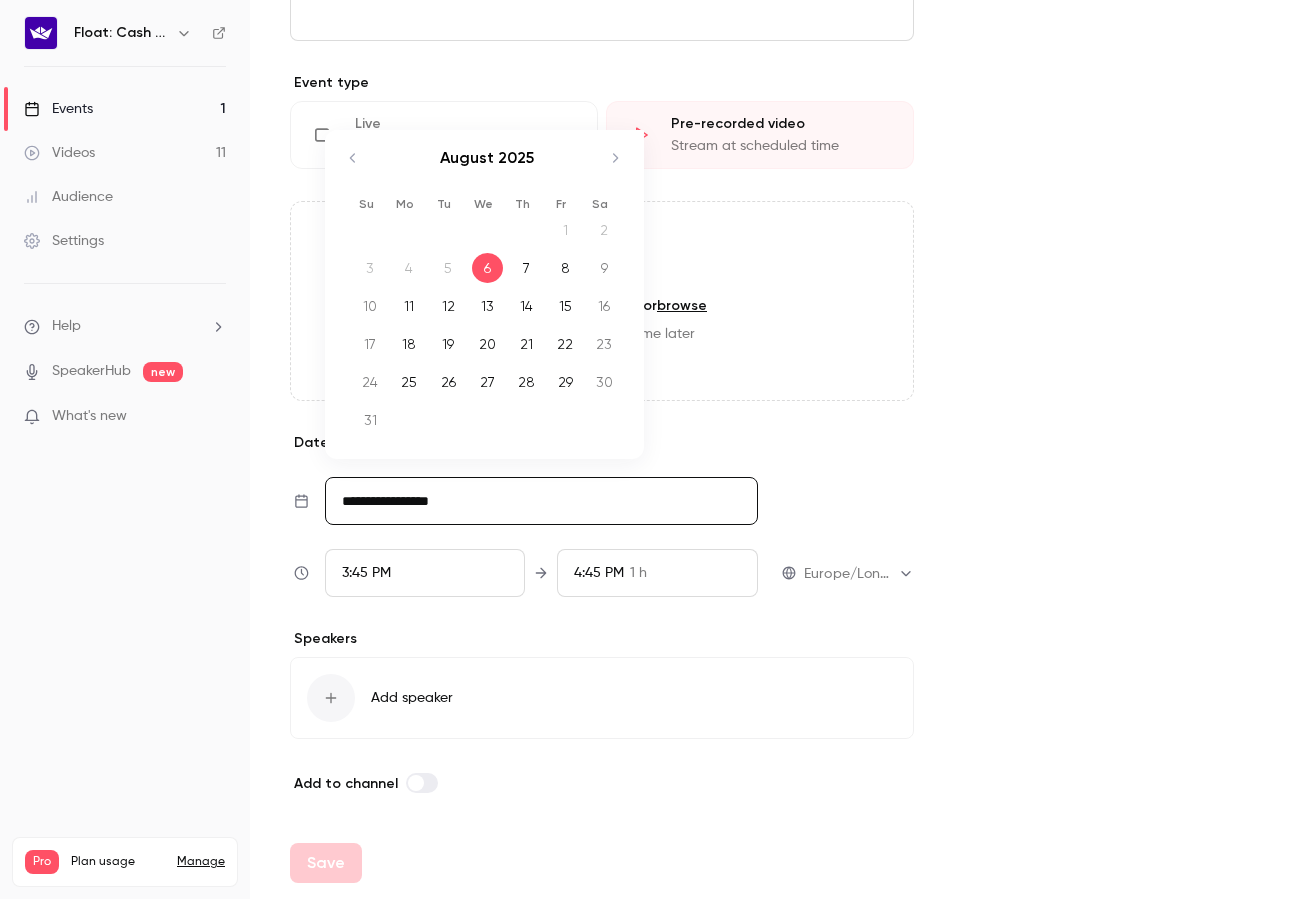 click on "26" at bounding box center [448, 382] 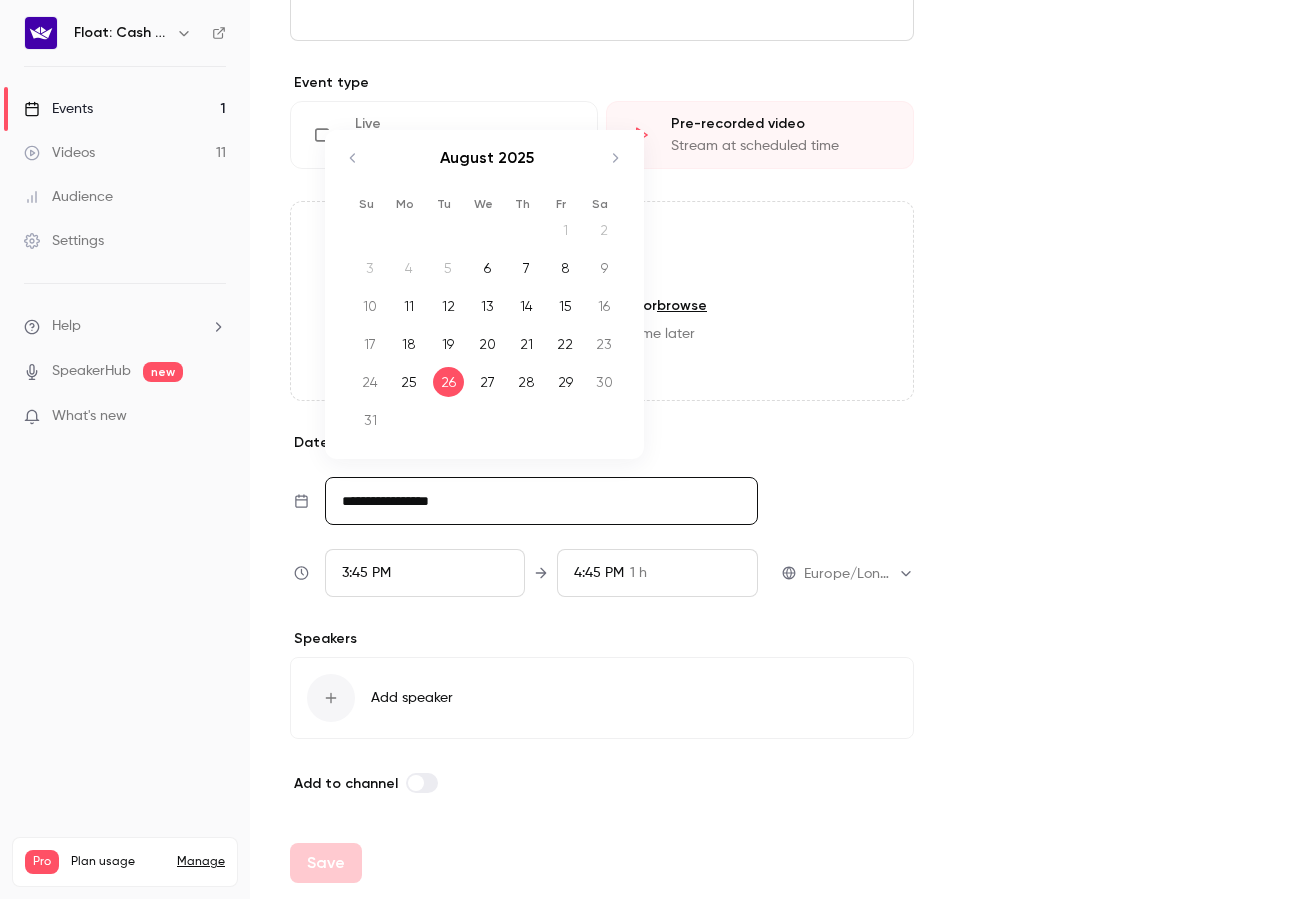 click on "**********" at bounding box center (541, 501) 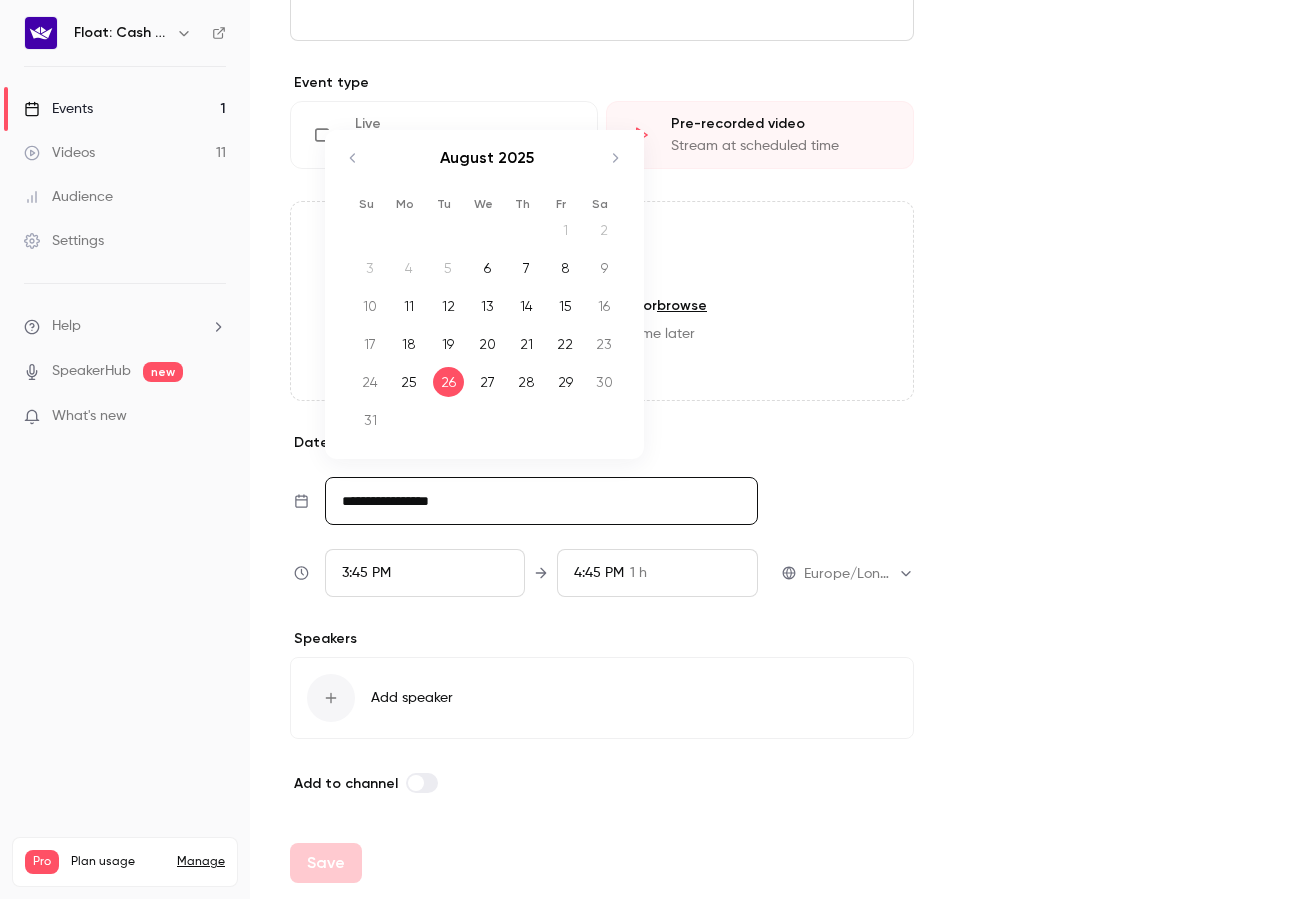 click on "3:45 PM" at bounding box center [425, 573] 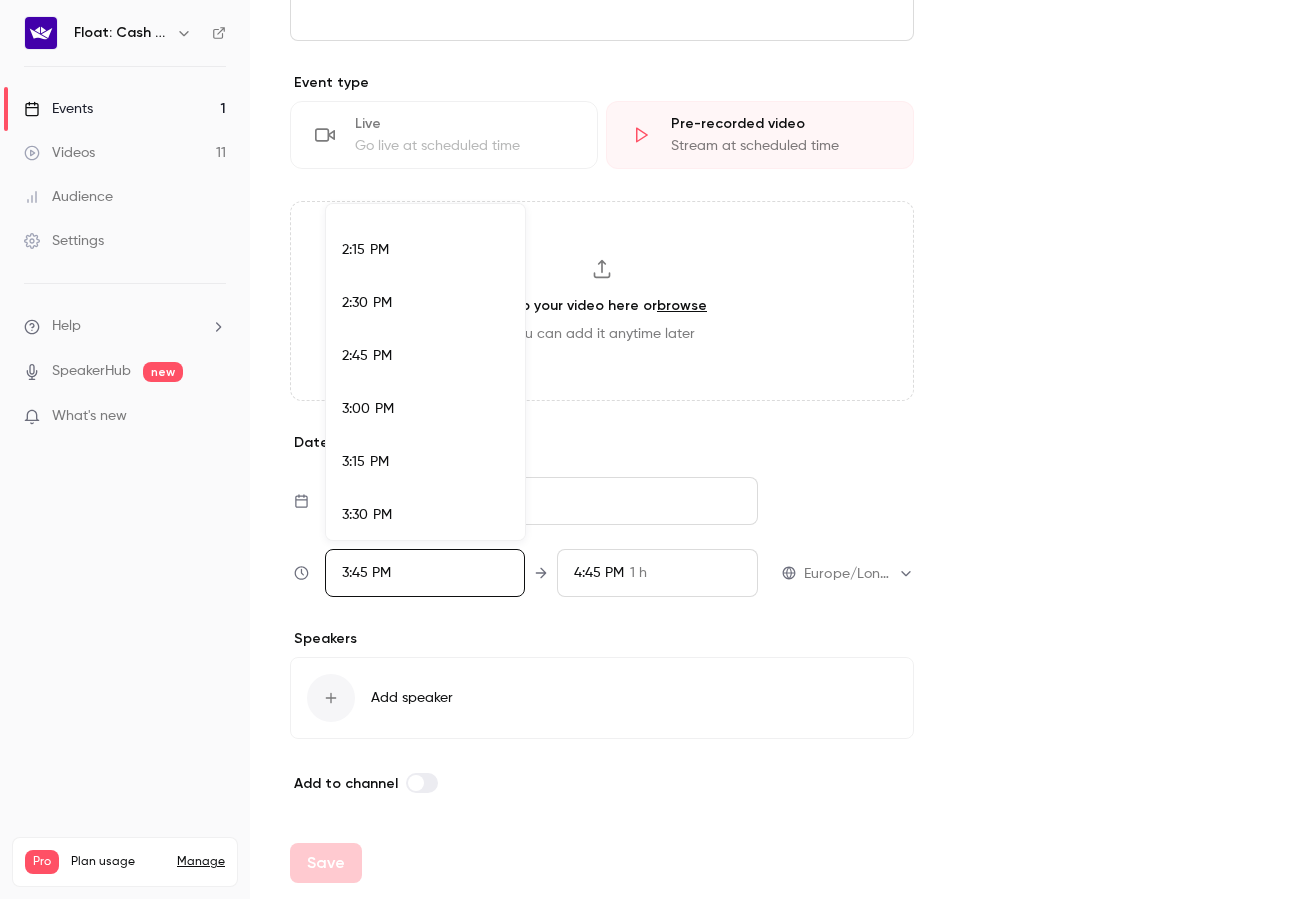 scroll, scrollTop: 2929, scrollLeft: 0, axis: vertical 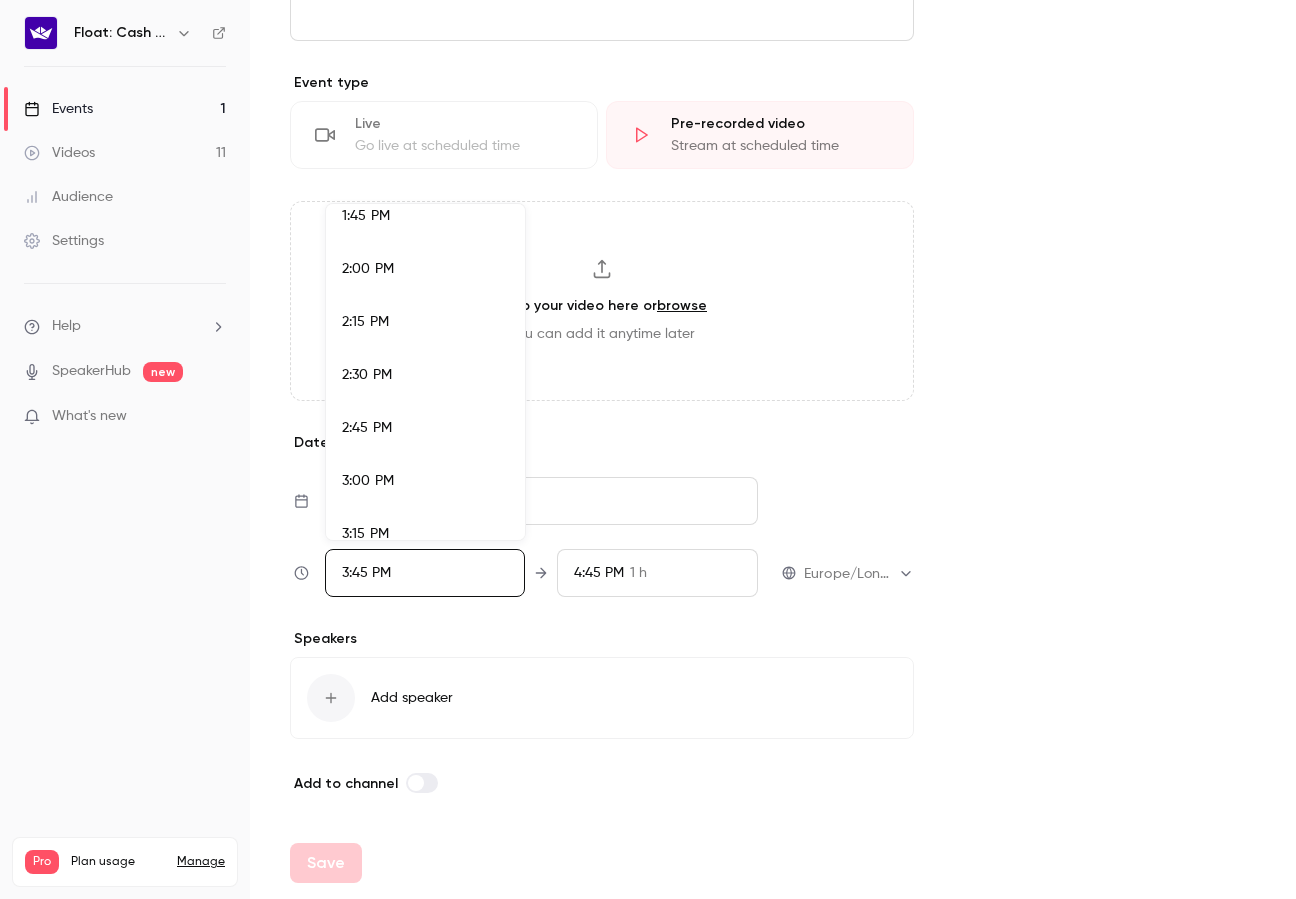 click on "2:00 PM" at bounding box center [425, 269] 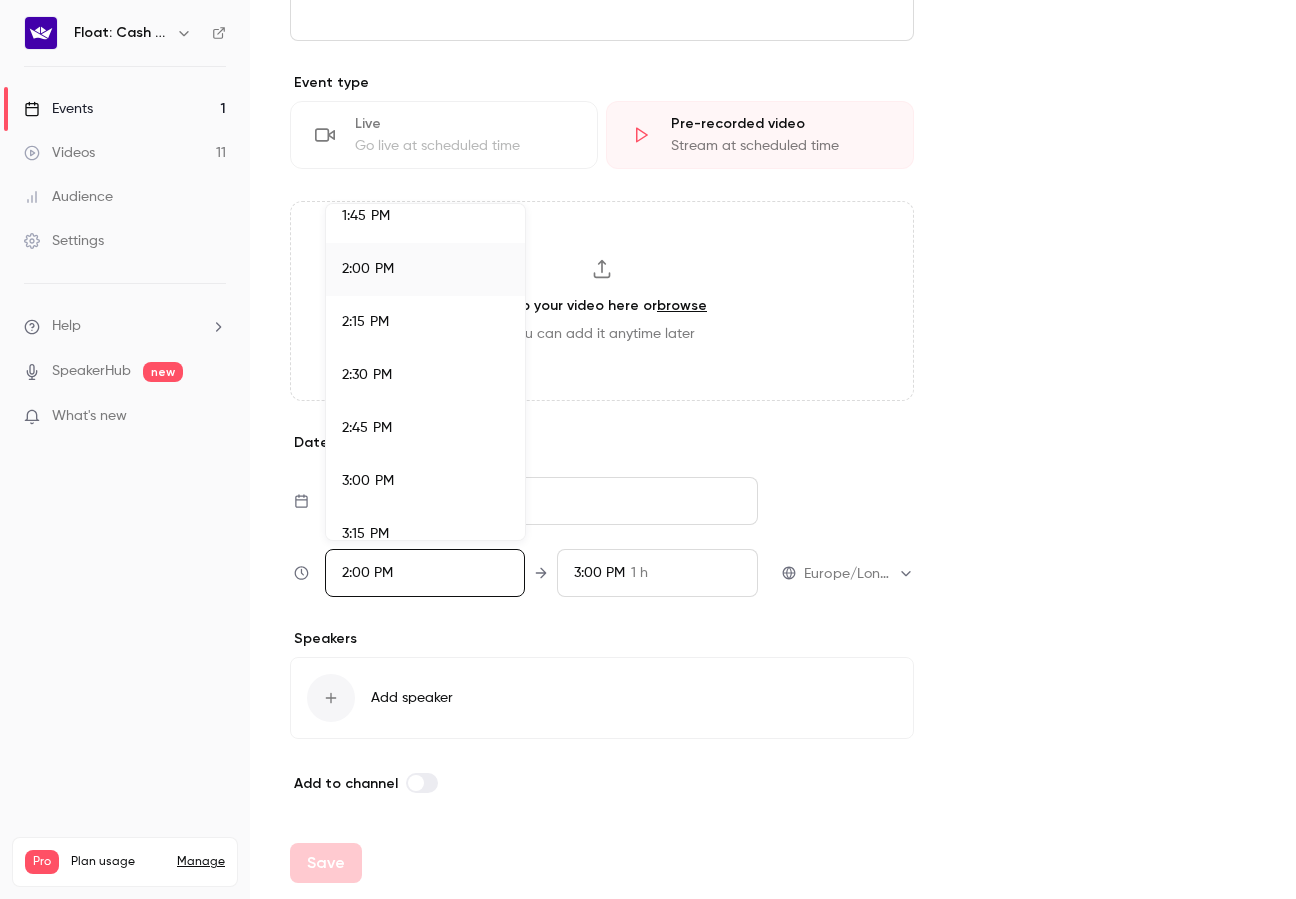 click at bounding box center (648, 449) 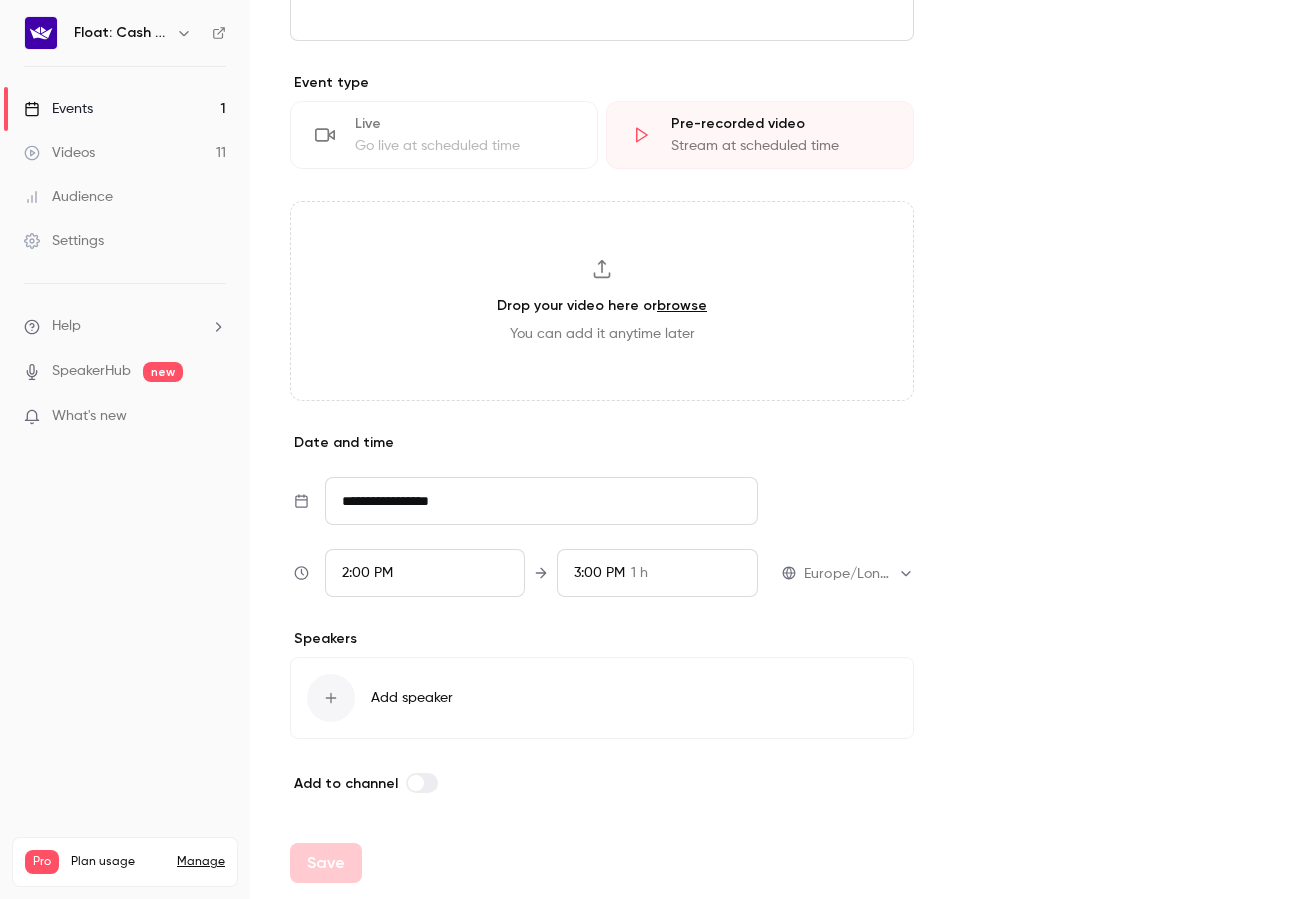 click at bounding box center (331, 698) 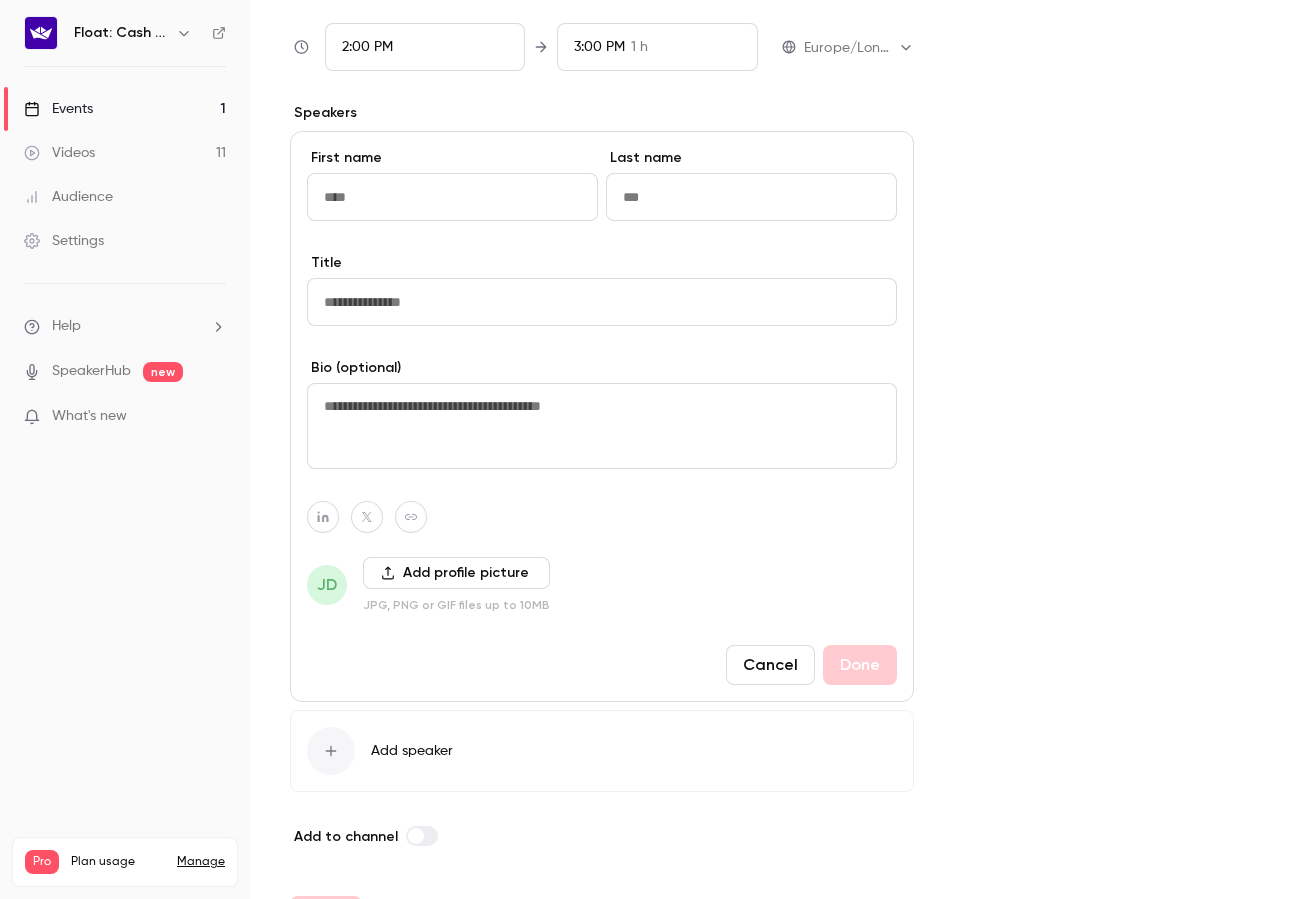 scroll, scrollTop: 1386, scrollLeft: 0, axis: vertical 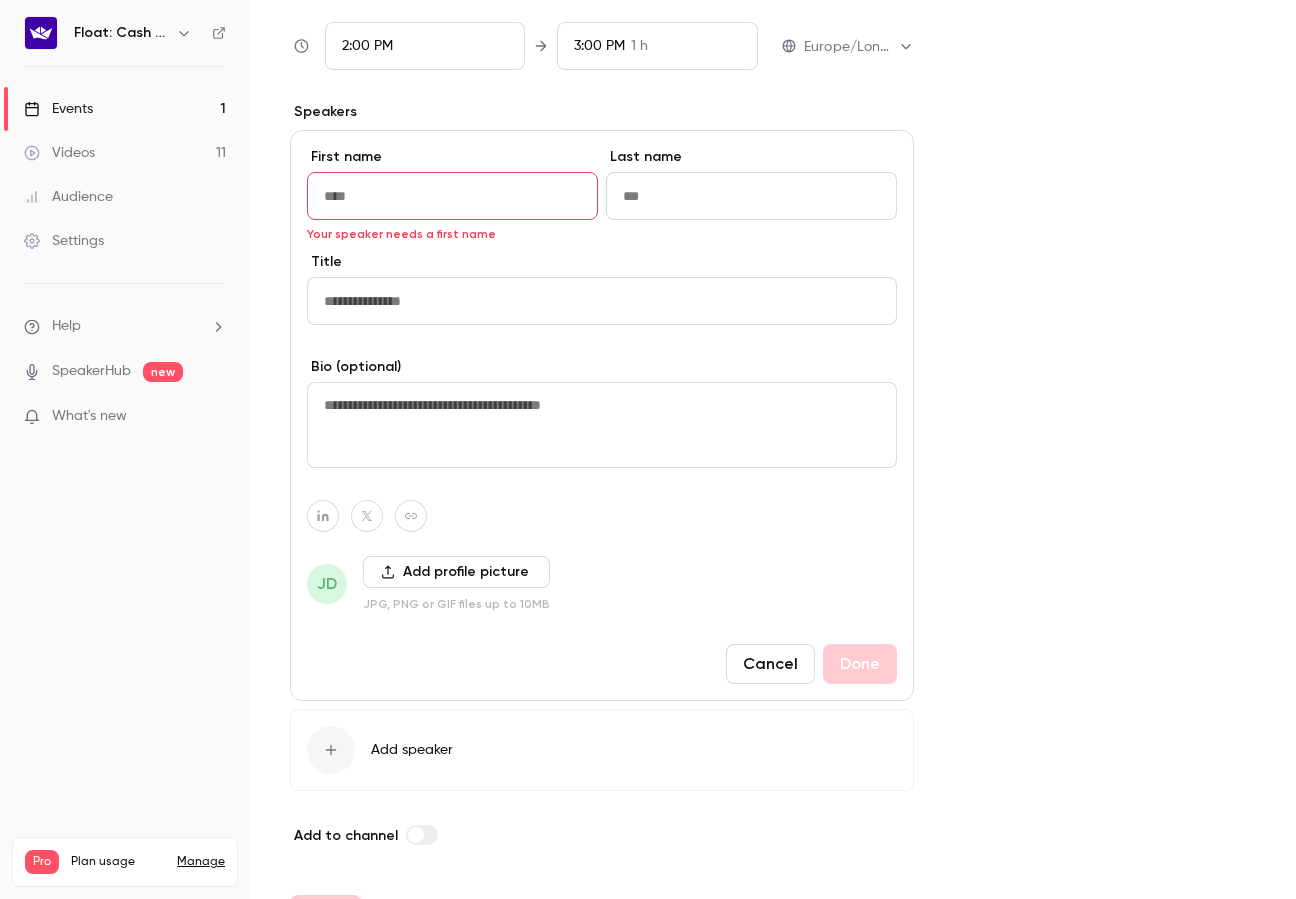 click on "Name Your event needs a name Description Event type Live Go live at scheduled time Pre-recorded video Stream at scheduled time Drop your video here or browse You can add it anytime later Date and time Navigate forward to interact with the calendar and select a date. Press the question mark key to get the keyboard shortcuts for changing dates. 2:00 PM 3:00 PM 1 h Europe/London Speakers First name Your speaker needs a first name Last name Title Bio (optional) JD Add profile picture JPG, PNG or GIF files up to 10MB Cancel Done Add speaker Add to channel Cover image Float: Cash Flow Intelligence Series Aug 26, 2:00 PM Save" at bounding box center [773, -136] 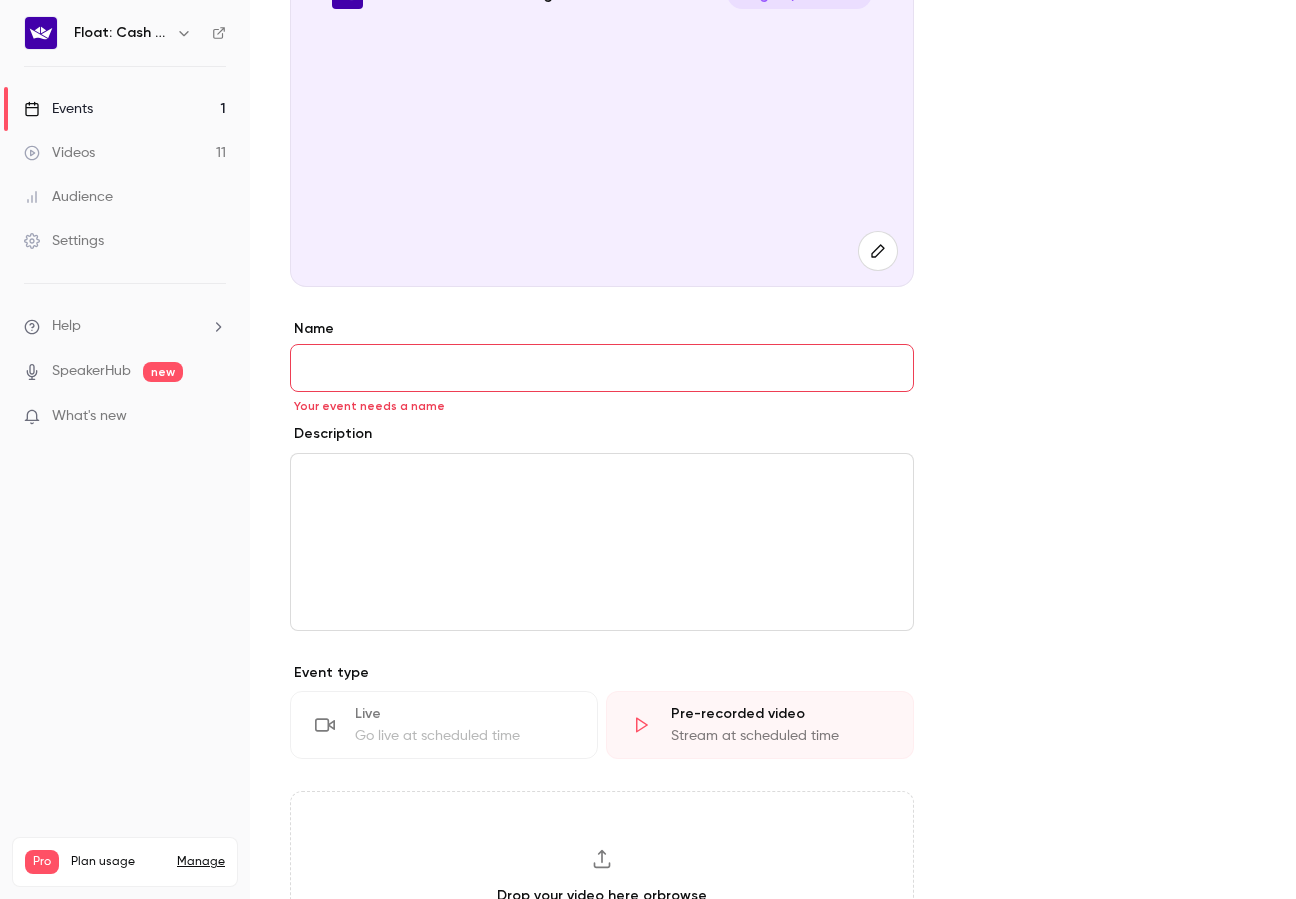 scroll, scrollTop: 224, scrollLeft: 0, axis: vertical 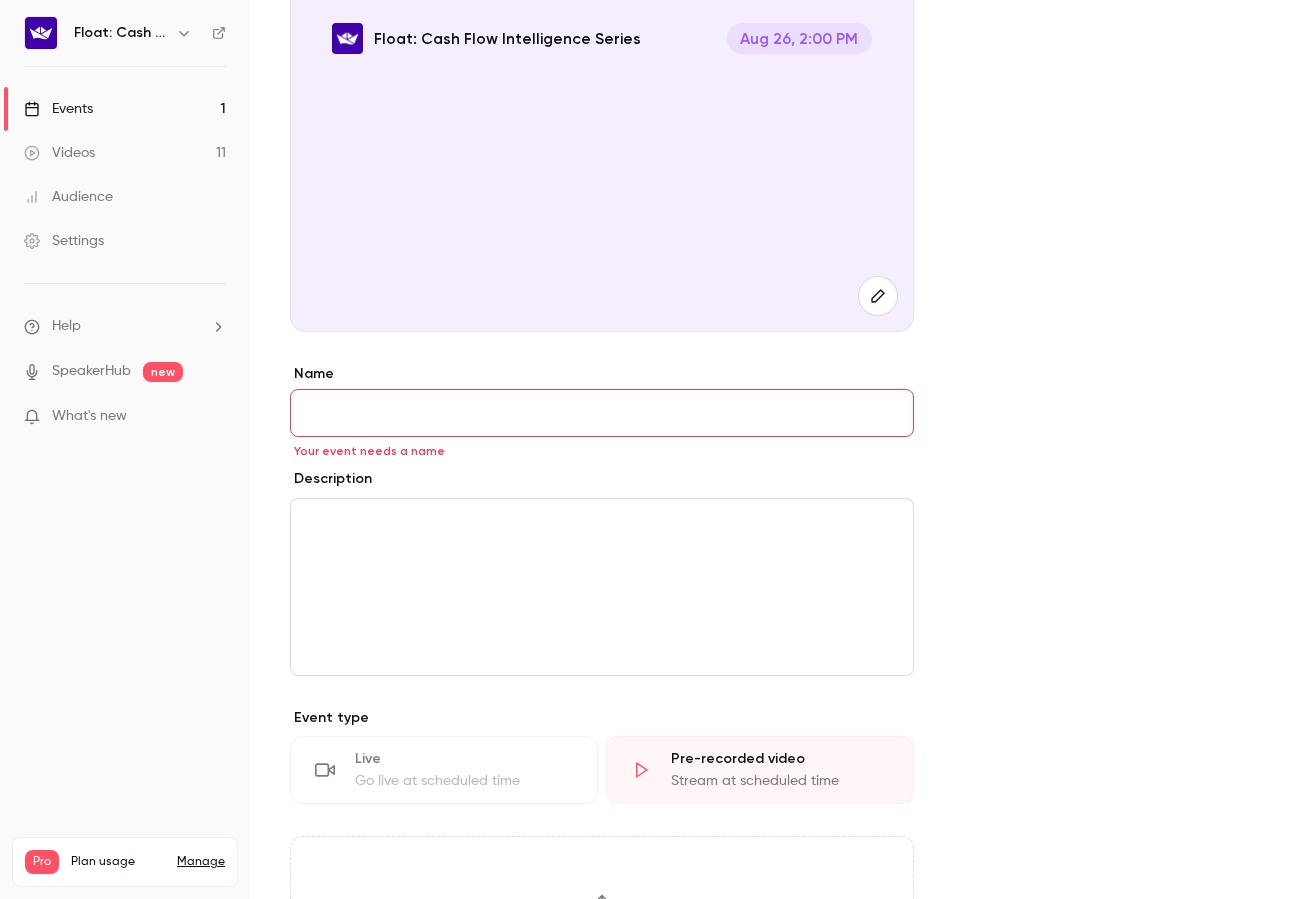 click on "Name" at bounding box center (602, 413) 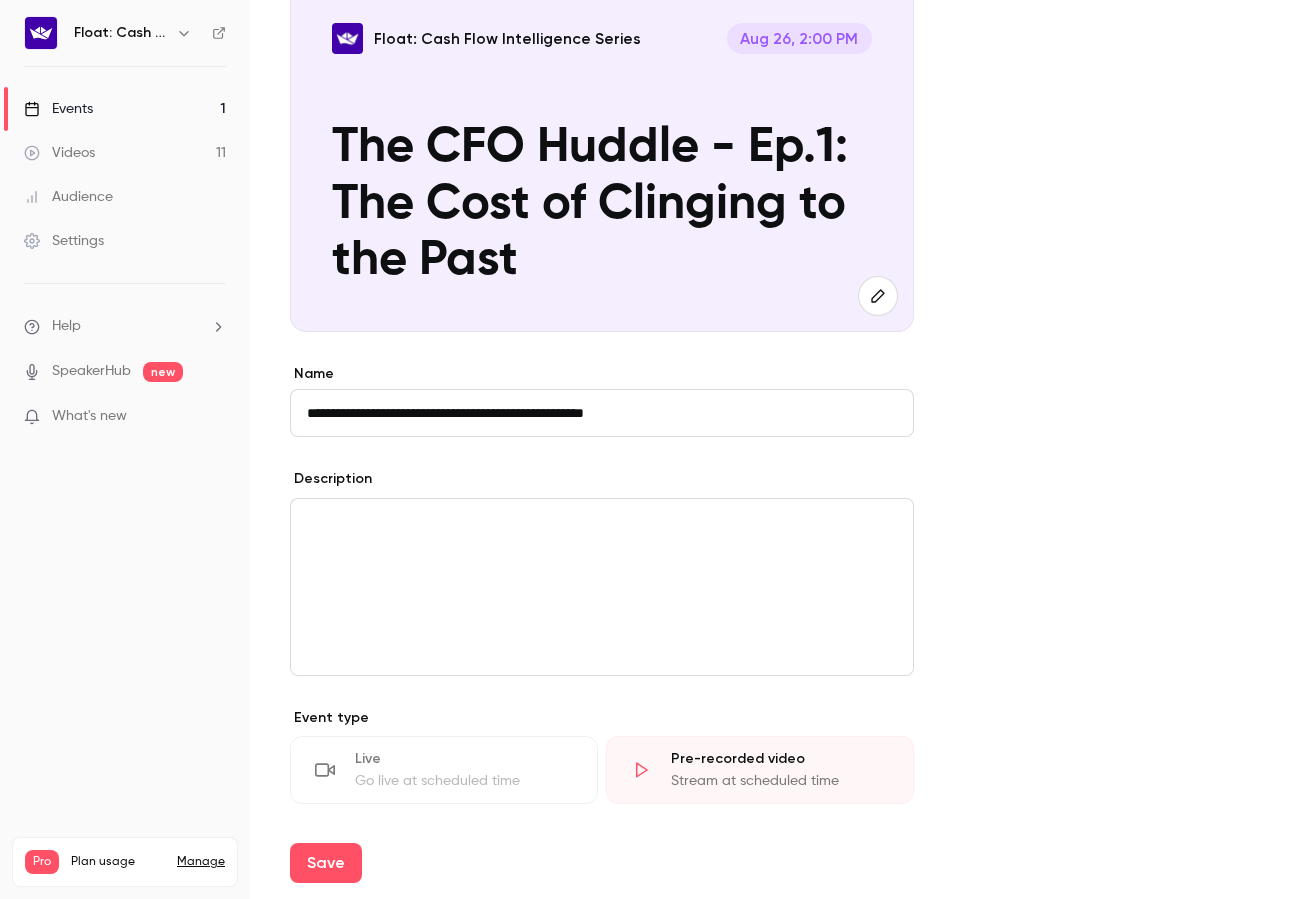type on "**********" 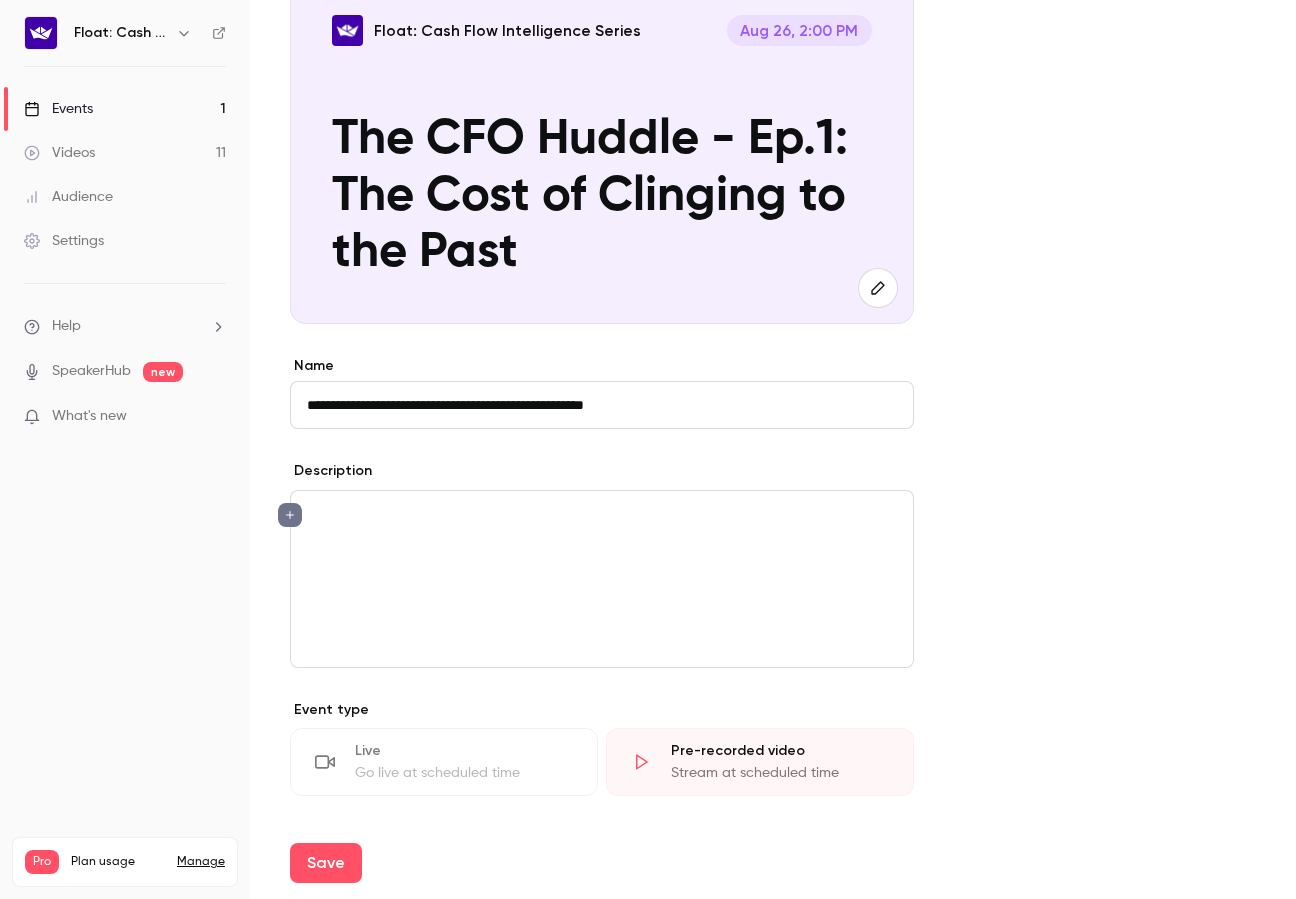 scroll, scrollTop: 233, scrollLeft: 0, axis: vertical 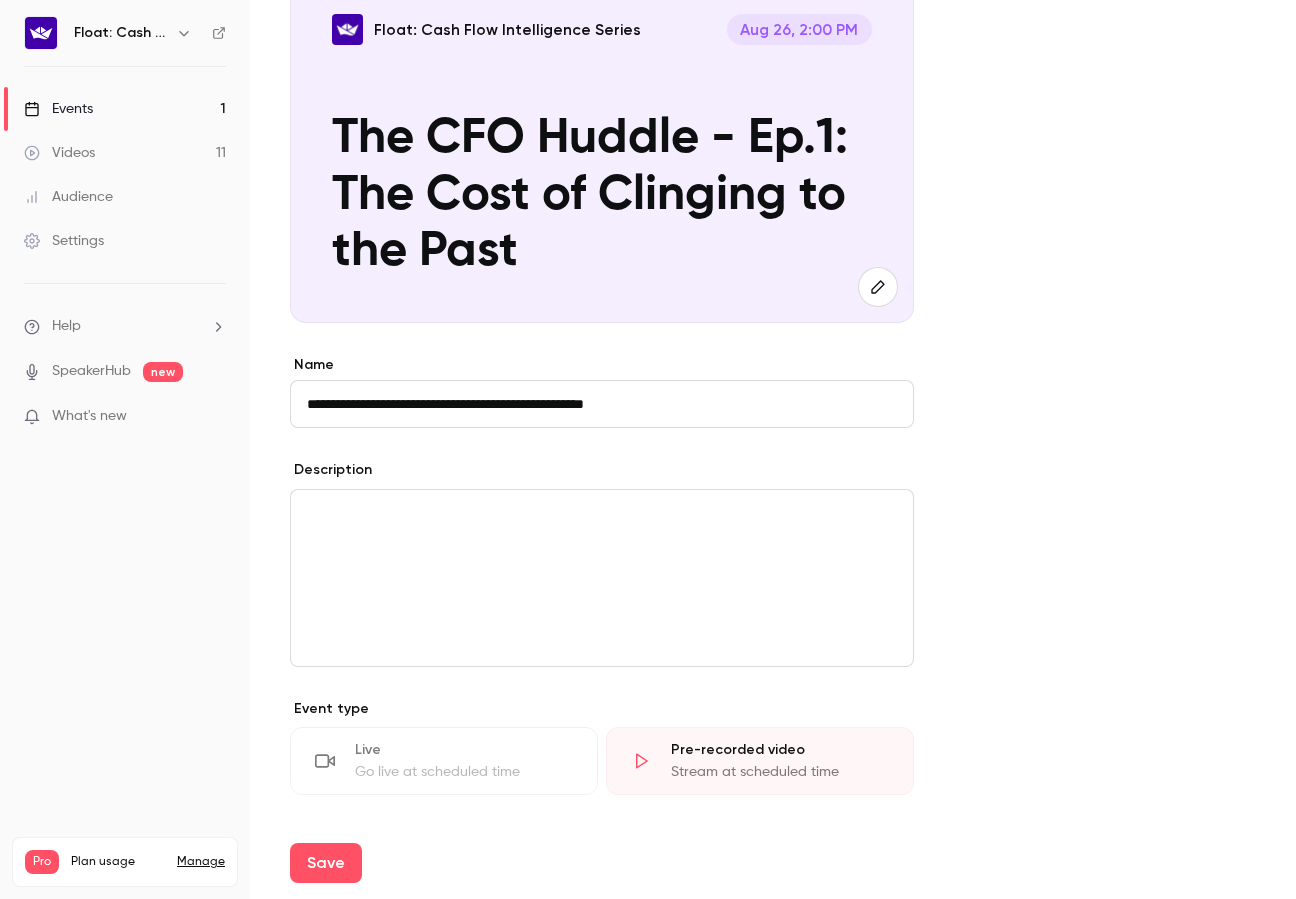 click at bounding box center [602, 578] 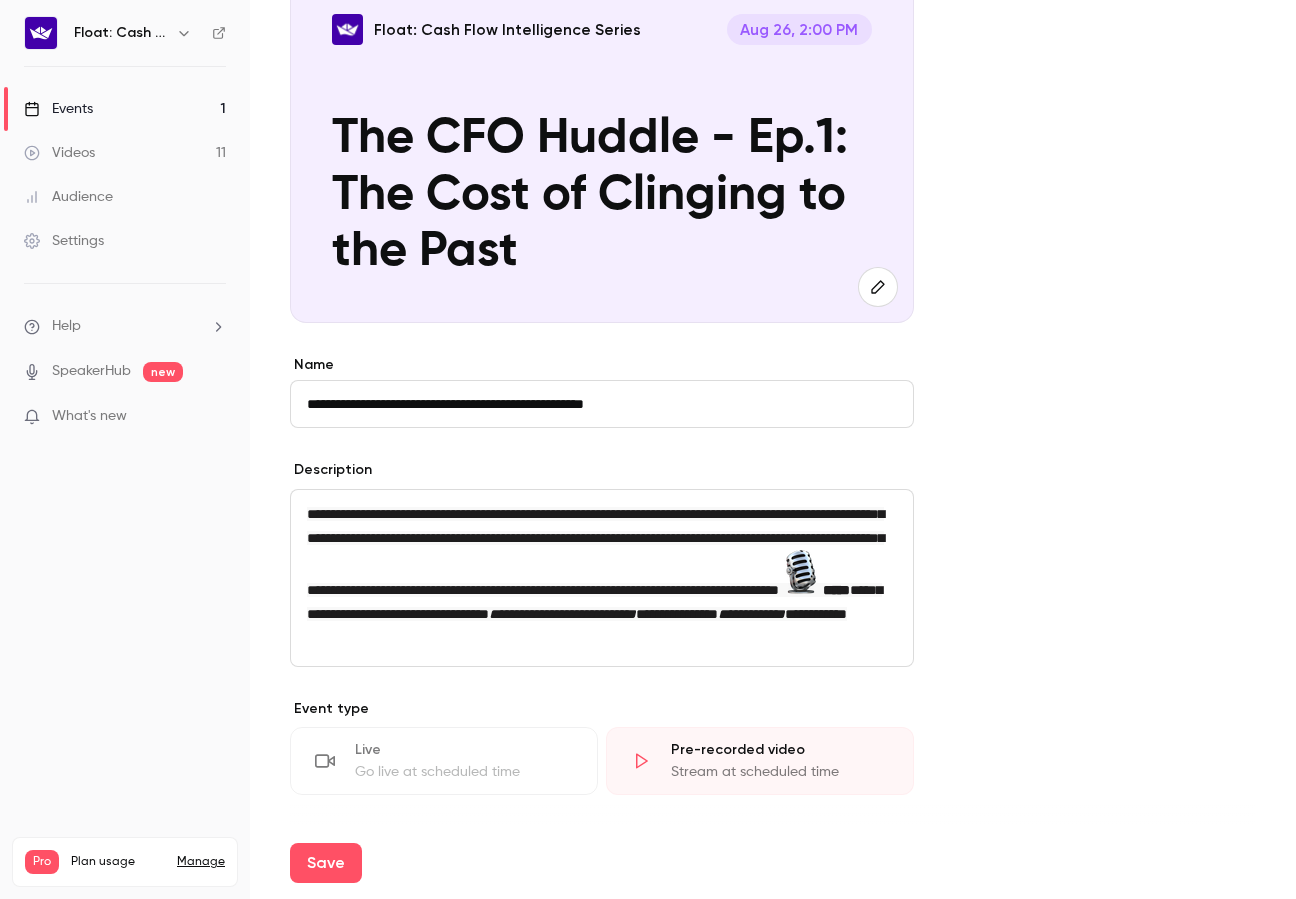 scroll, scrollTop: 0, scrollLeft: 0, axis: both 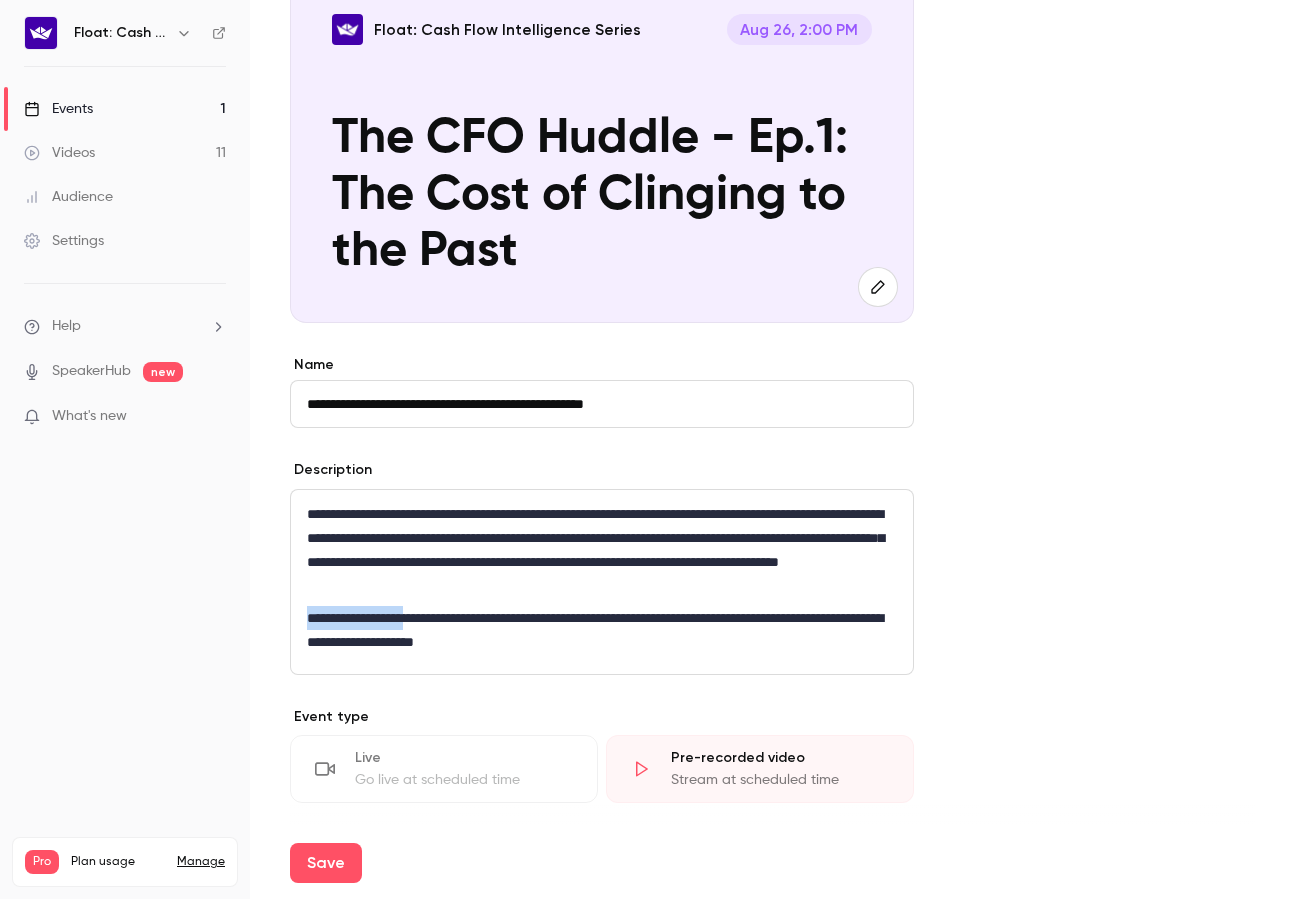 drag, startPoint x: 436, startPoint y: 620, endPoint x: 293, endPoint y: 609, distance: 143.42245 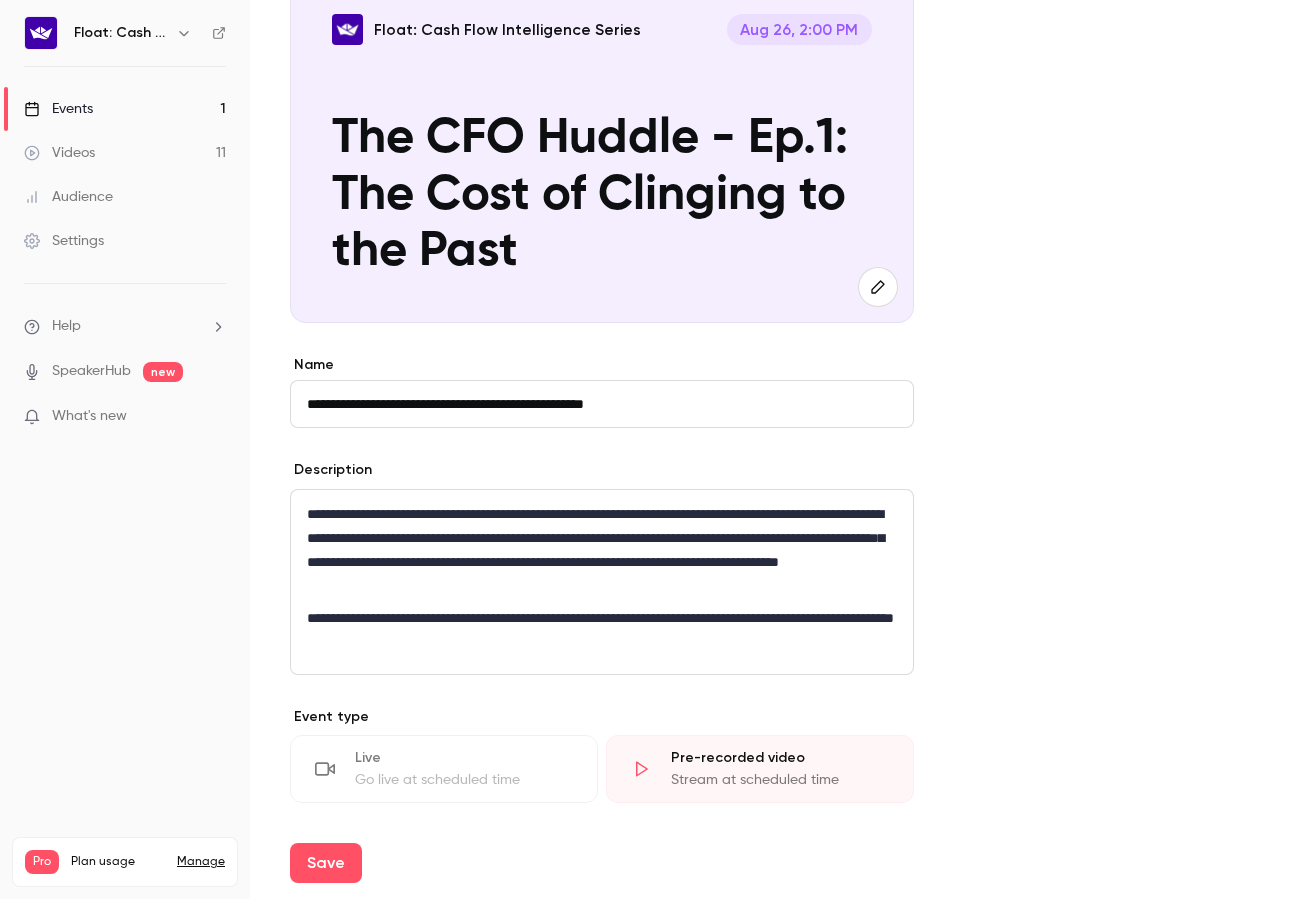 type 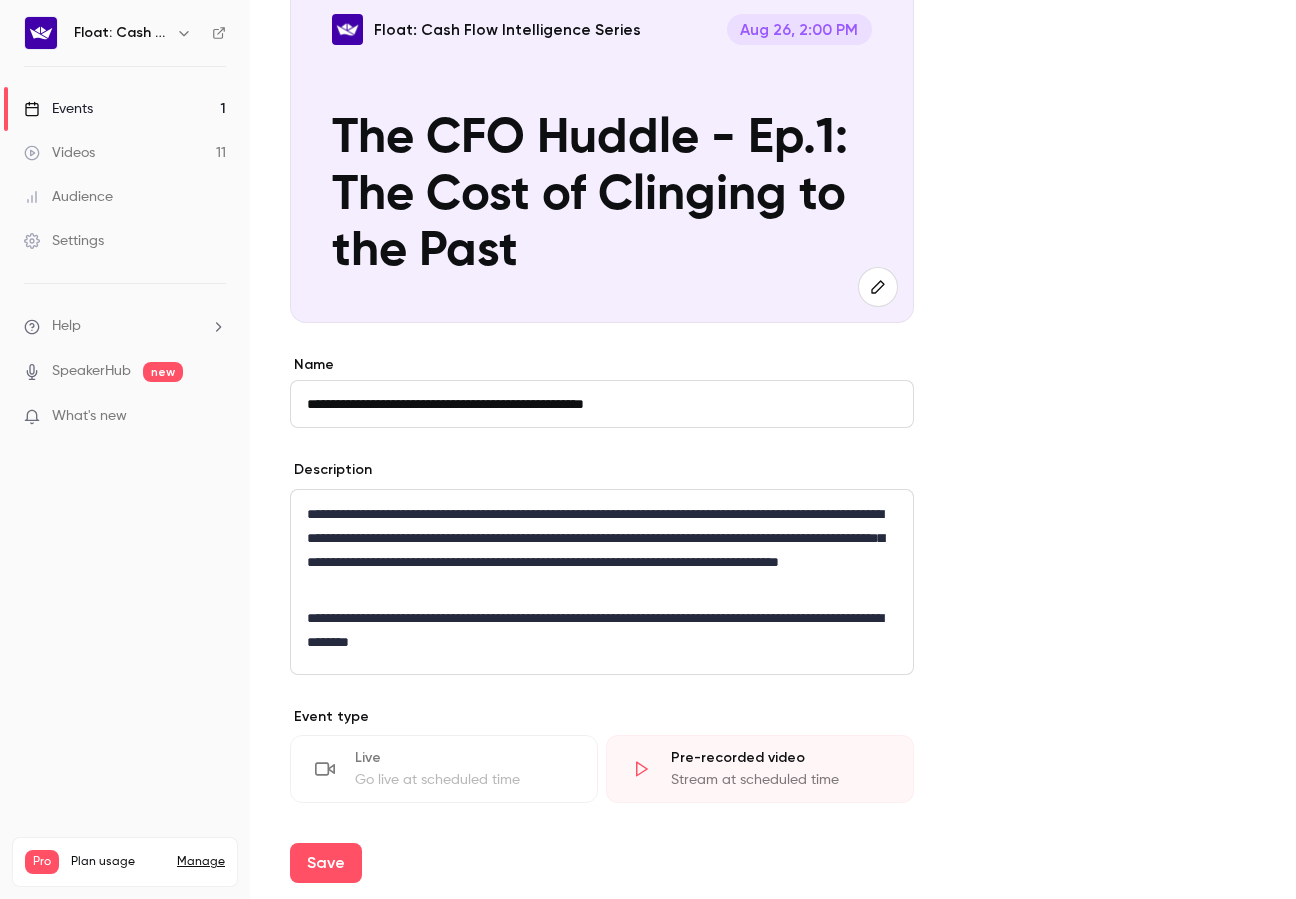 click on "**********" at bounding box center (602, 630) 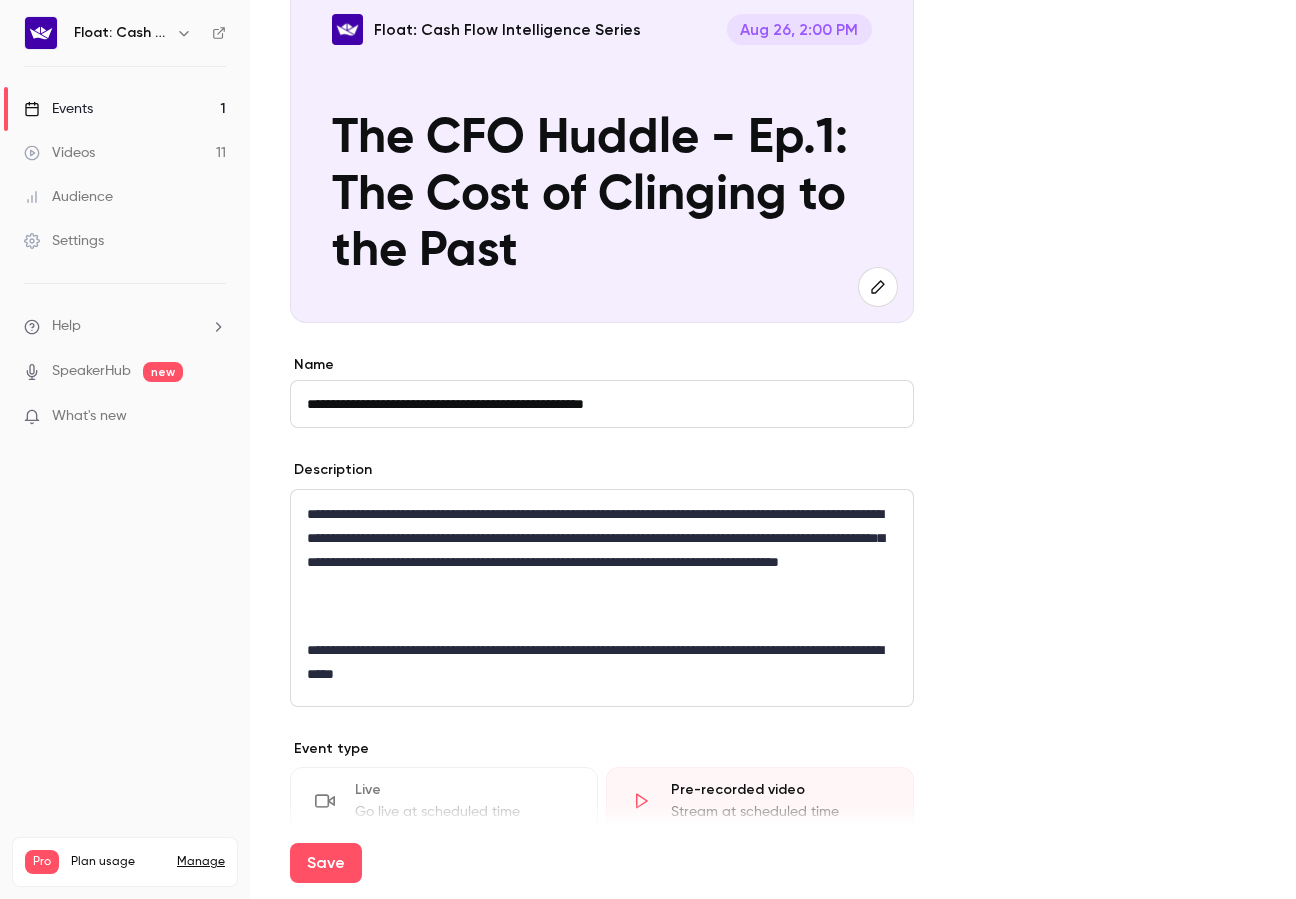 click on "**********" at bounding box center (602, 662) 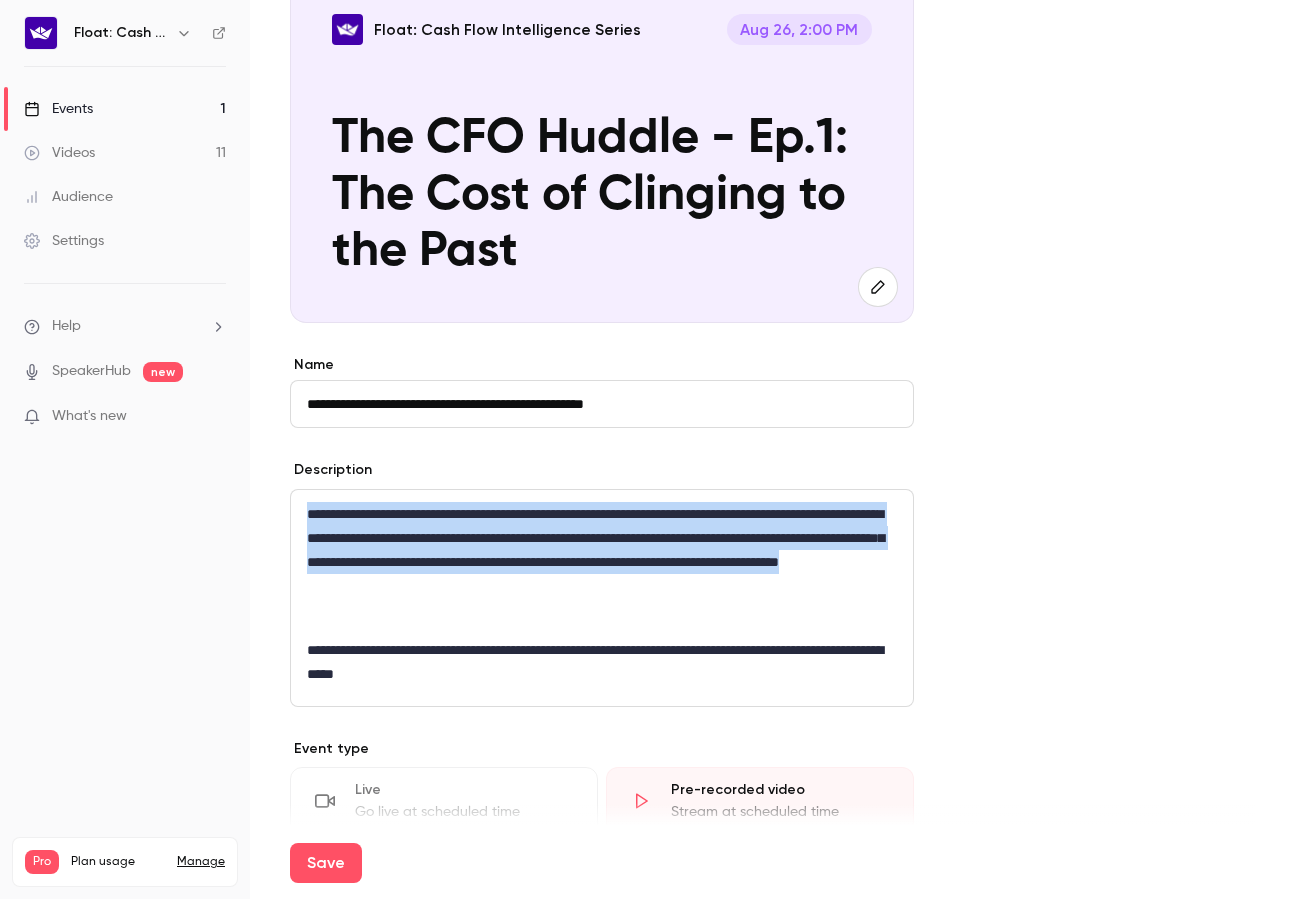 drag, startPoint x: 655, startPoint y: 584, endPoint x: 199, endPoint y: 479, distance: 467.93268 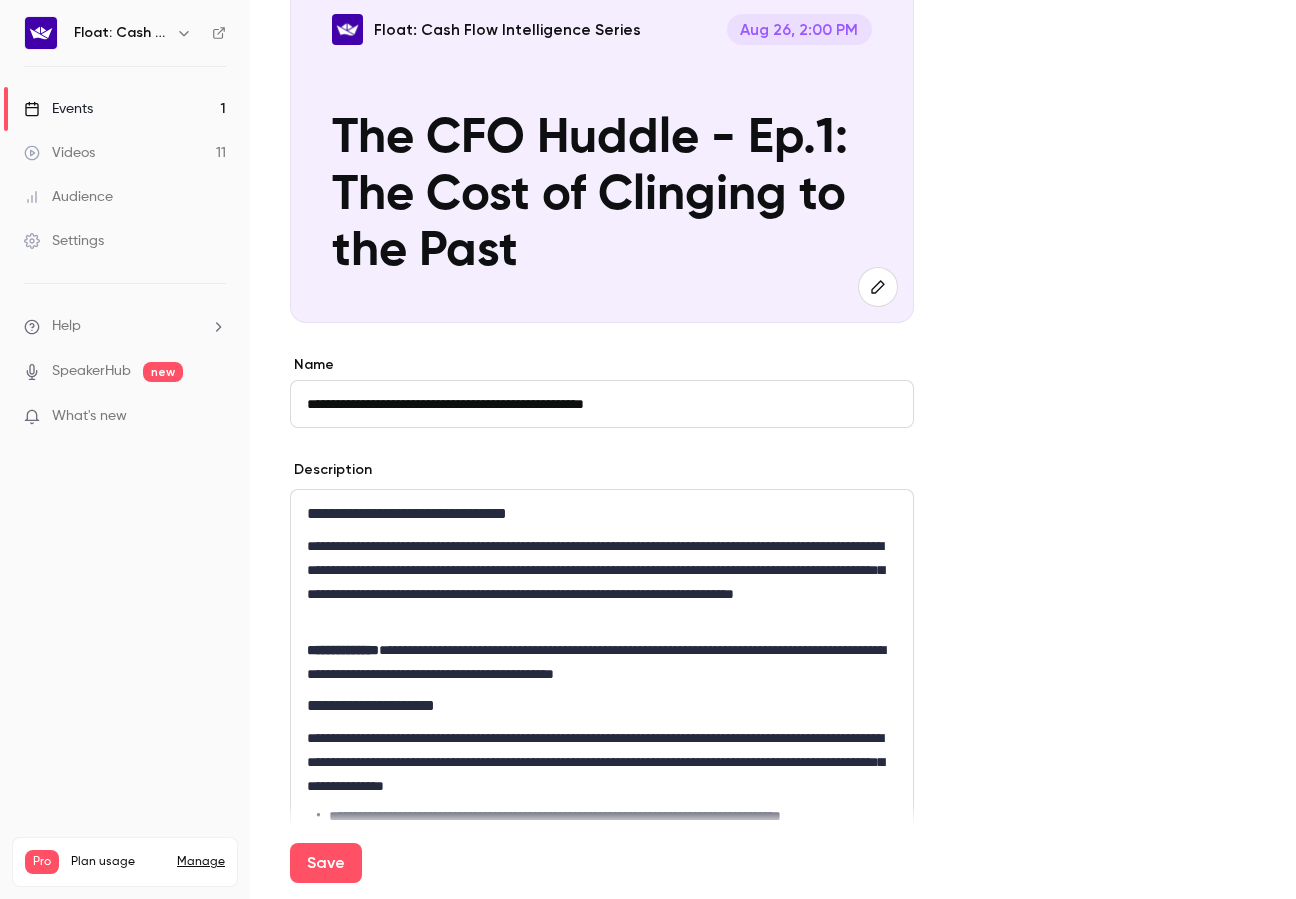 scroll, scrollTop: 0, scrollLeft: 0, axis: both 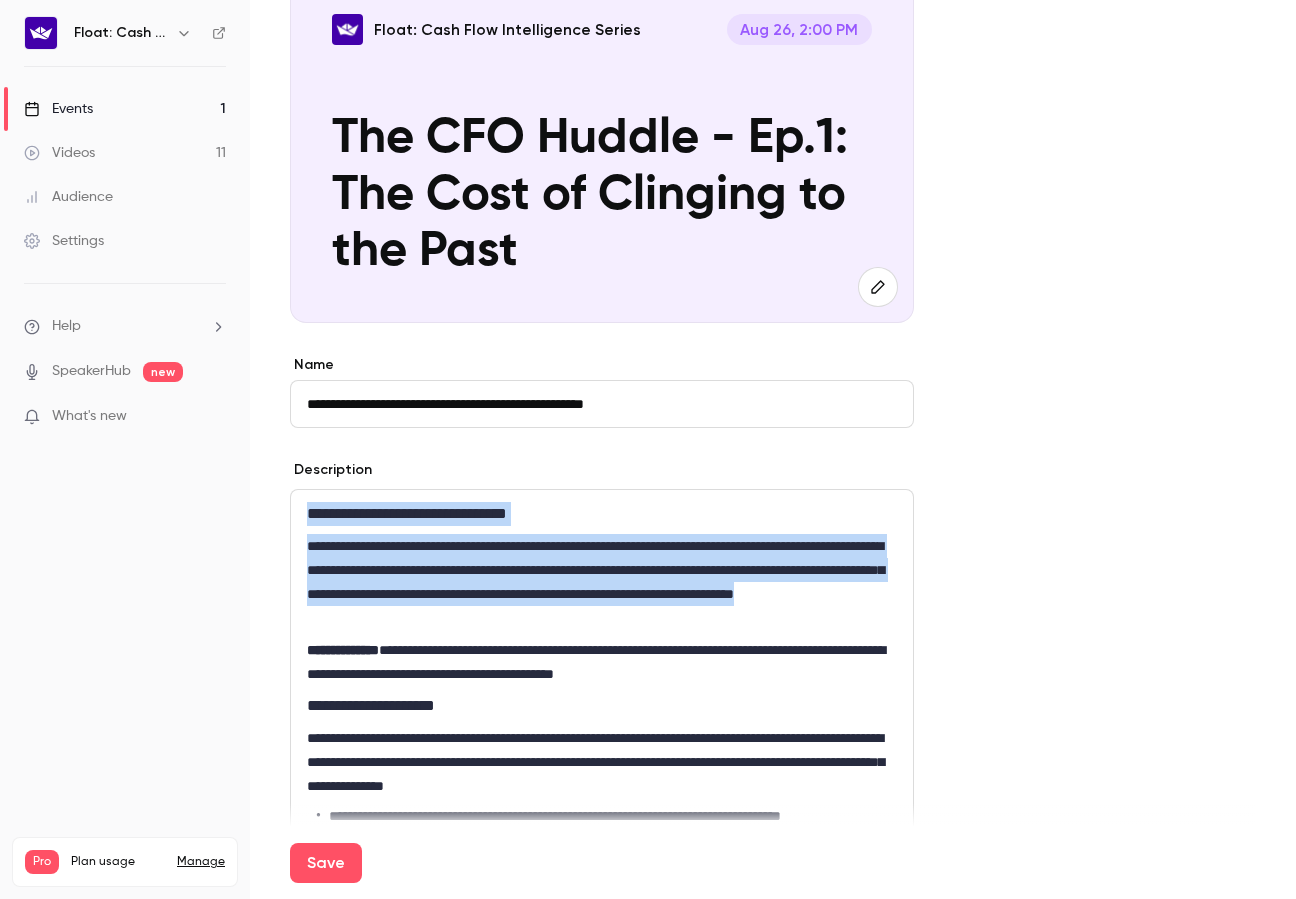 drag, startPoint x: 698, startPoint y: 619, endPoint x: 238, endPoint y: 512, distance: 472.28064 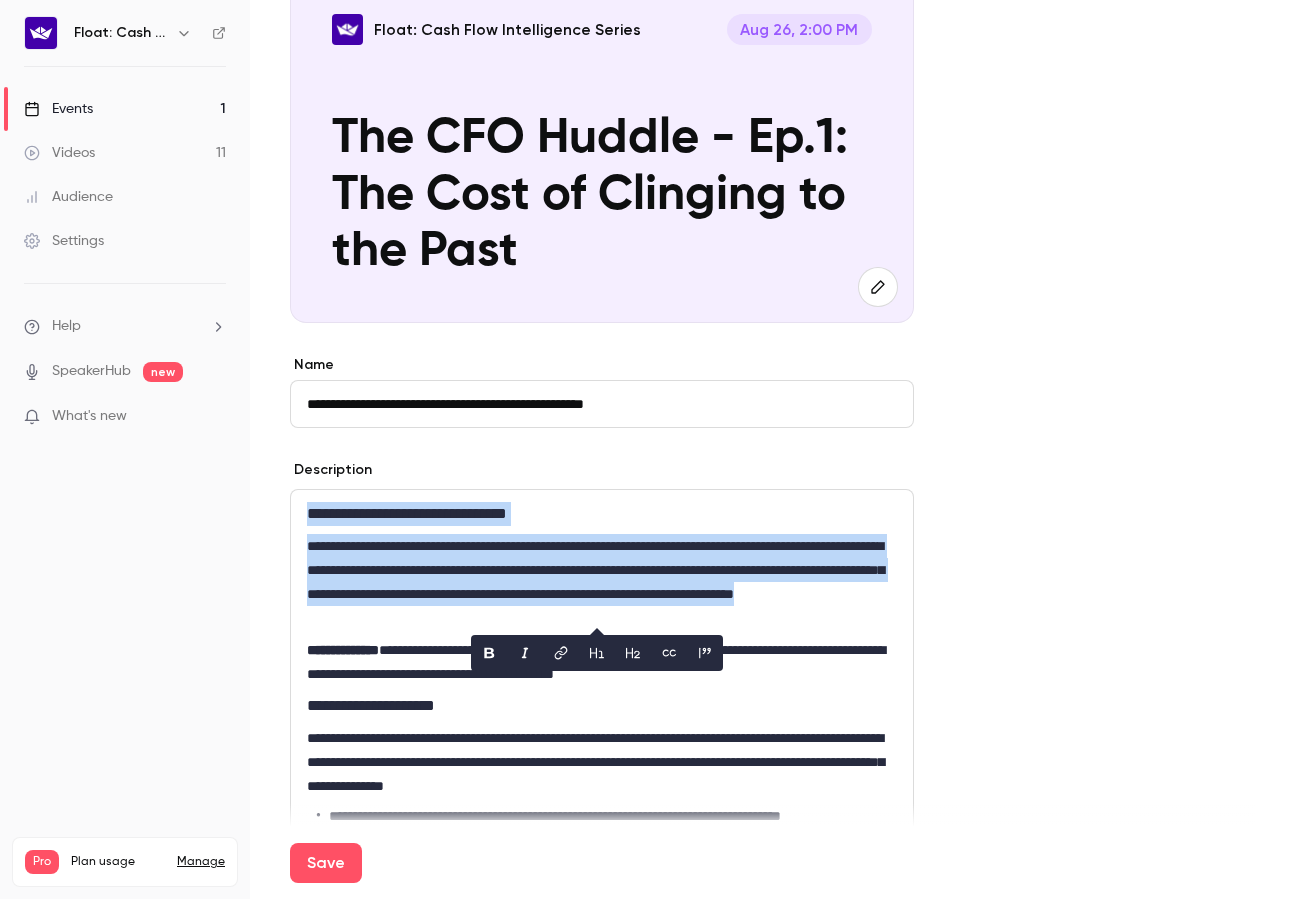 copy on "**********" 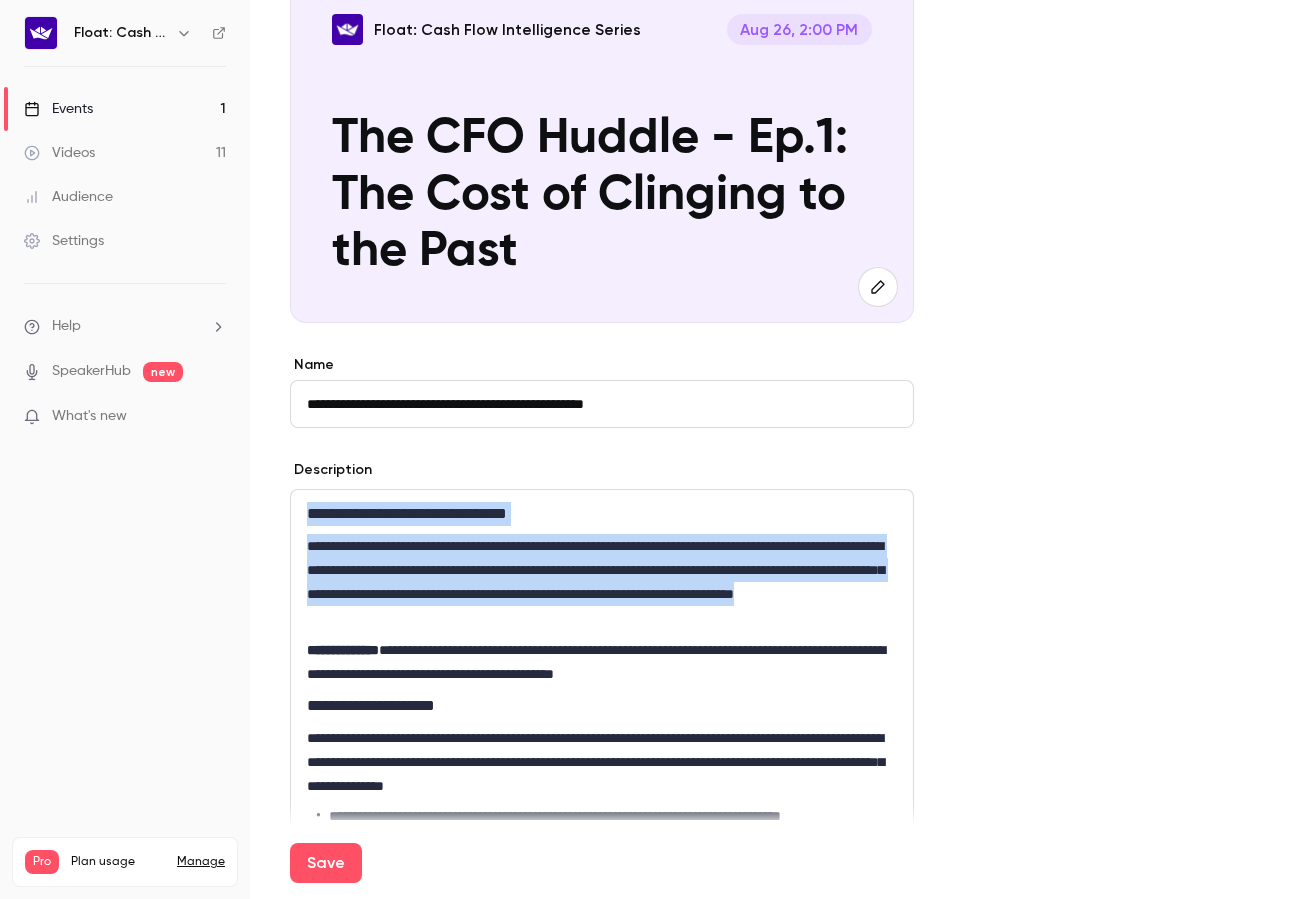 click on "**********" at bounding box center (602, 582) 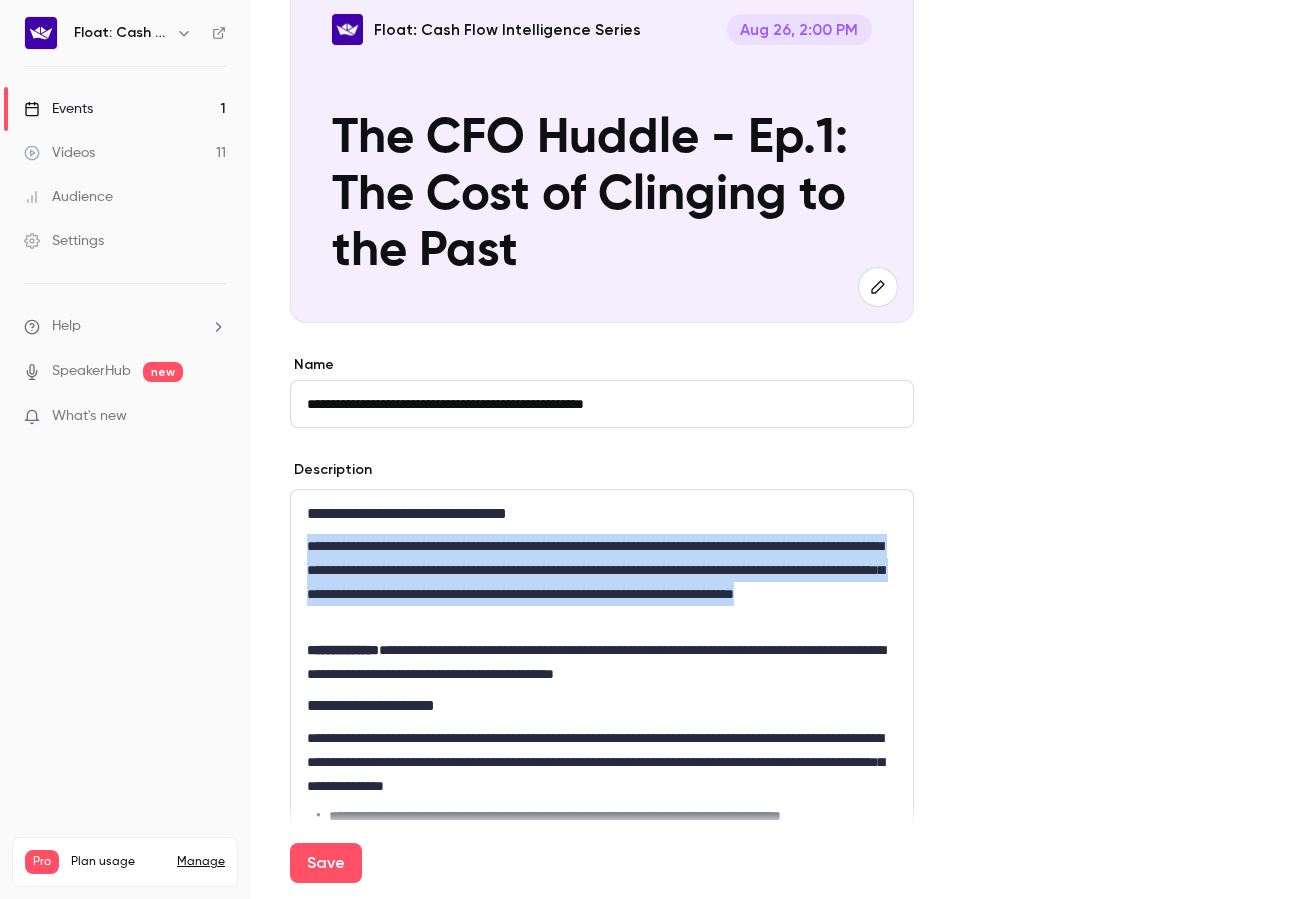 drag, startPoint x: 612, startPoint y: 607, endPoint x: 277, endPoint y: 539, distance: 341.83182 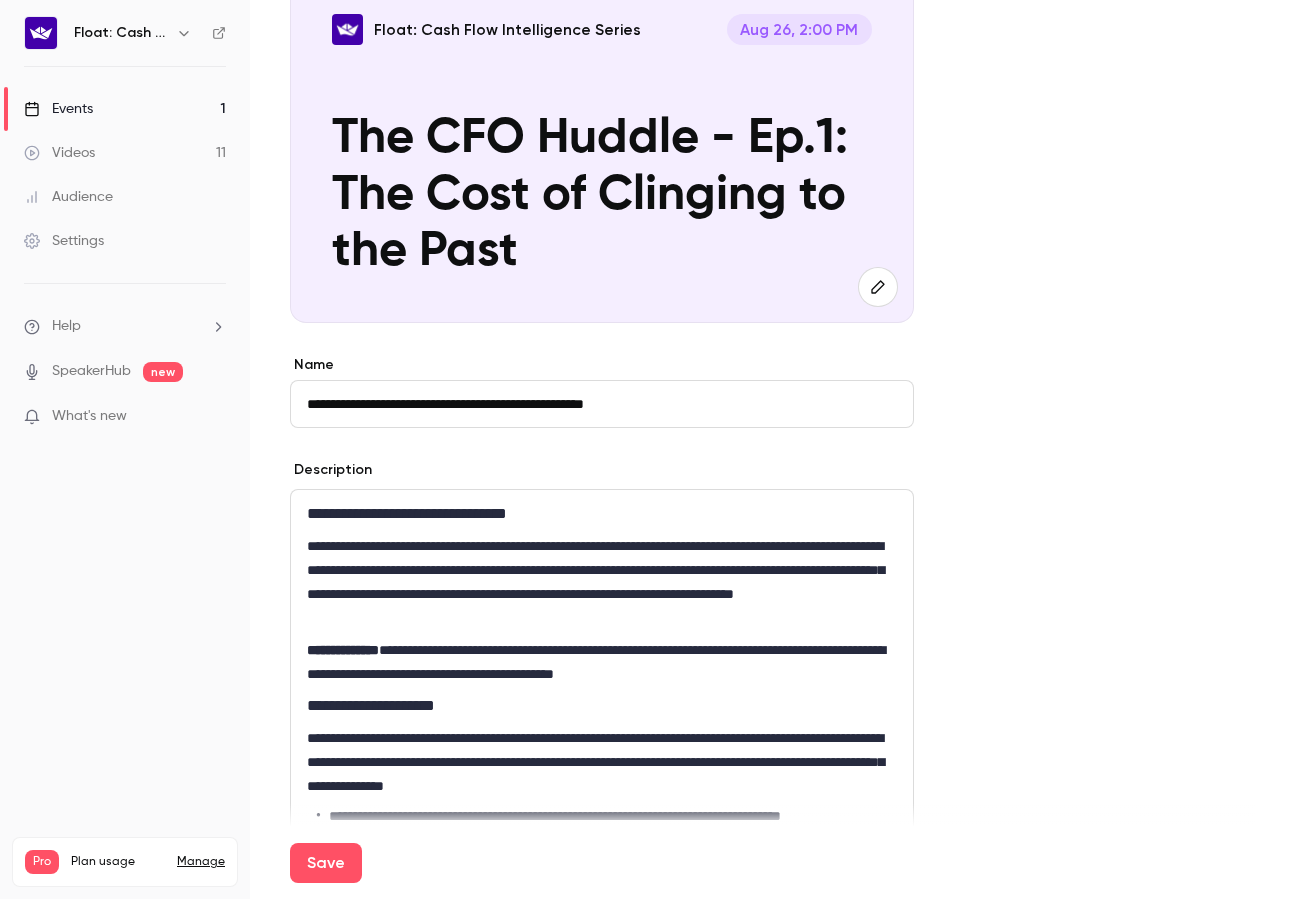 scroll, scrollTop: 297, scrollLeft: 0, axis: vertical 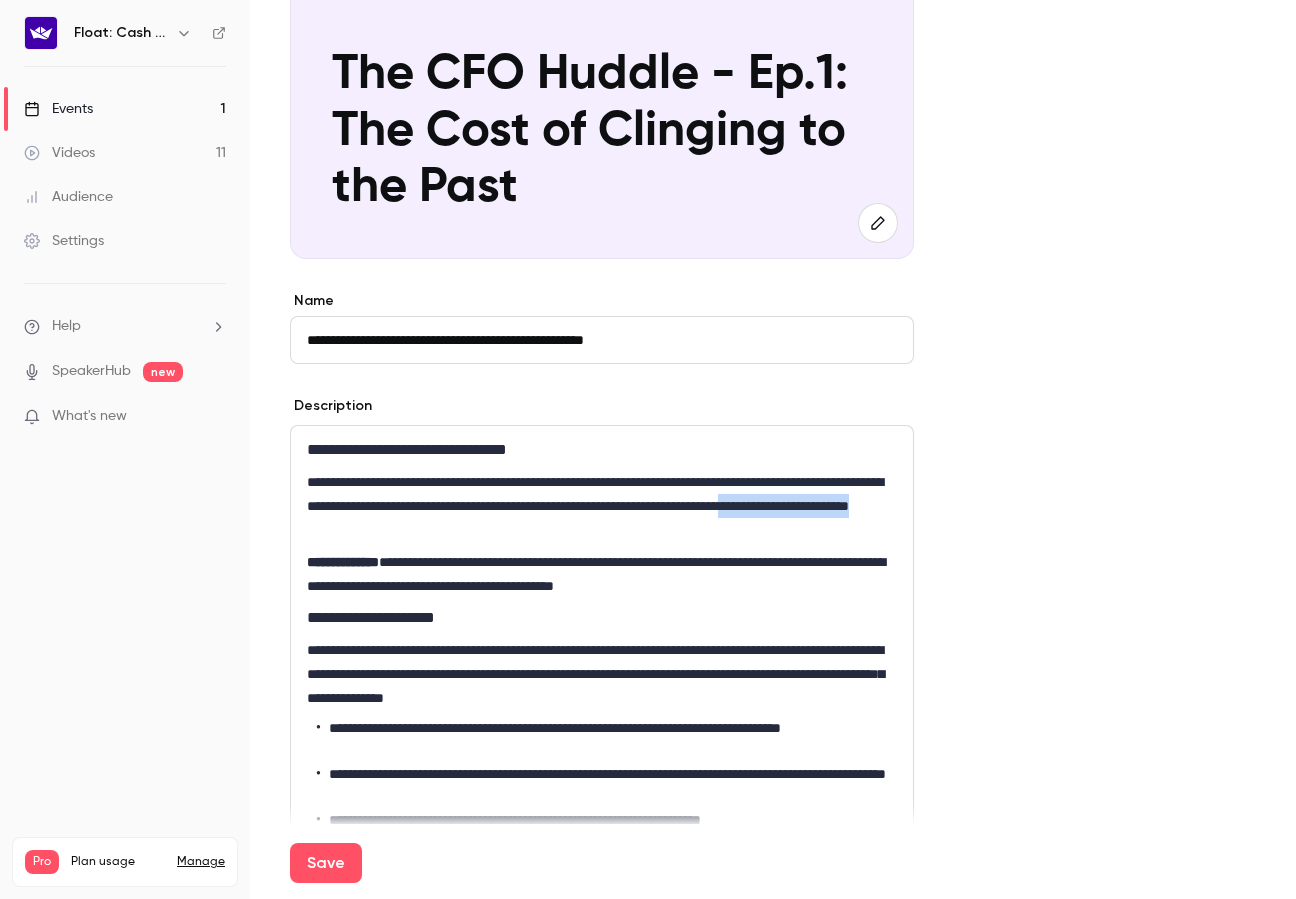 drag, startPoint x: 588, startPoint y: 529, endPoint x: 434, endPoint y: 523, distance: 154.11684 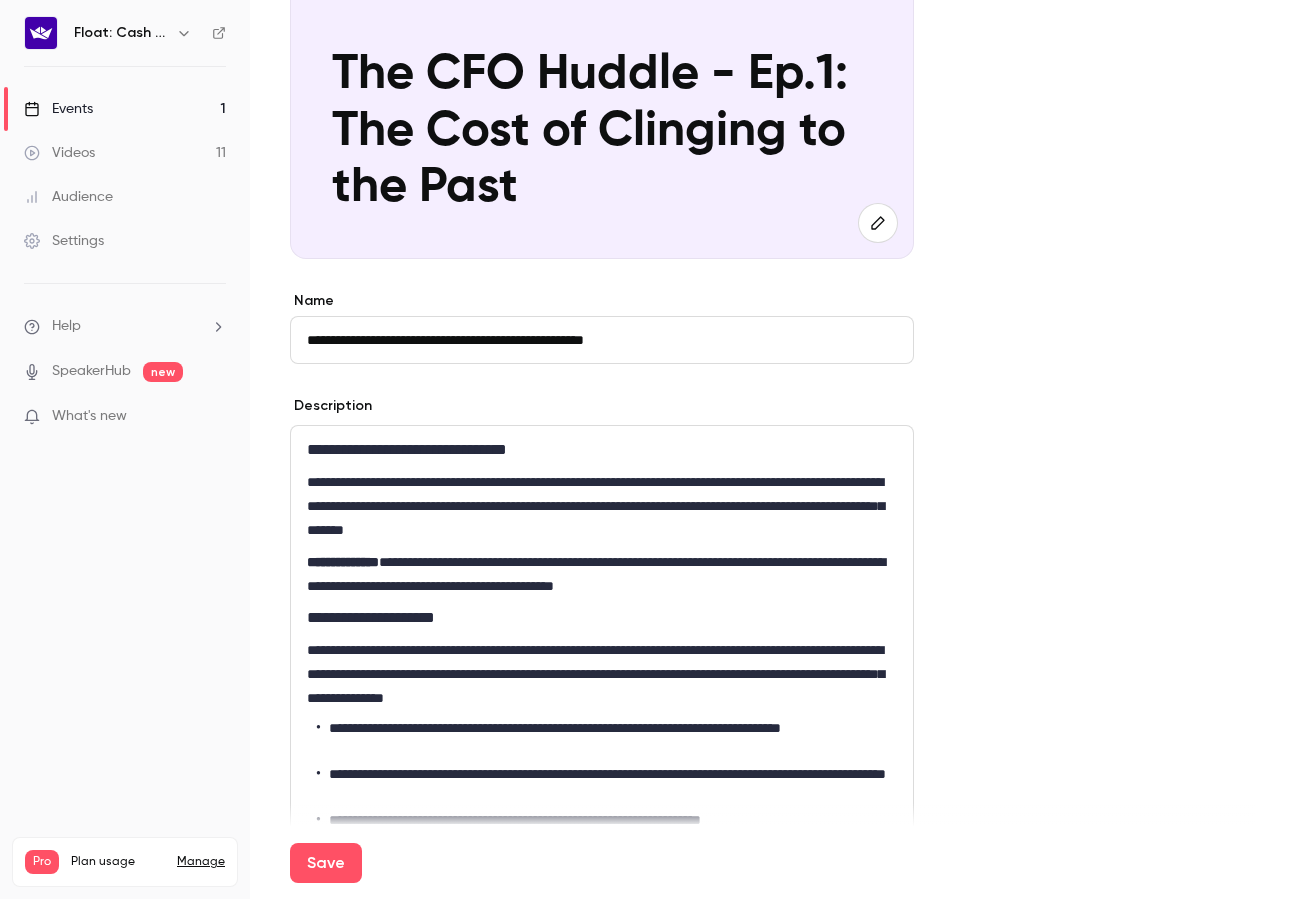 click on "**********" at bounding box center (602, 506) 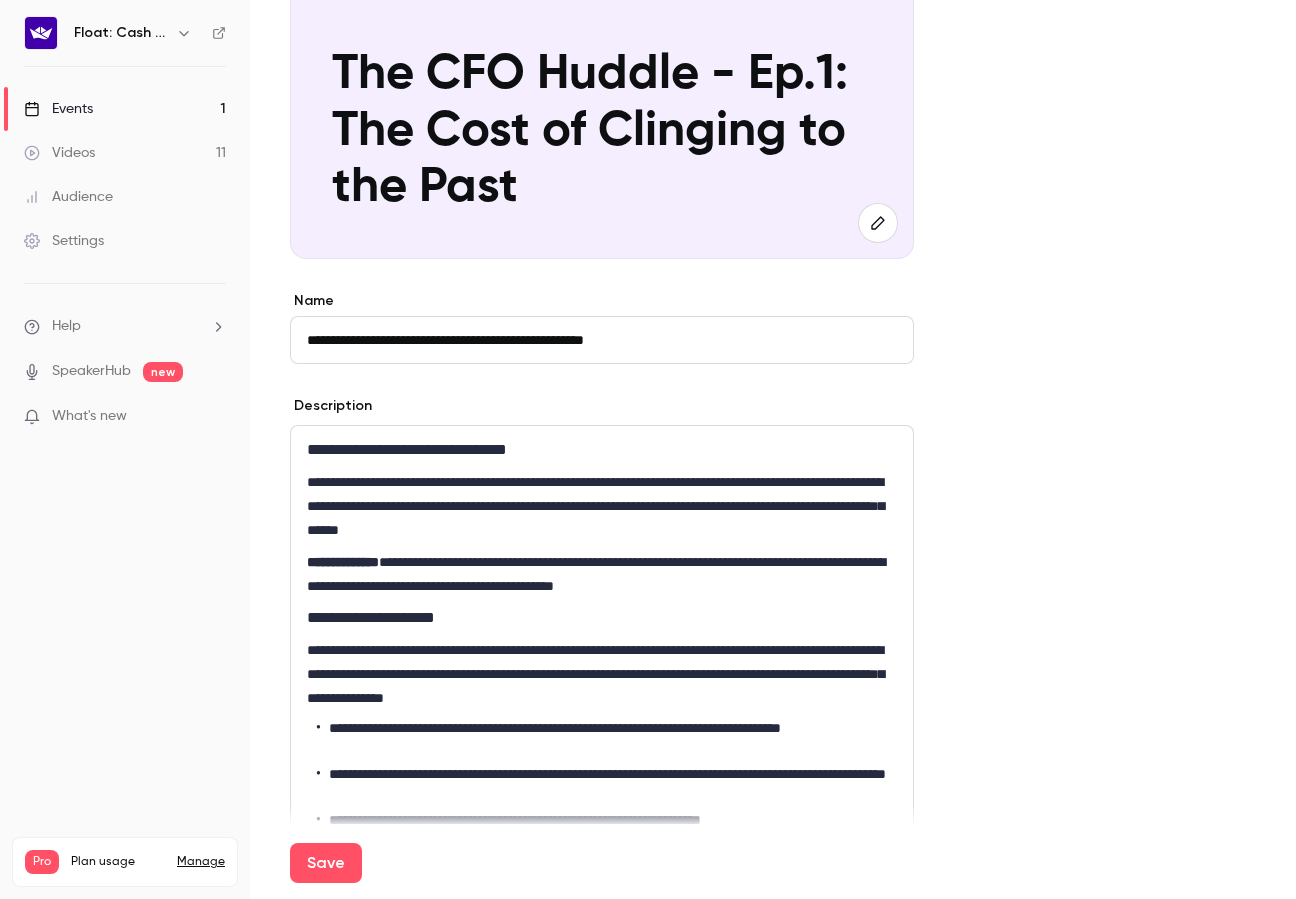 click on "**********" at bounding box center [602, 506] 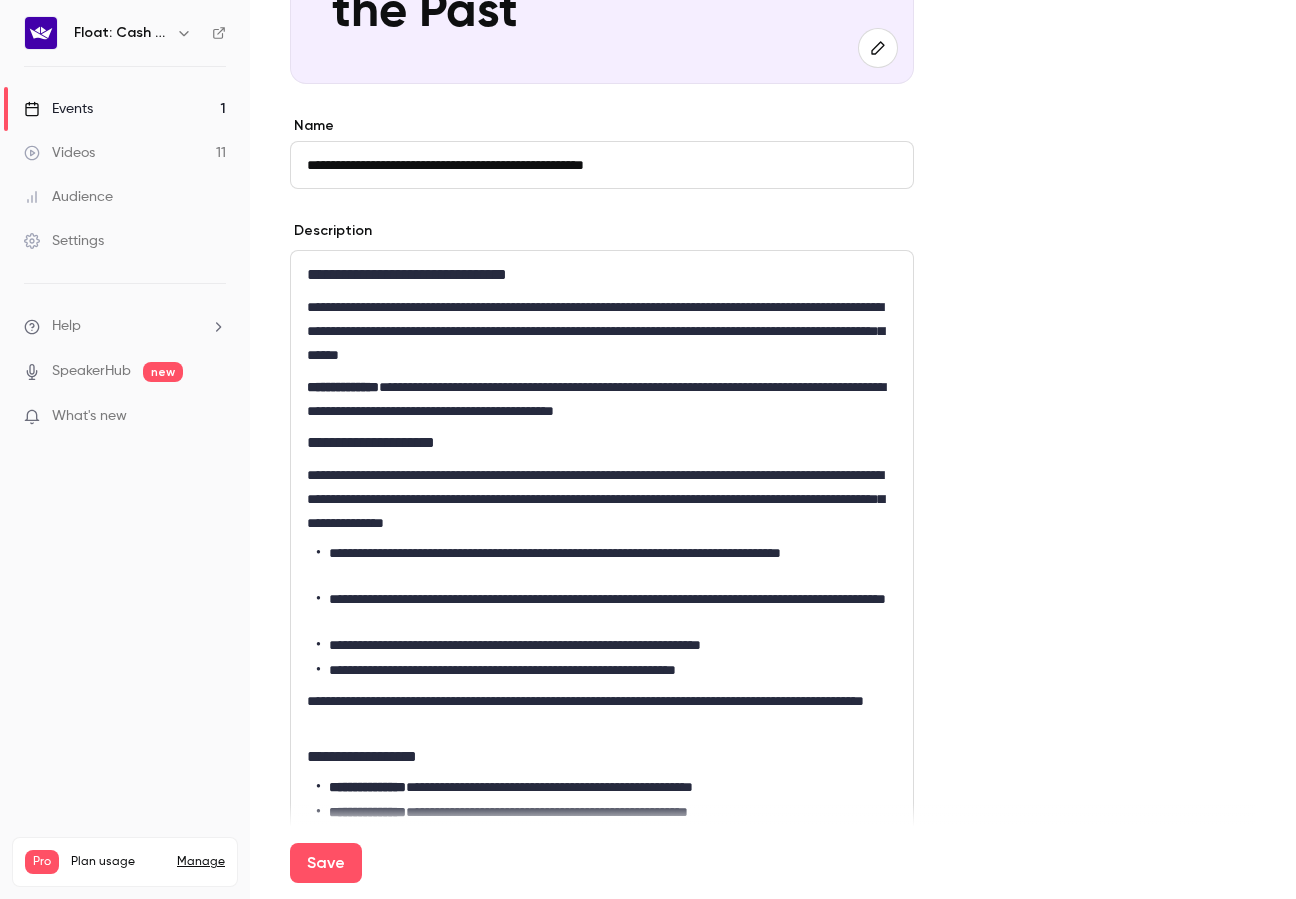 scroll, scrollTop: 474, scrollLeft: 0, axis: vertical 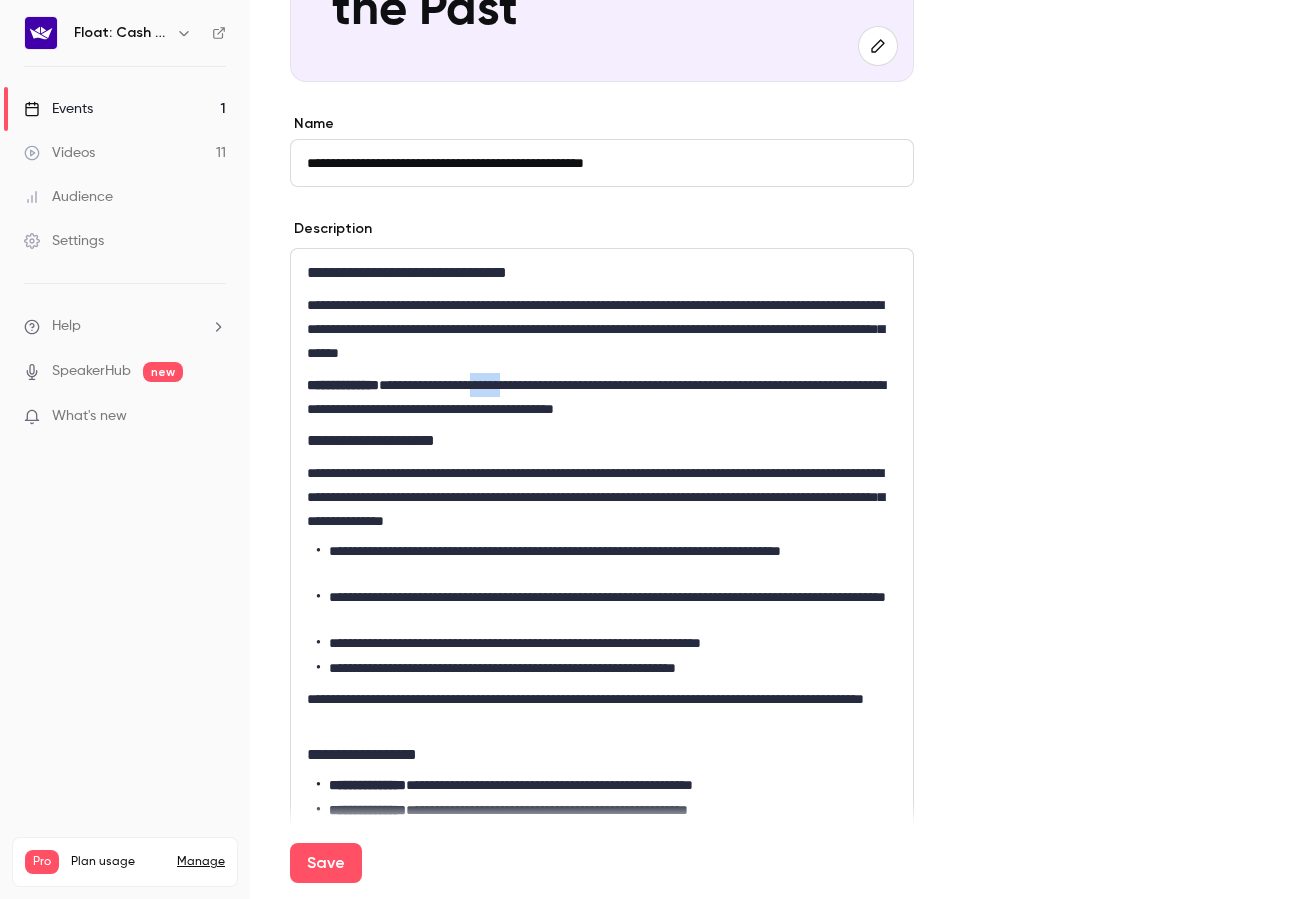 drag, startPoint x: 513, startPoint y: 382, endPoint x: 553, endPoint y: 380, distance: 40.04997 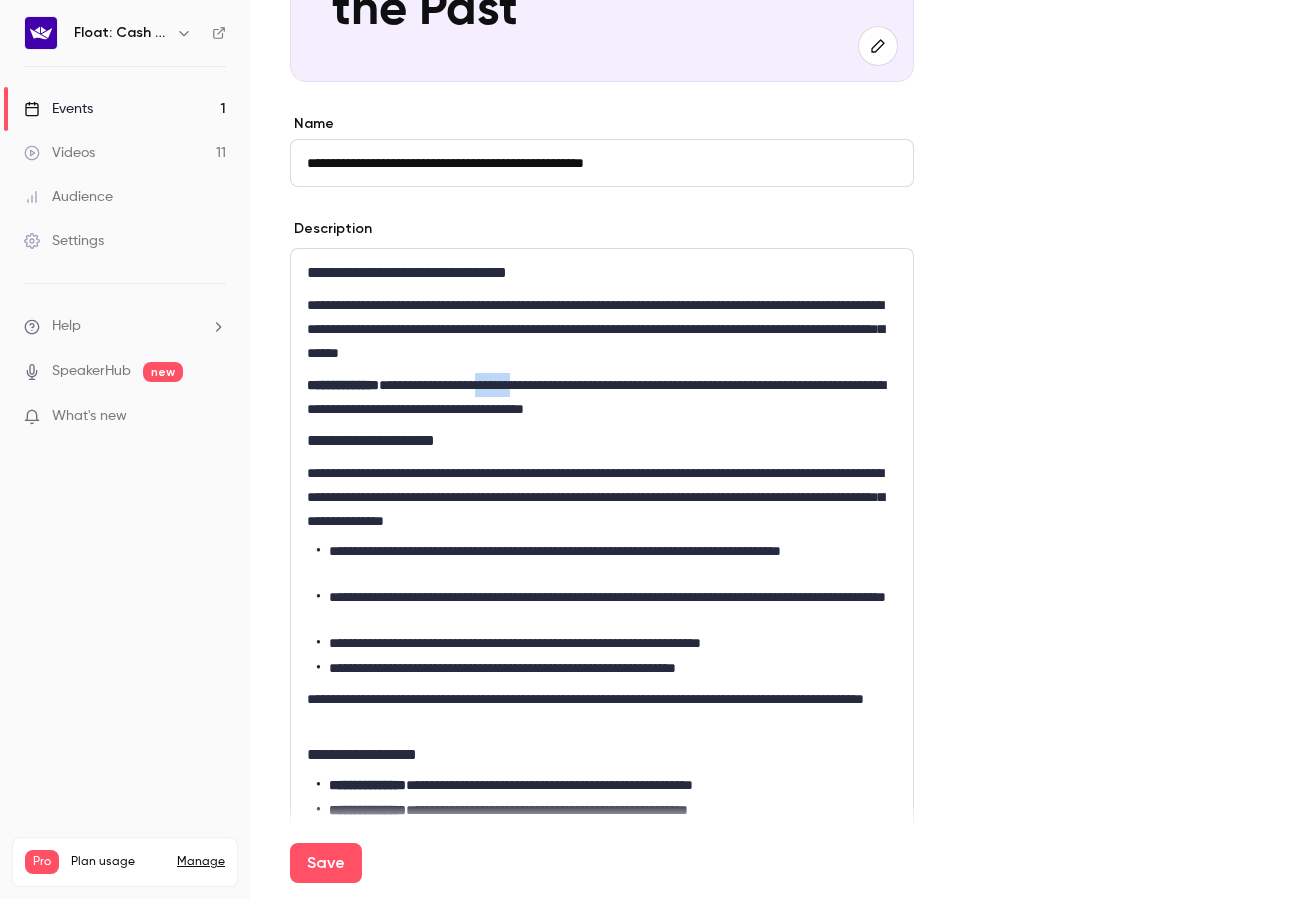 drag, startPoint x: 568, startPoint y: 379, endPoint x: 523, endPoint y: 383, distance: 45.17743 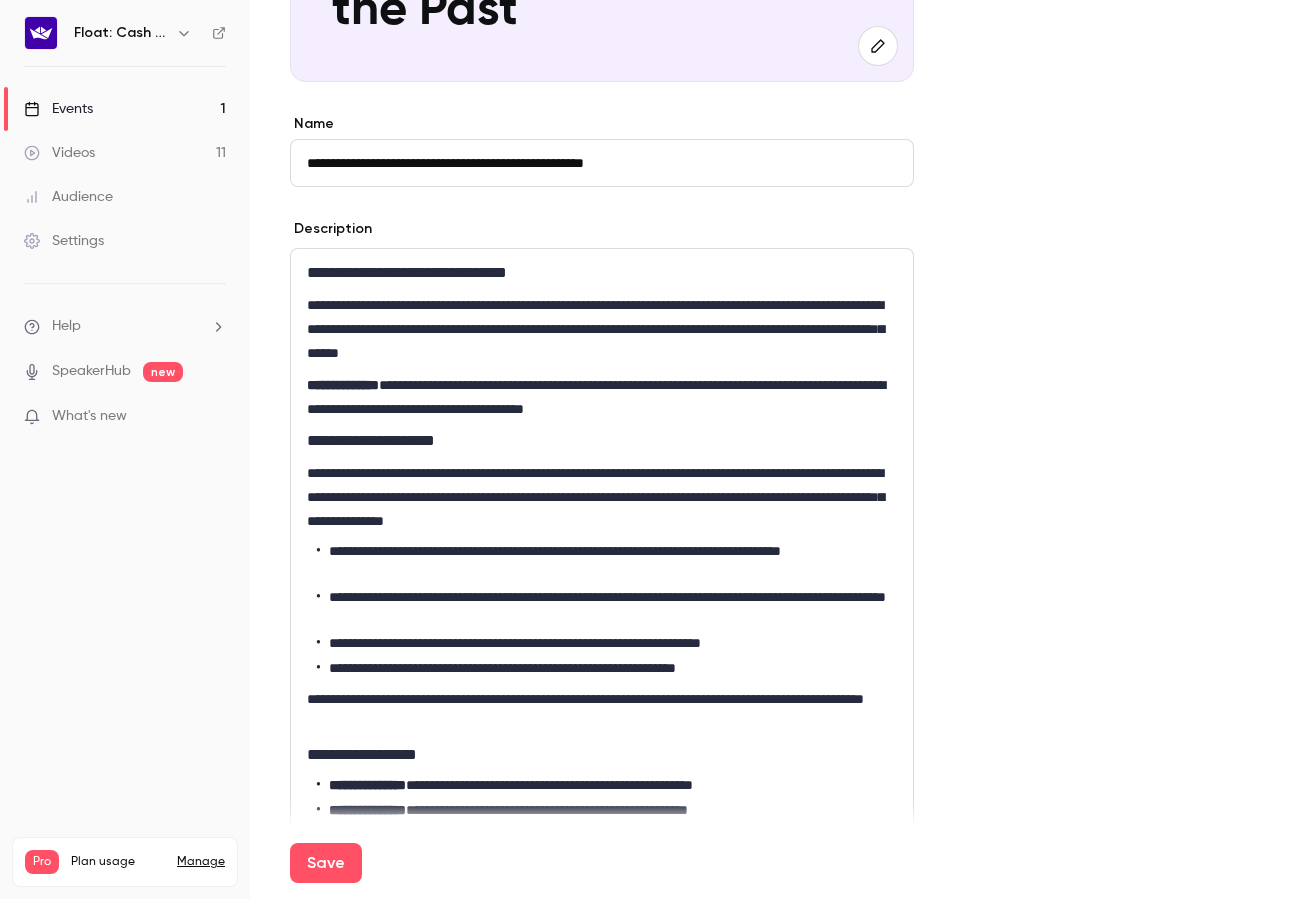 click on "**********" at bounding box center [602, 397] 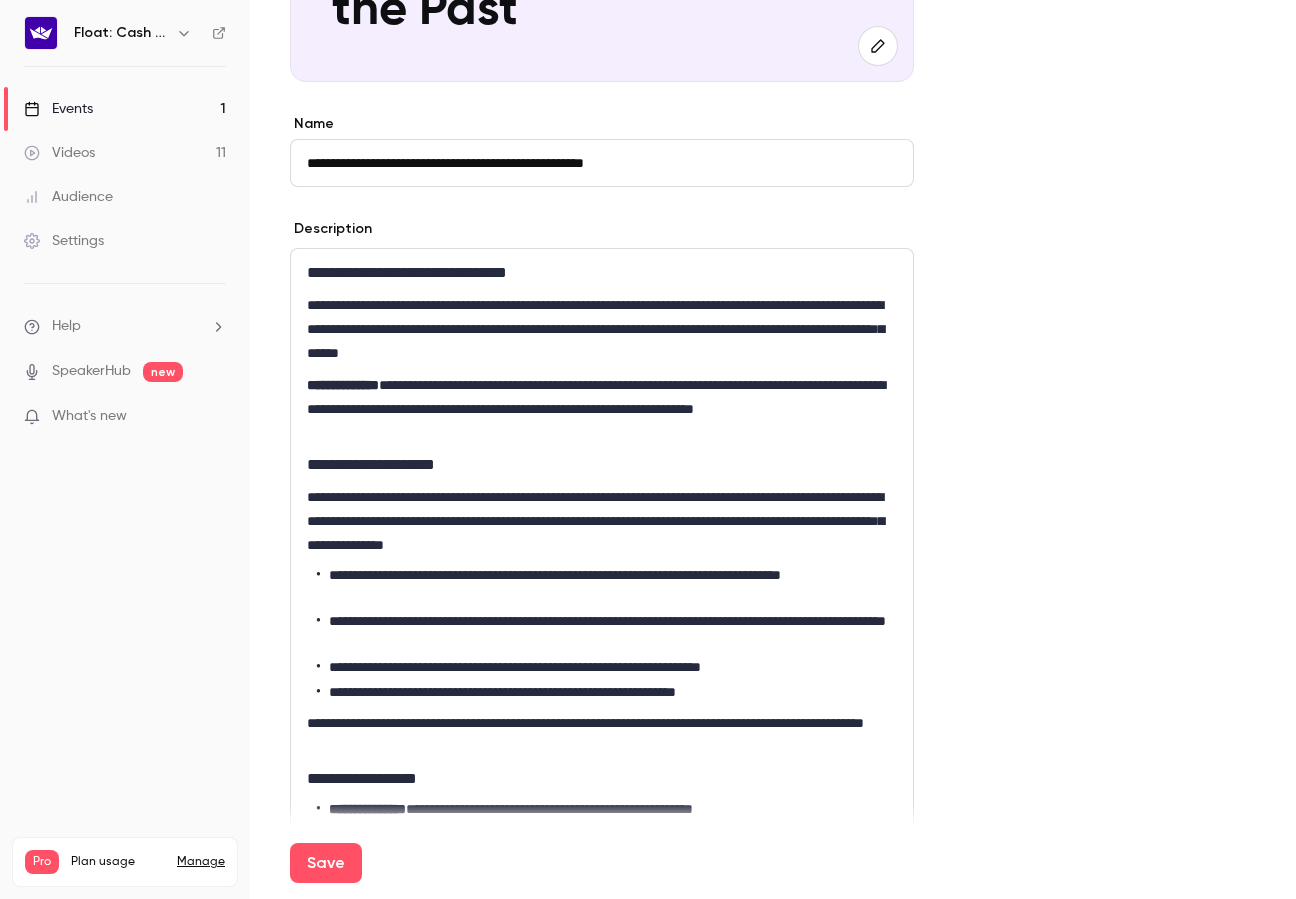 click on "**********" at bounding box center (602, 409) 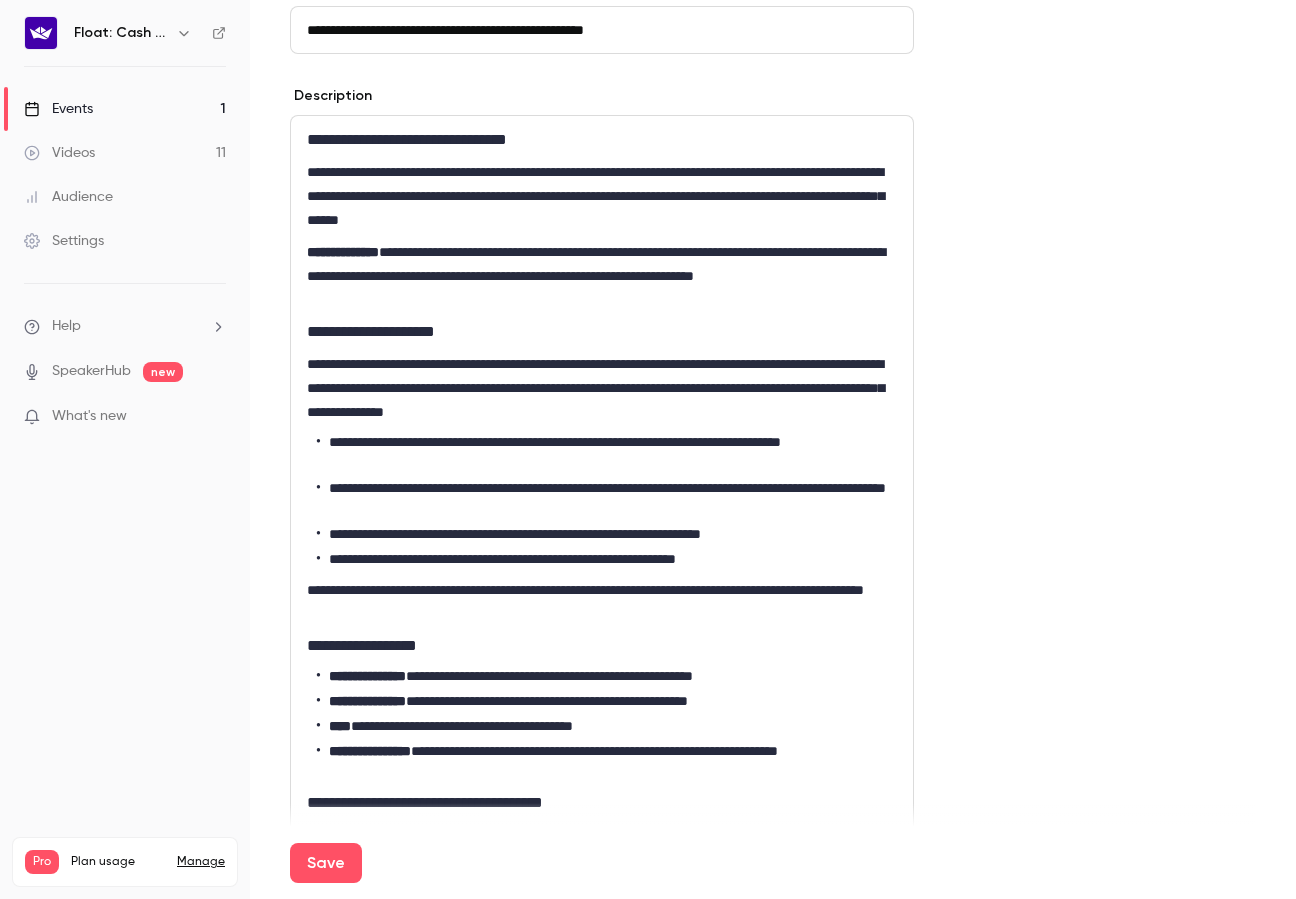 scroll, scrollTop: 609, scrollLeft: 0, axis: vertical 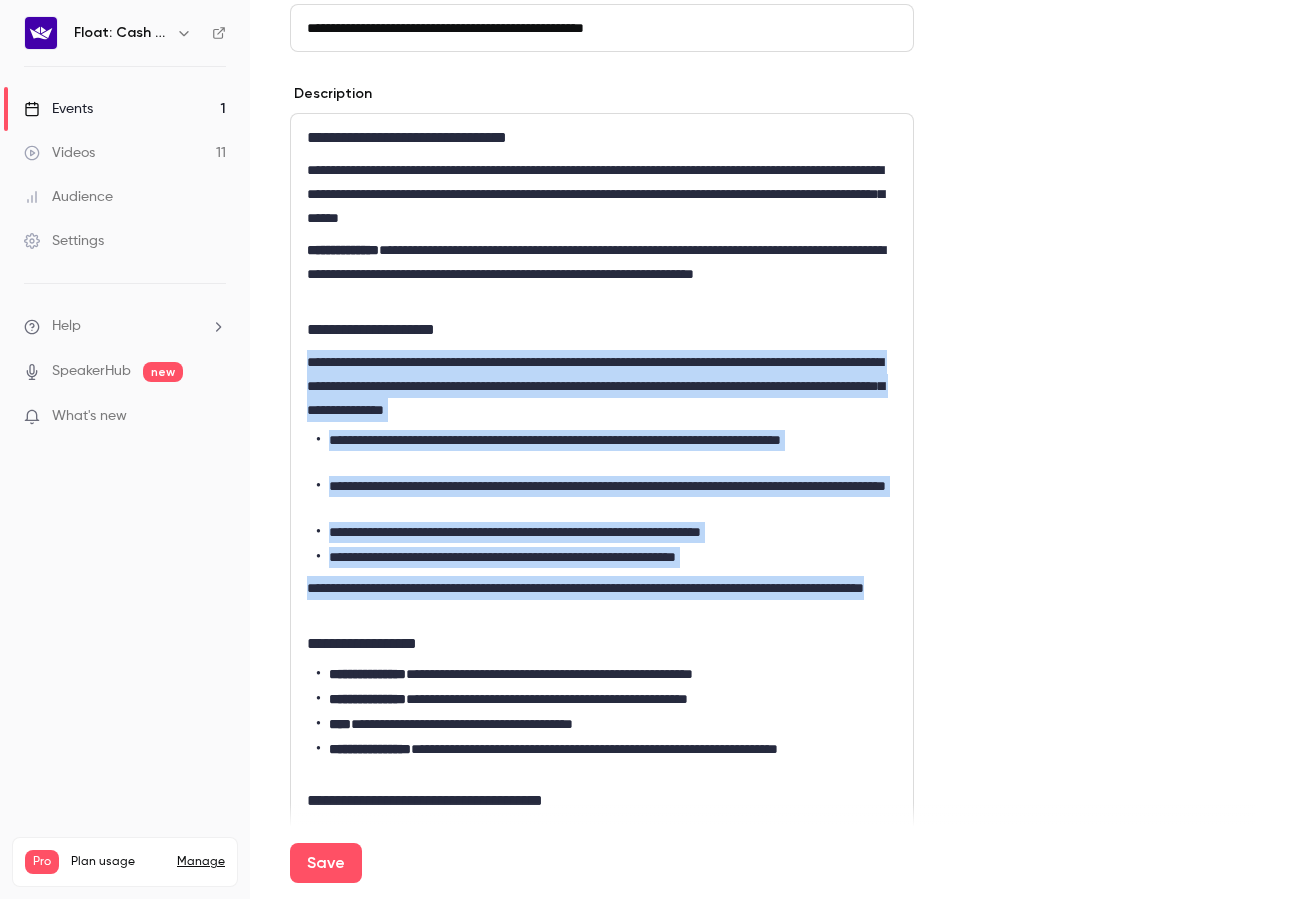 drag, startPoint x: 308, startPoint y: 354, endPoint x: 491, endPoint y: 606, distance: 311.43698 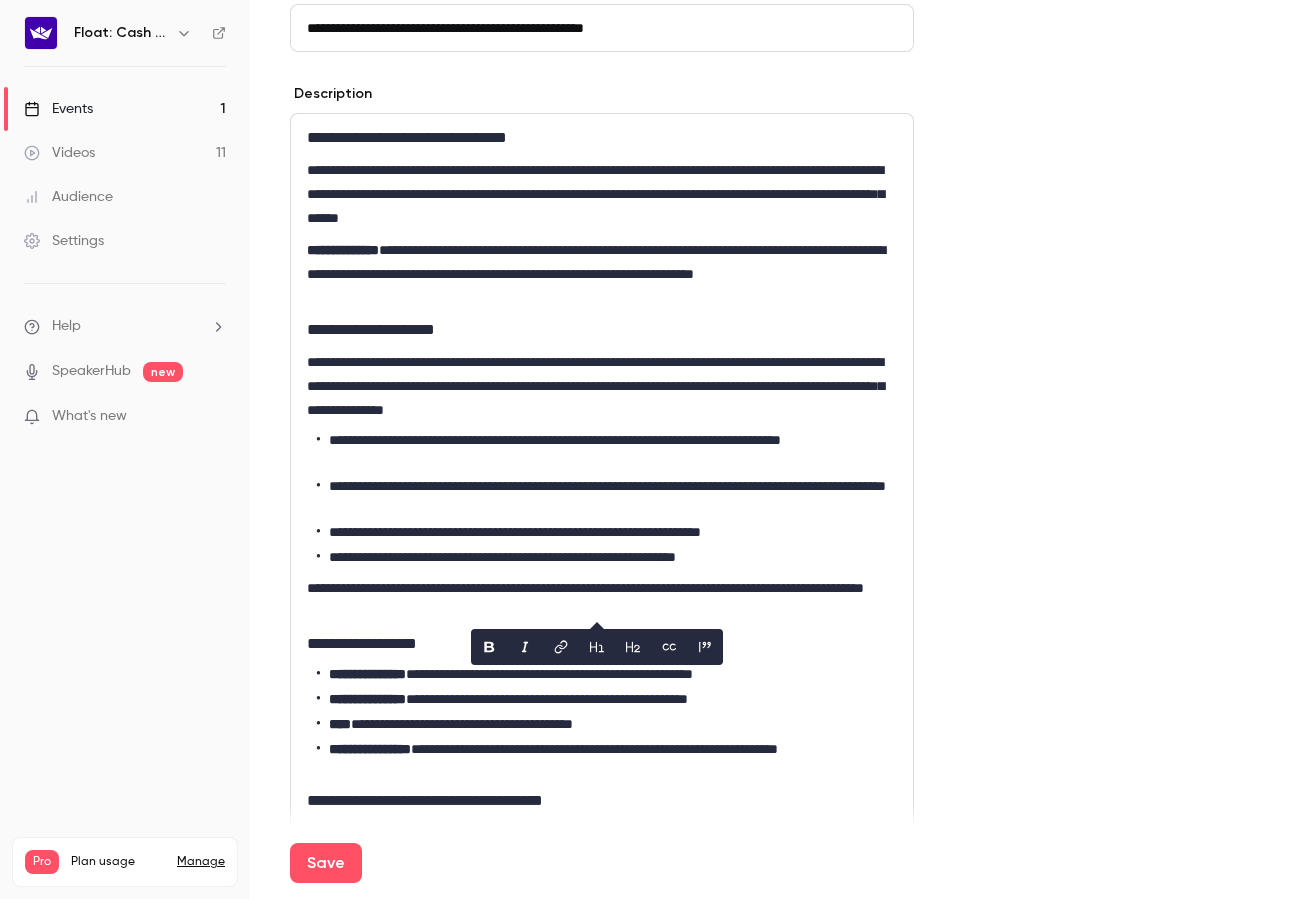 click on "**********" at bounding box center (602, 600) 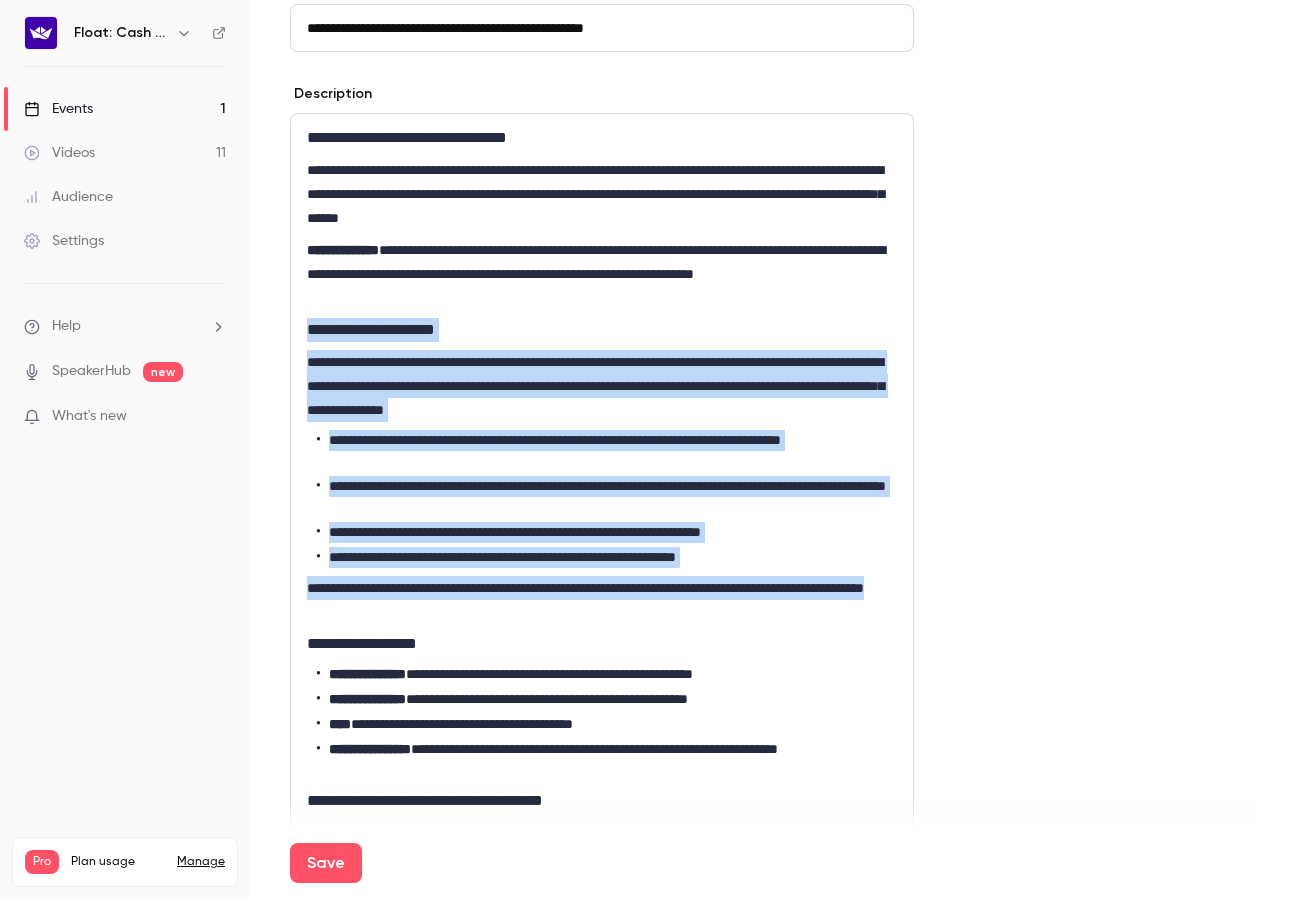 drag, startPoint x: 447, startPoint y: 600, endPoint x: 261, endPoint y: 327, distance: 330.34073 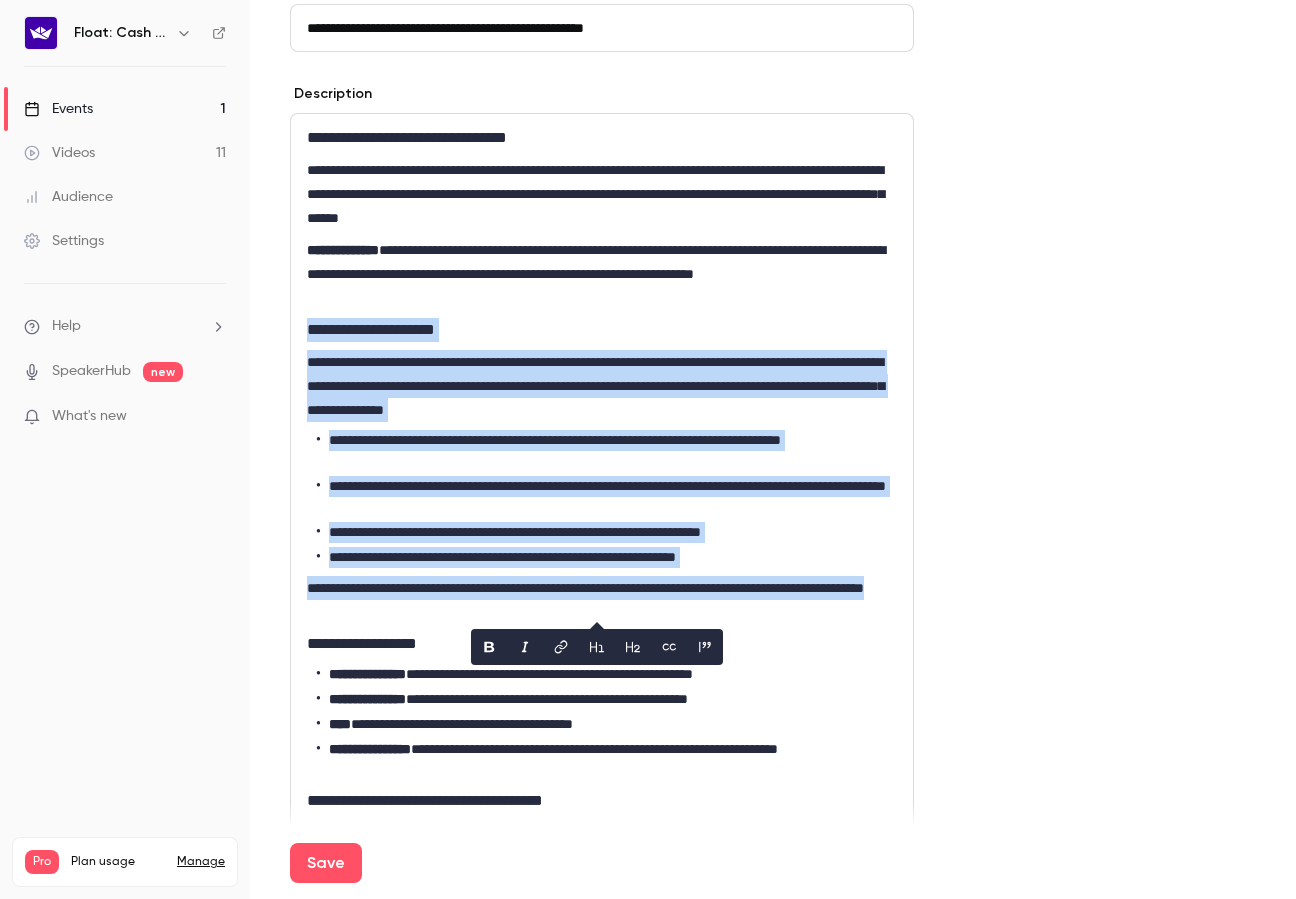 copy on "**********" 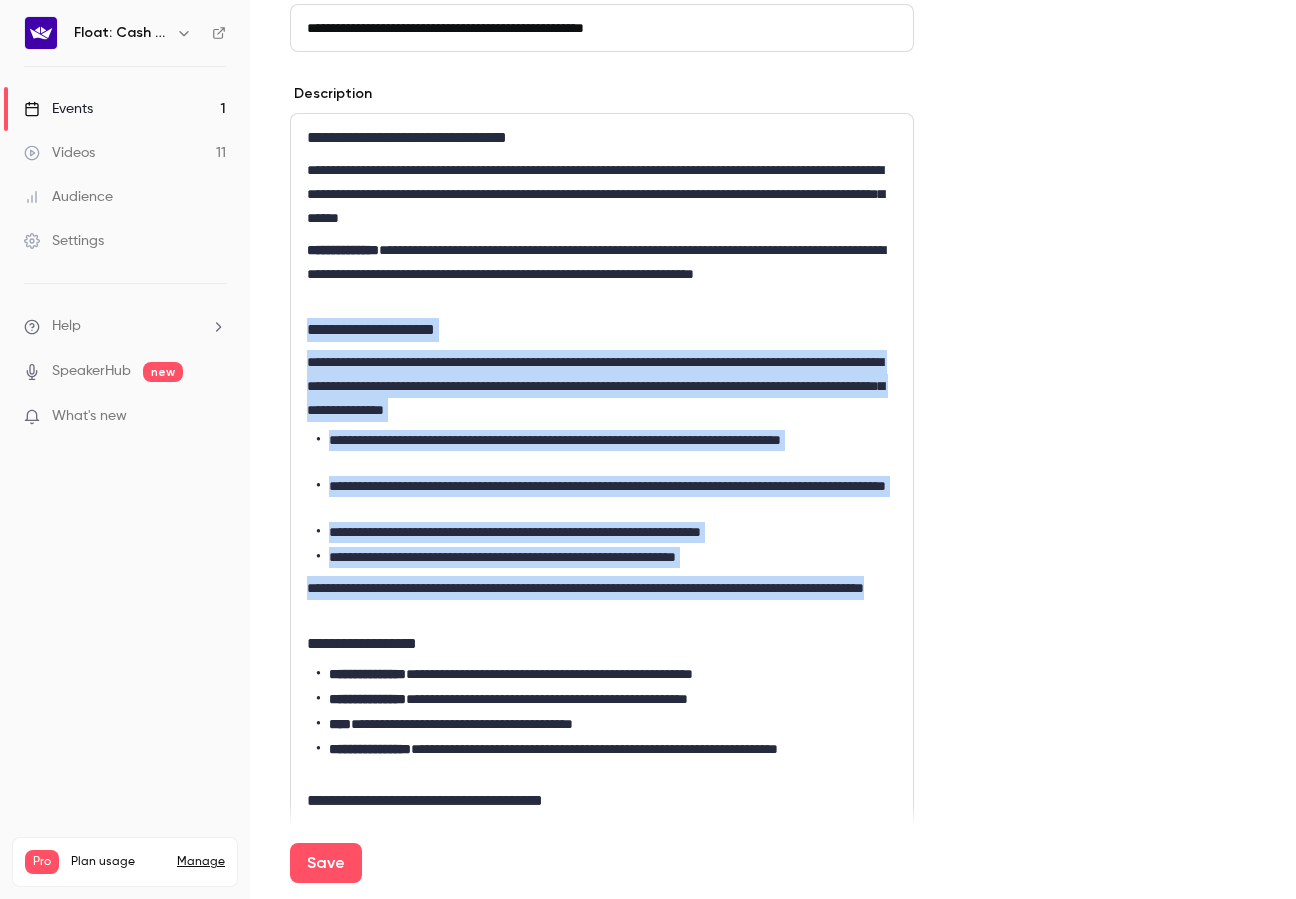 click on "**********" at bounding box center (602, 600) 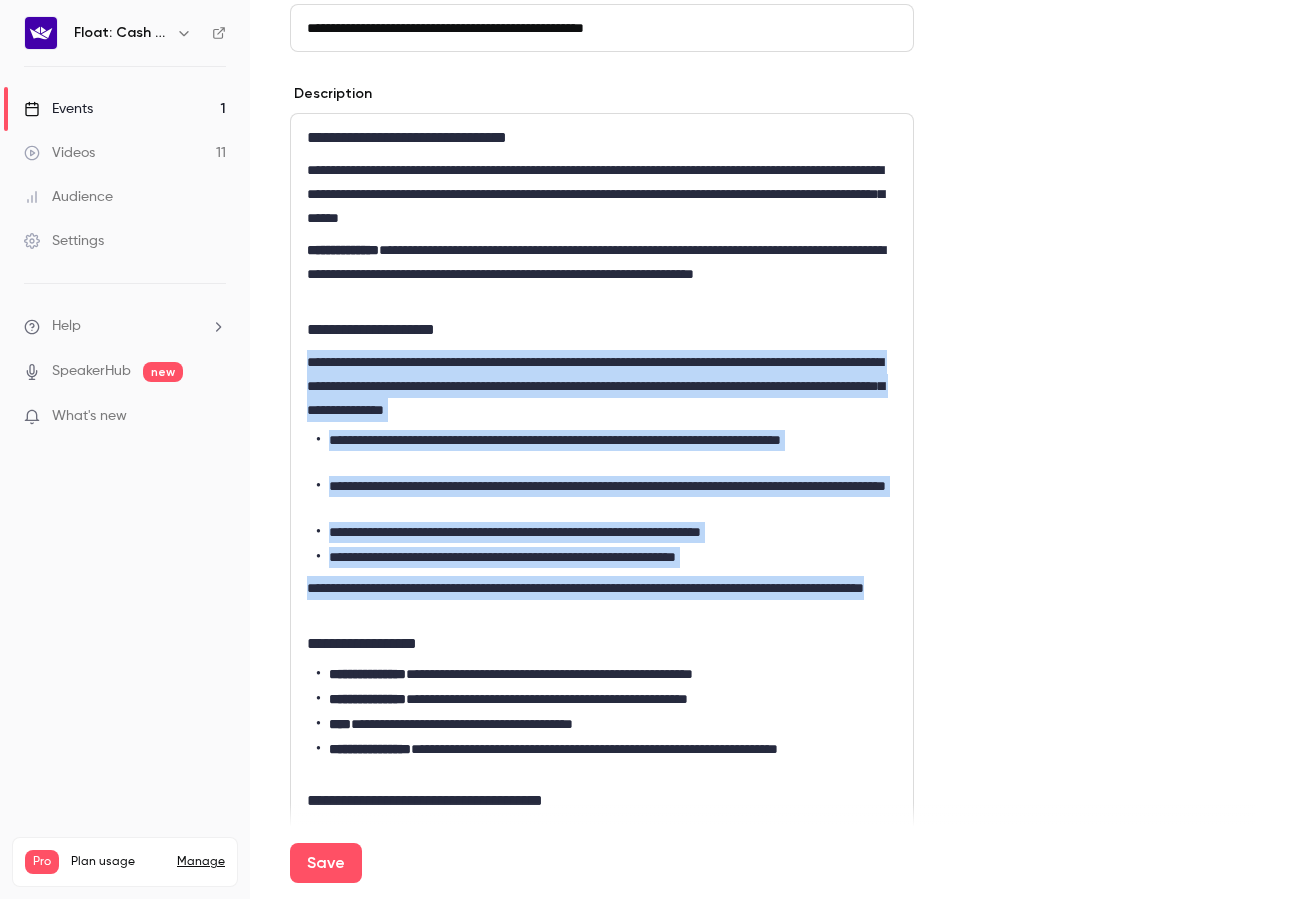 drag, startPoint x: 463, startPoint y: 613, endPoint x: 284, endPoint y: 368, distance: 303.4238 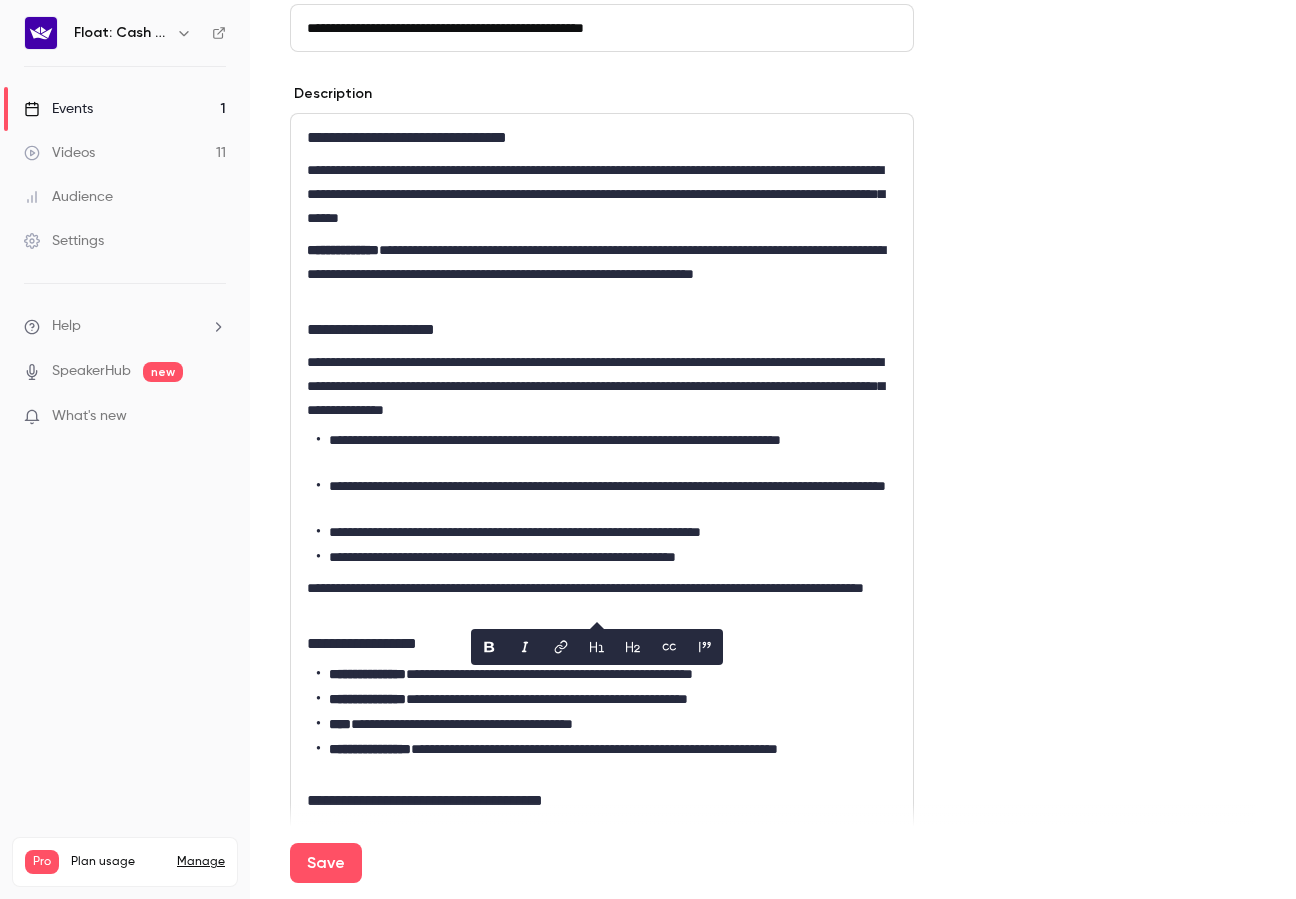 scroll, scrollTop: 0, scrollLeft: 0, axis: both 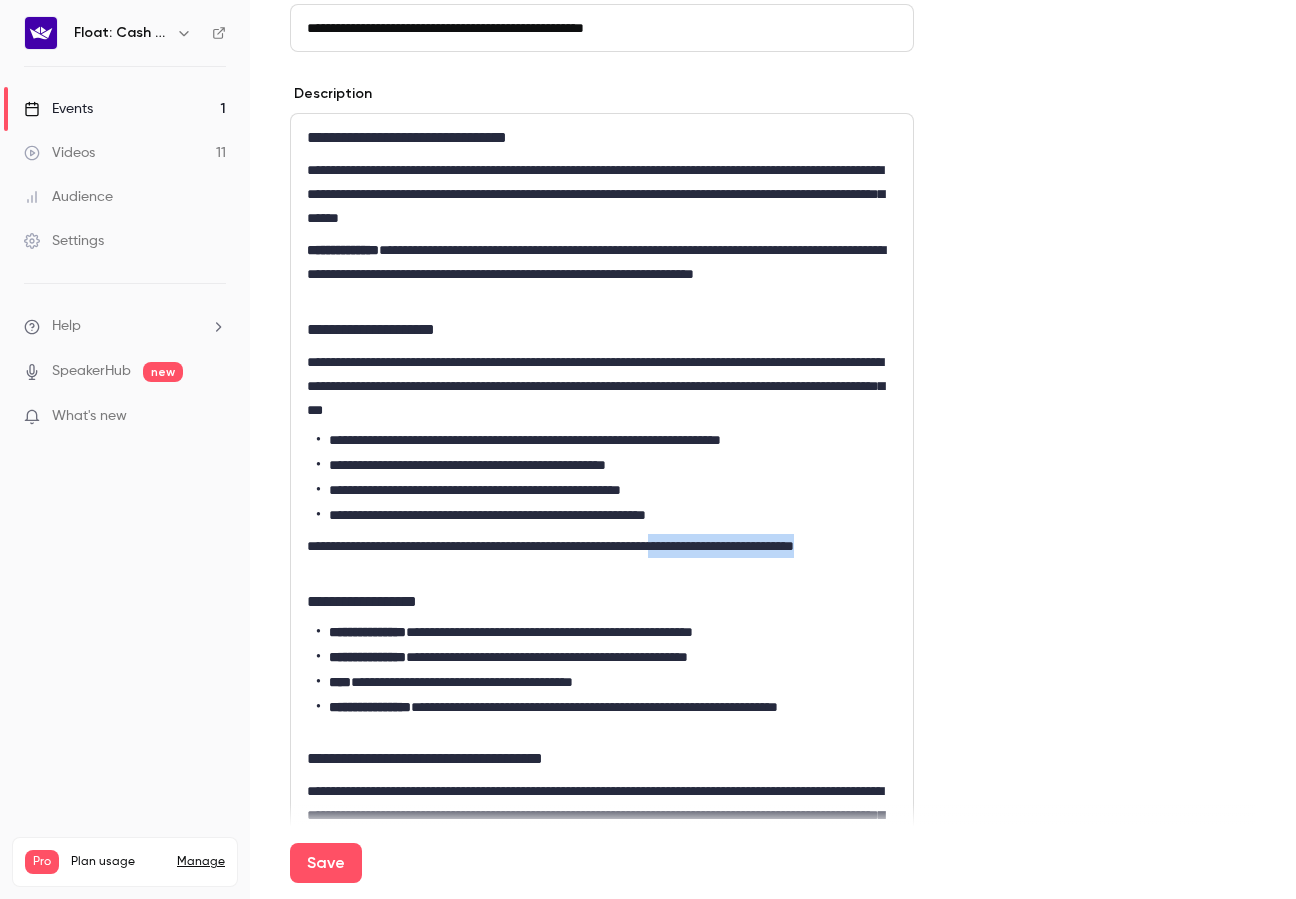drag, startPoint x: 745, startPoint y: 546, endPoint x: 898, endPoint y: 564, distance: 154.05519 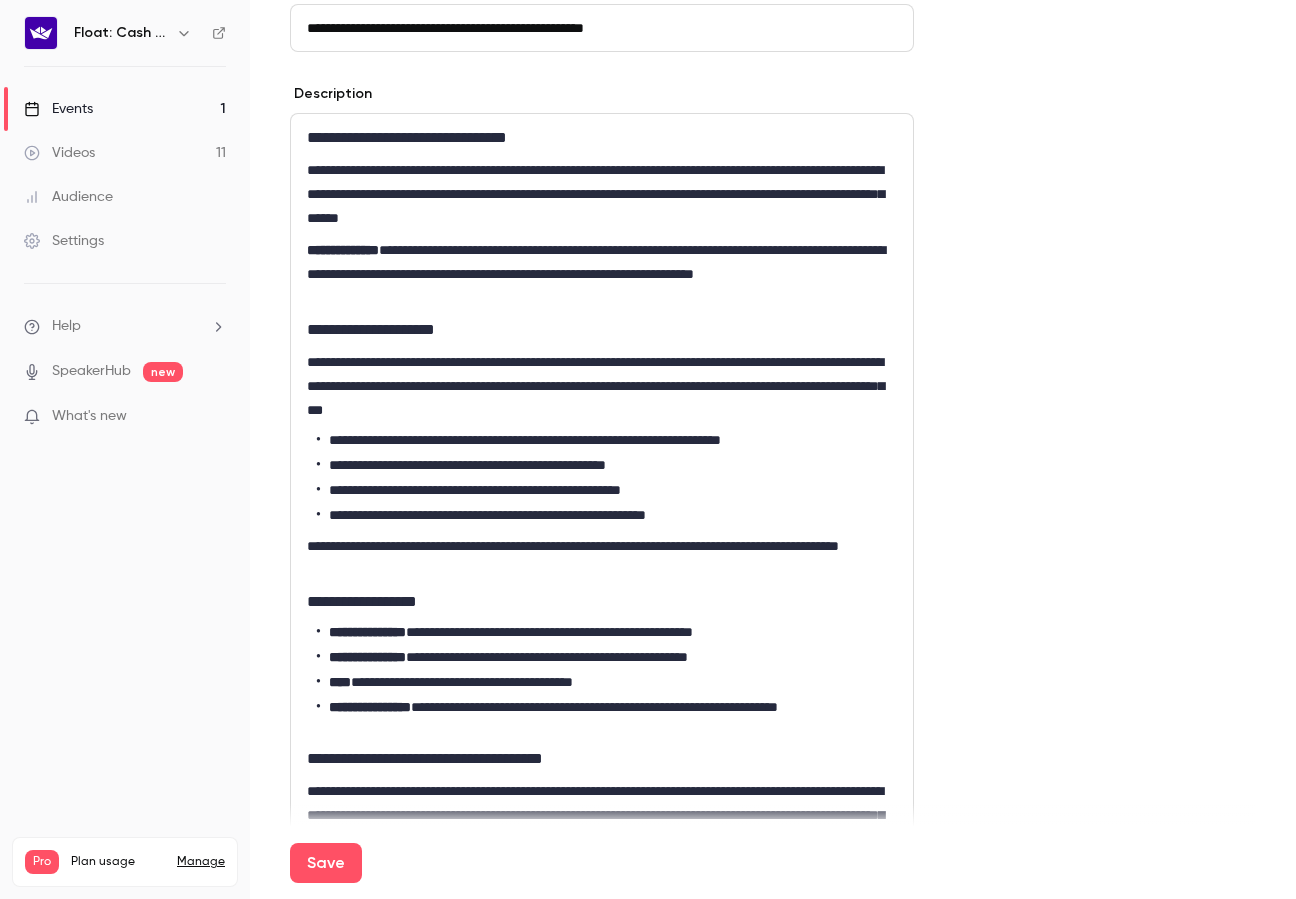 click on "**********" at bounding box center (602, 558) 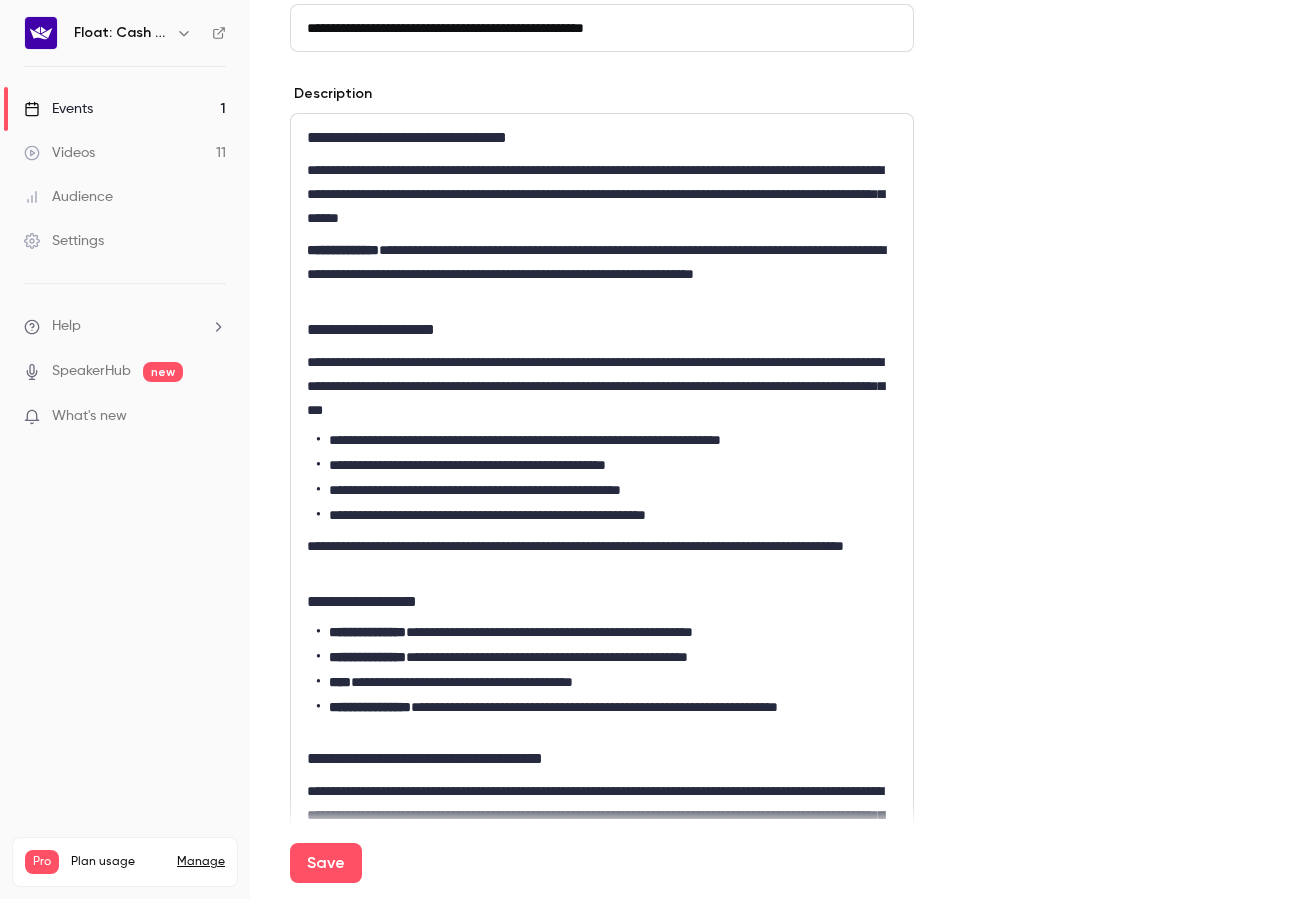 click on "**********" at bounding box center [602, 558] 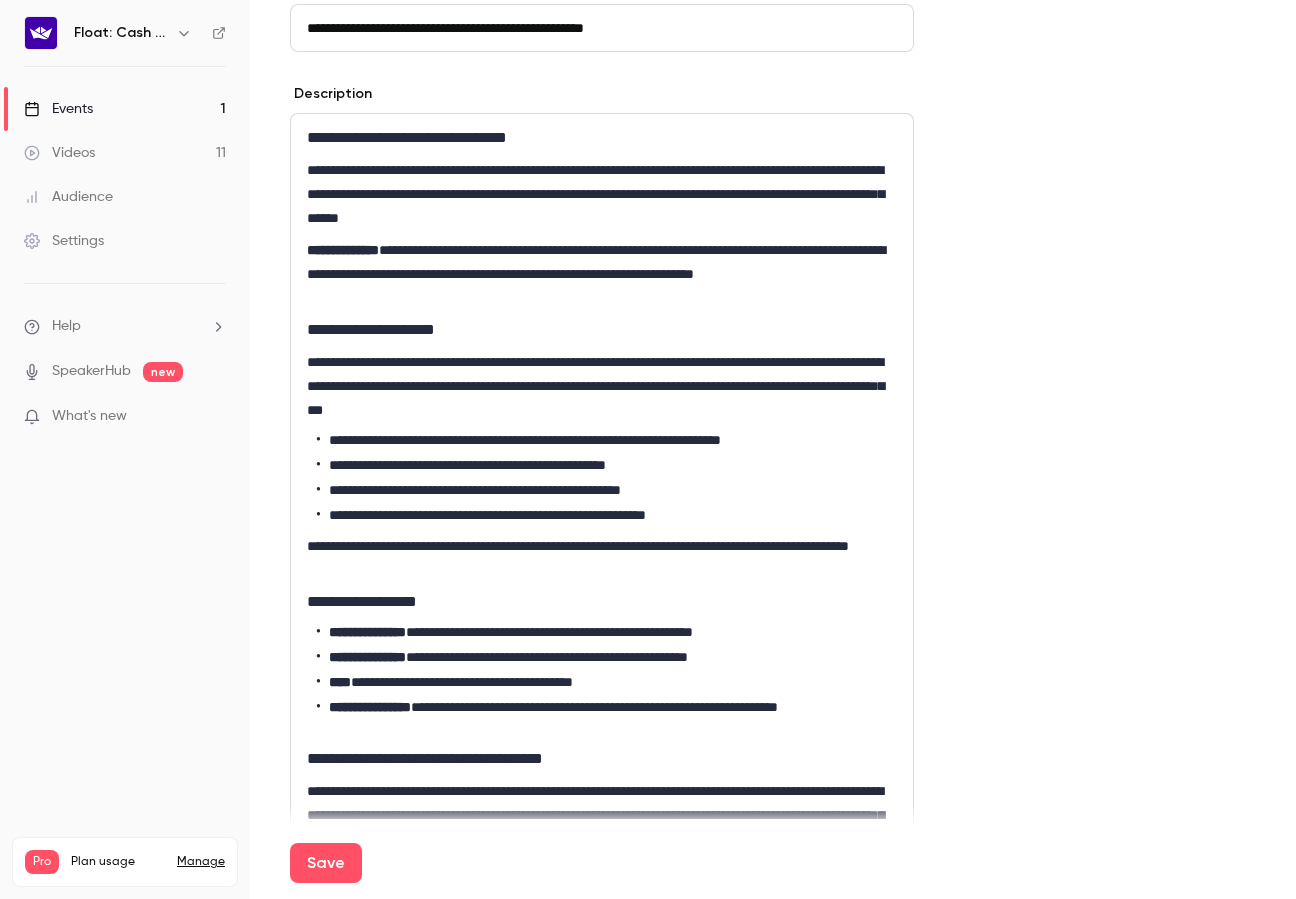 click on "**********" at bounding box center (602, 558) 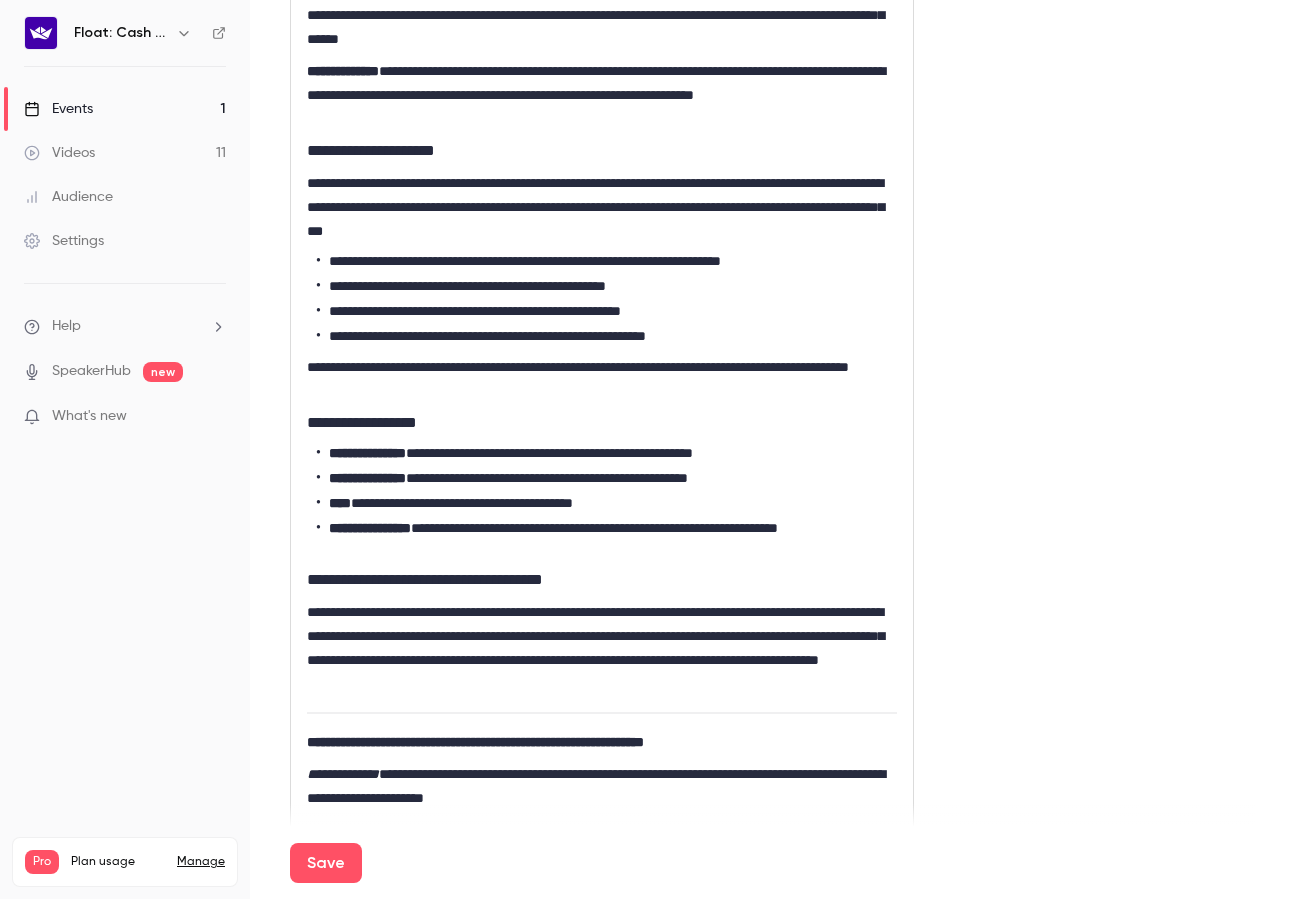 scroll, scrollTop: 789, scrollLeft: 0, axis: vertical 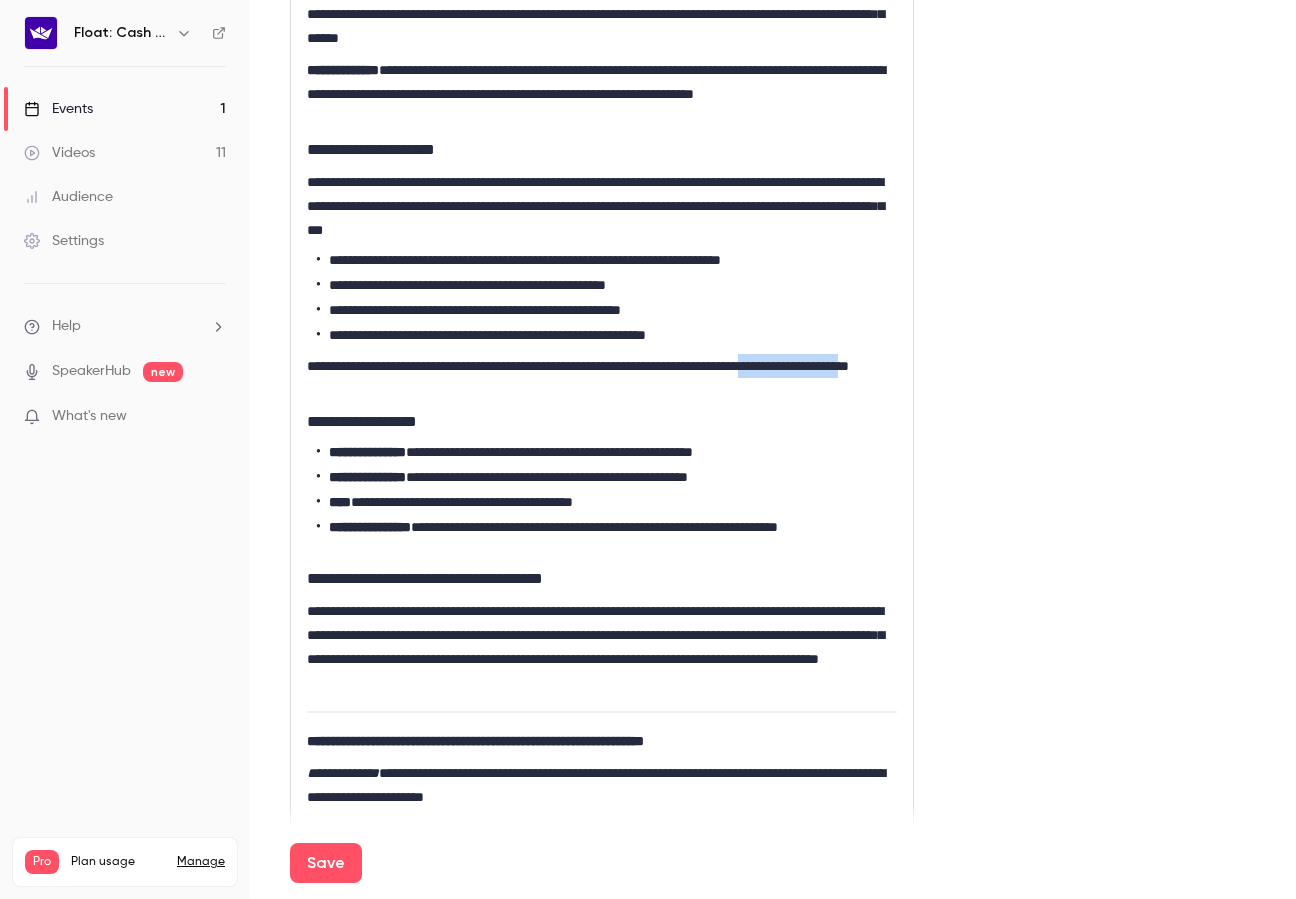drag, startPoint x: 454, startPoint y: 388, endPoint x: 311, endPoint y: 388, distance: 143 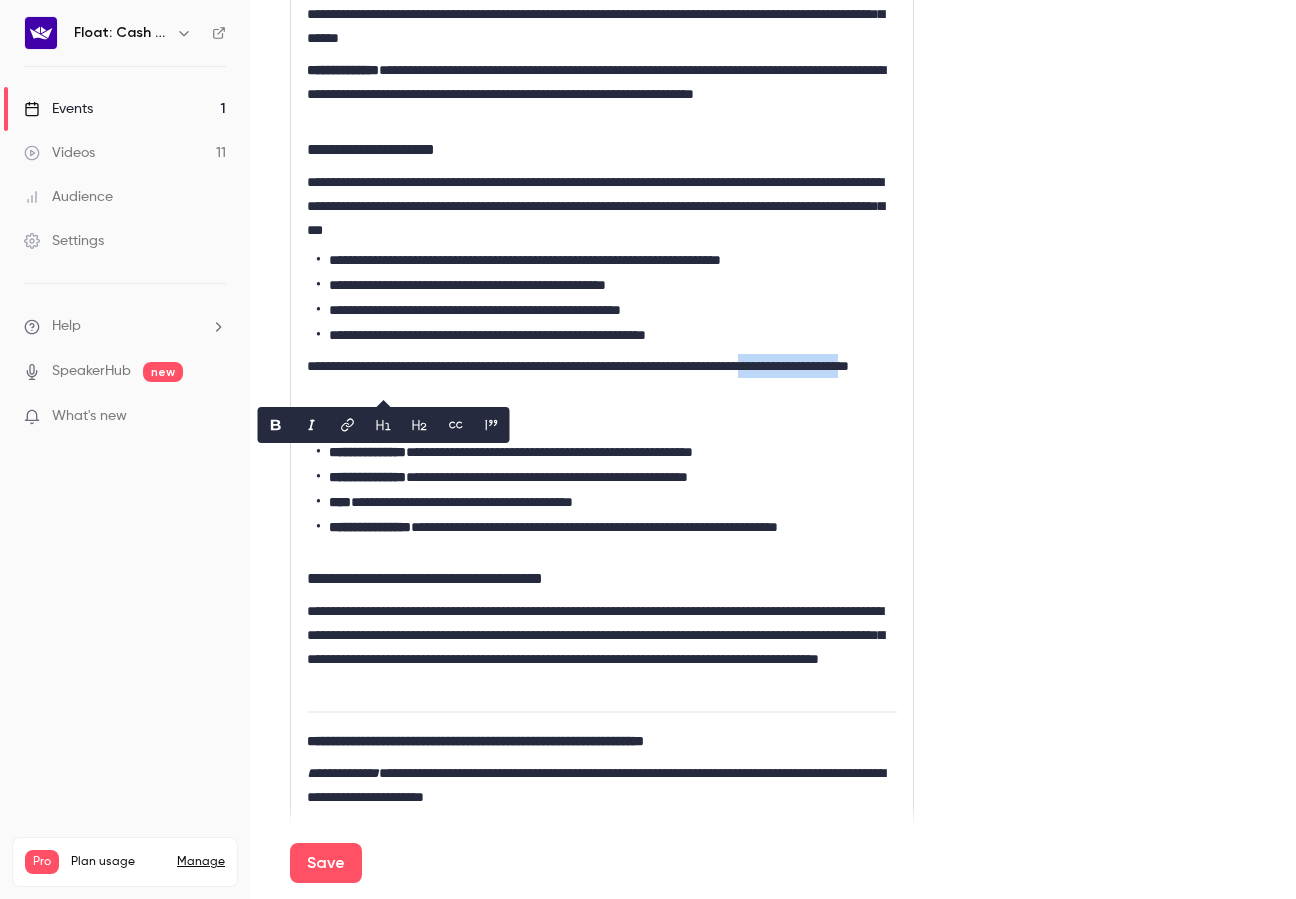 copy on "**********" 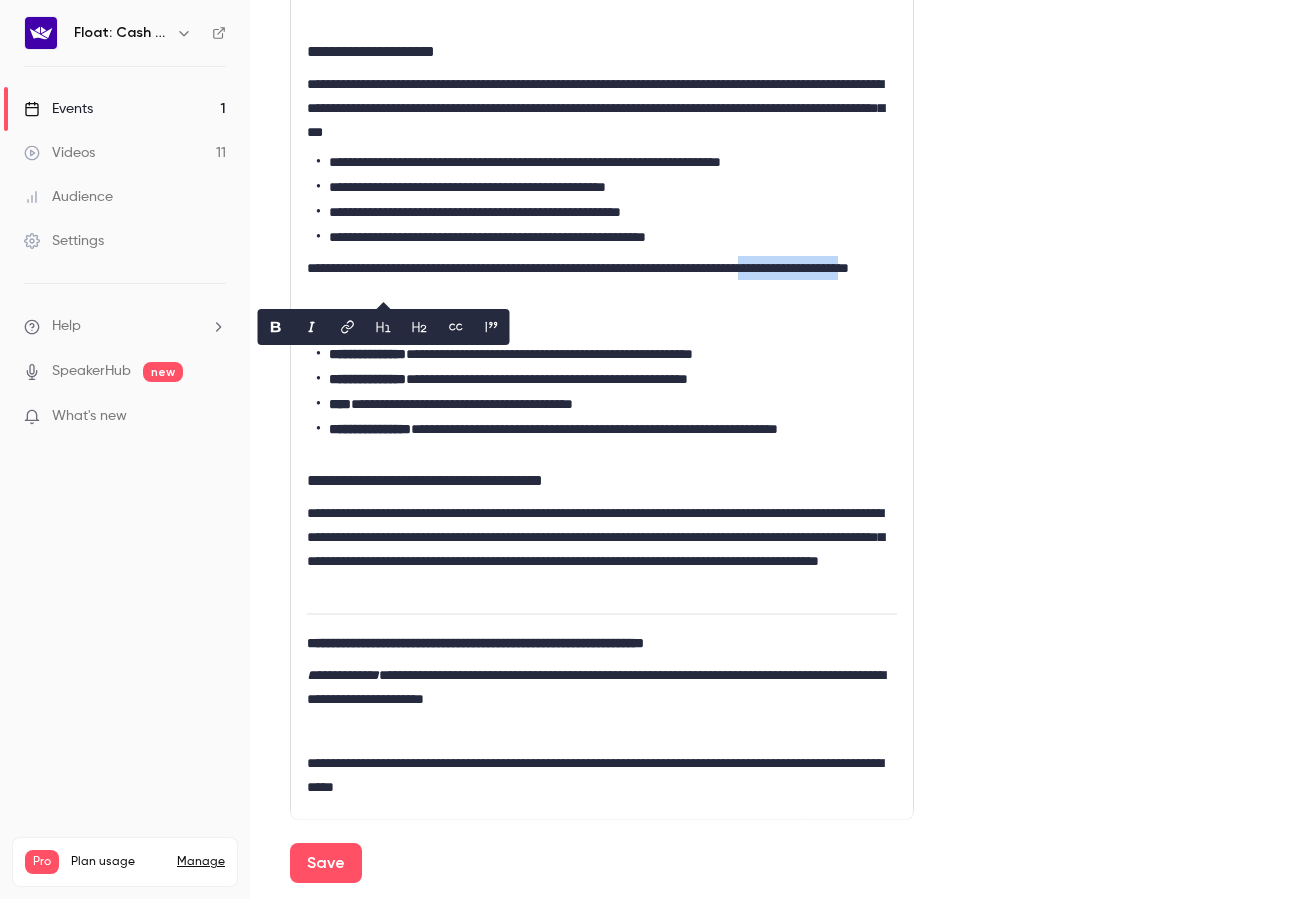 scroll, scrollTop: 893, scrollLeft: 0, axis: vertical 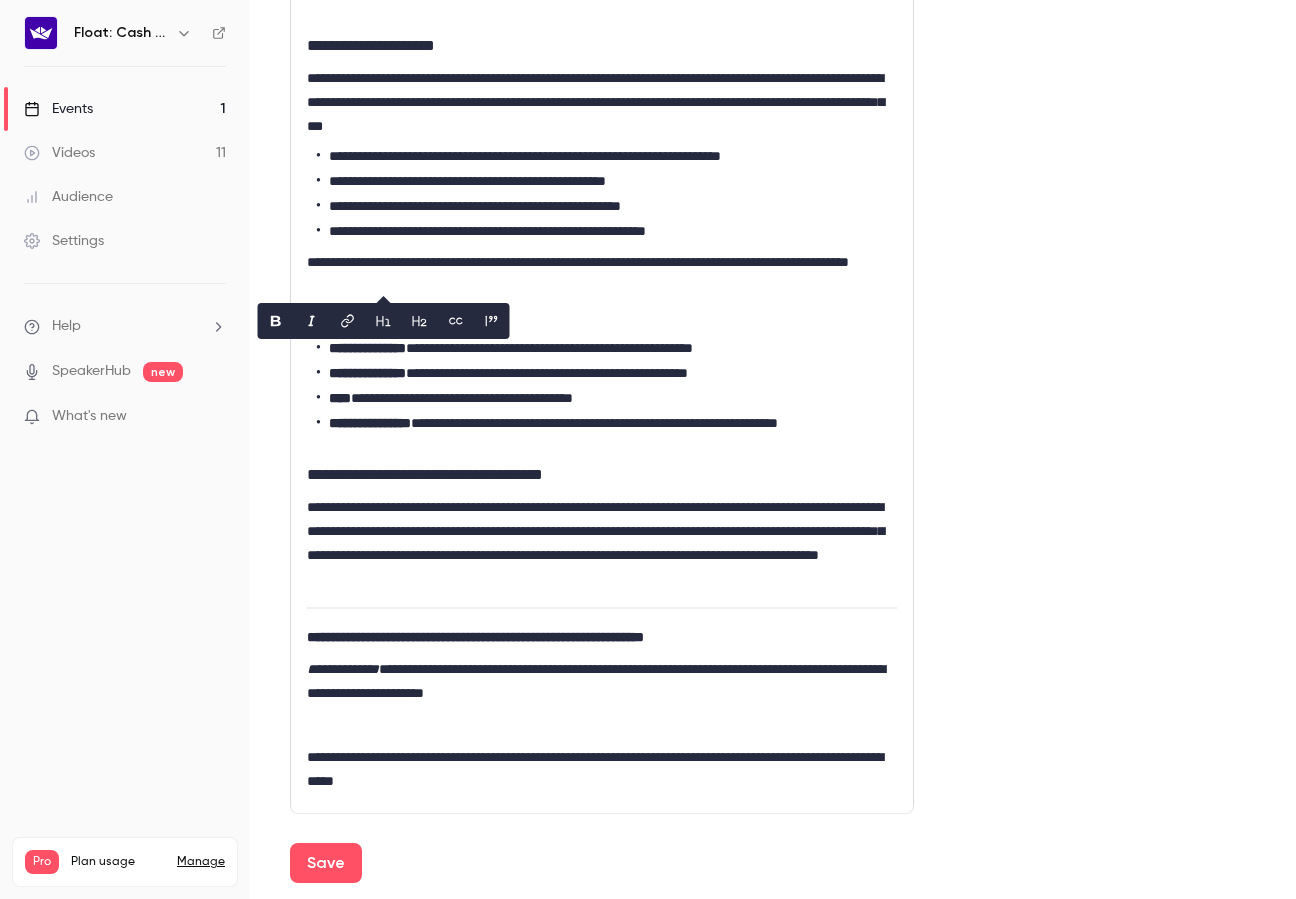 click on "**********" at bounding box center [602, 274] 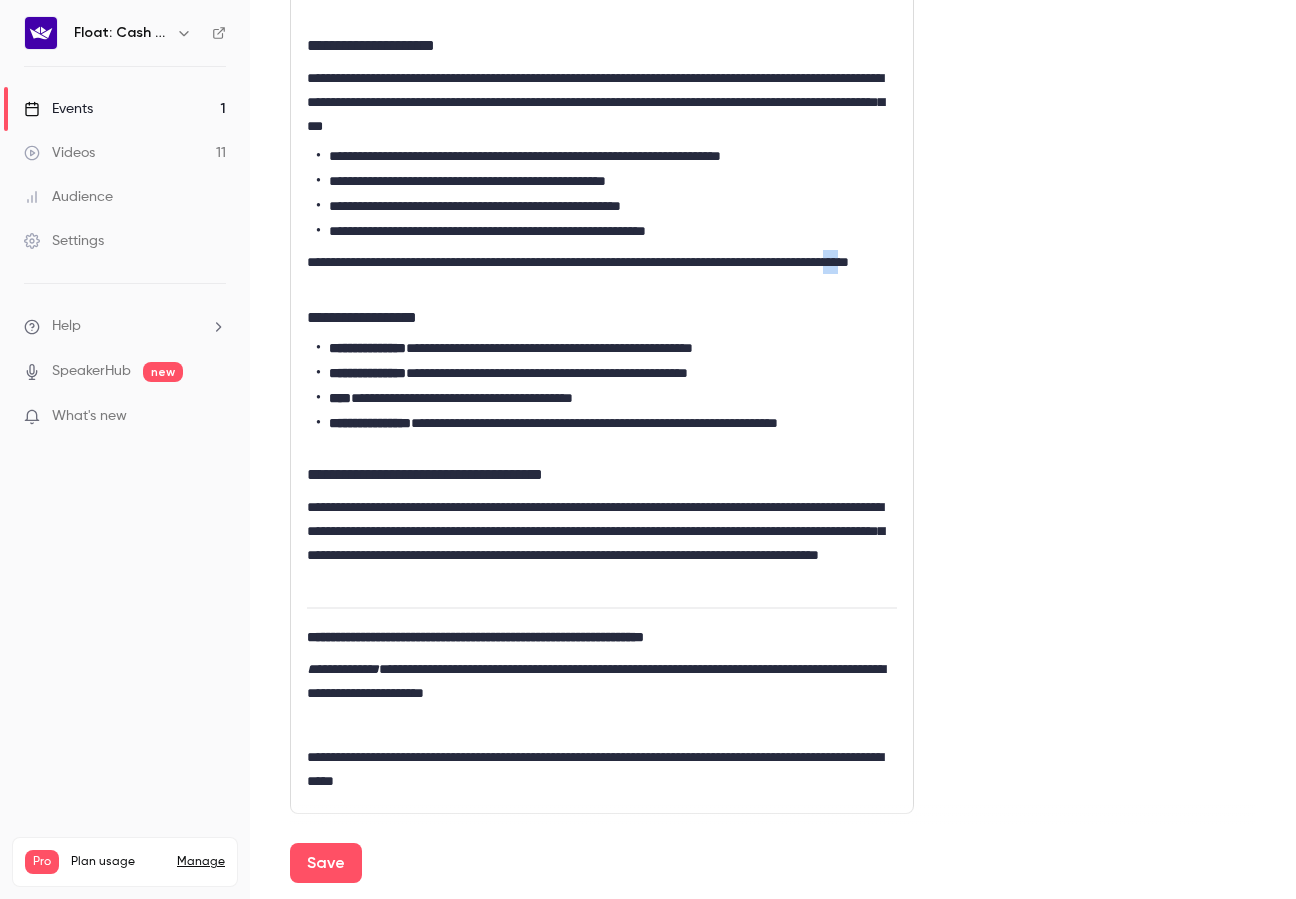 drag, startPoint x: 456, startPoint y: 285, endPoint x: 429, endPoint y: 288, distance: 27.166155 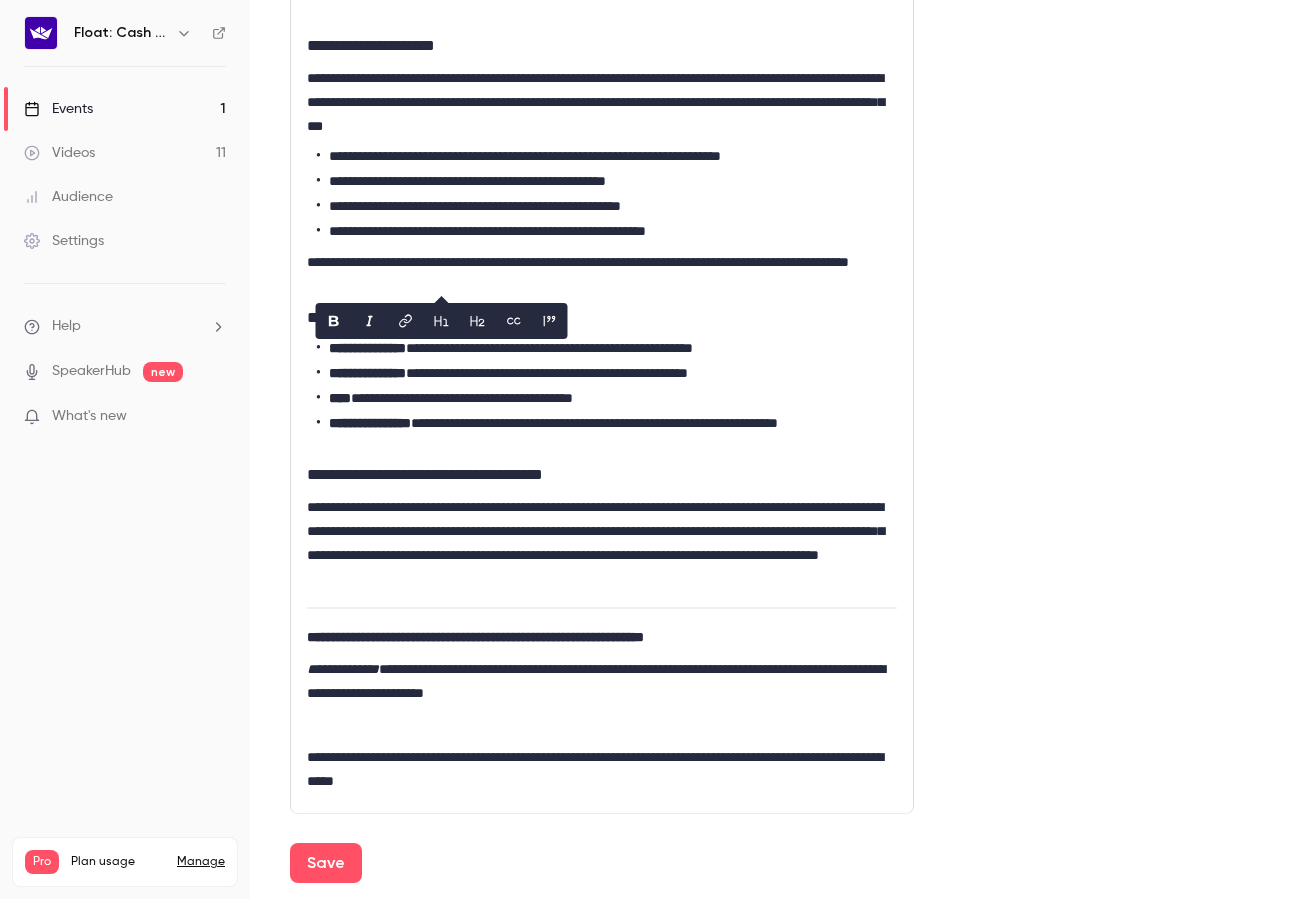 click on "**********" at bounding box center (602, 274) 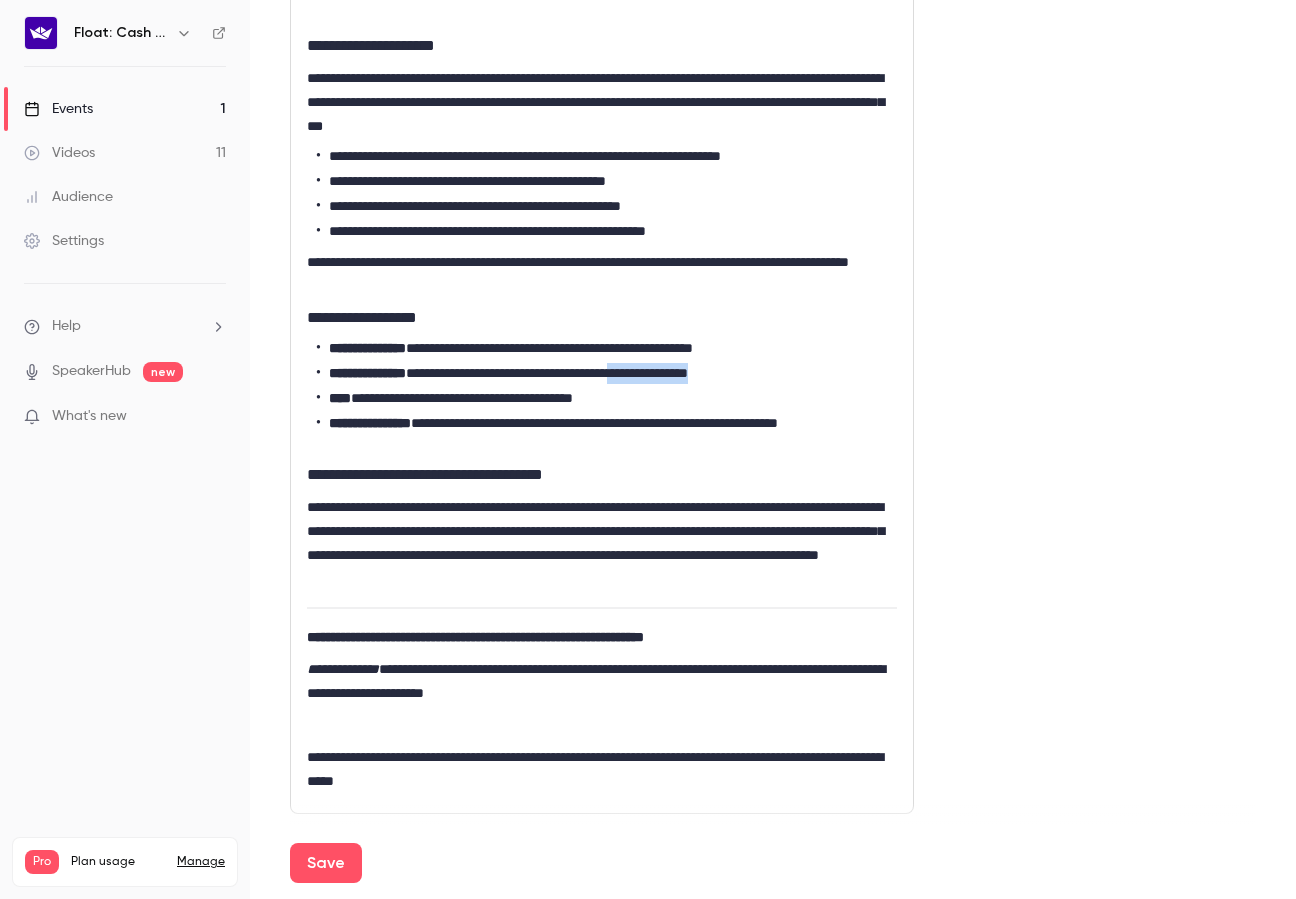 drag, startPoint x: 681, startPoint y: 373, endPoint x: 787, endPoint y: 375, distance: 106.01887 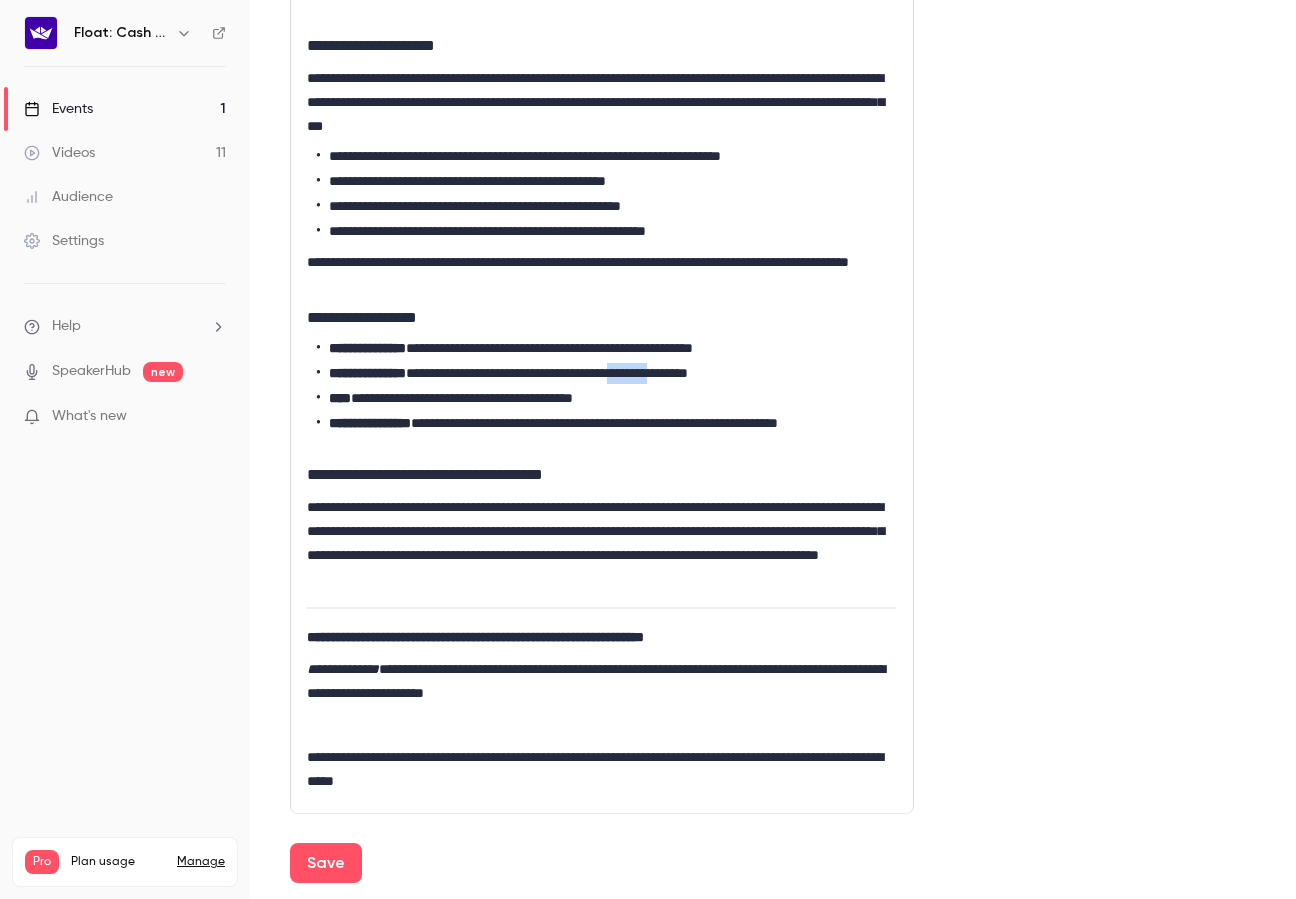 drag, startPoint x: 680, startPoint y: 373, endPoint x: 730, endPoint y: 373, distance: 50 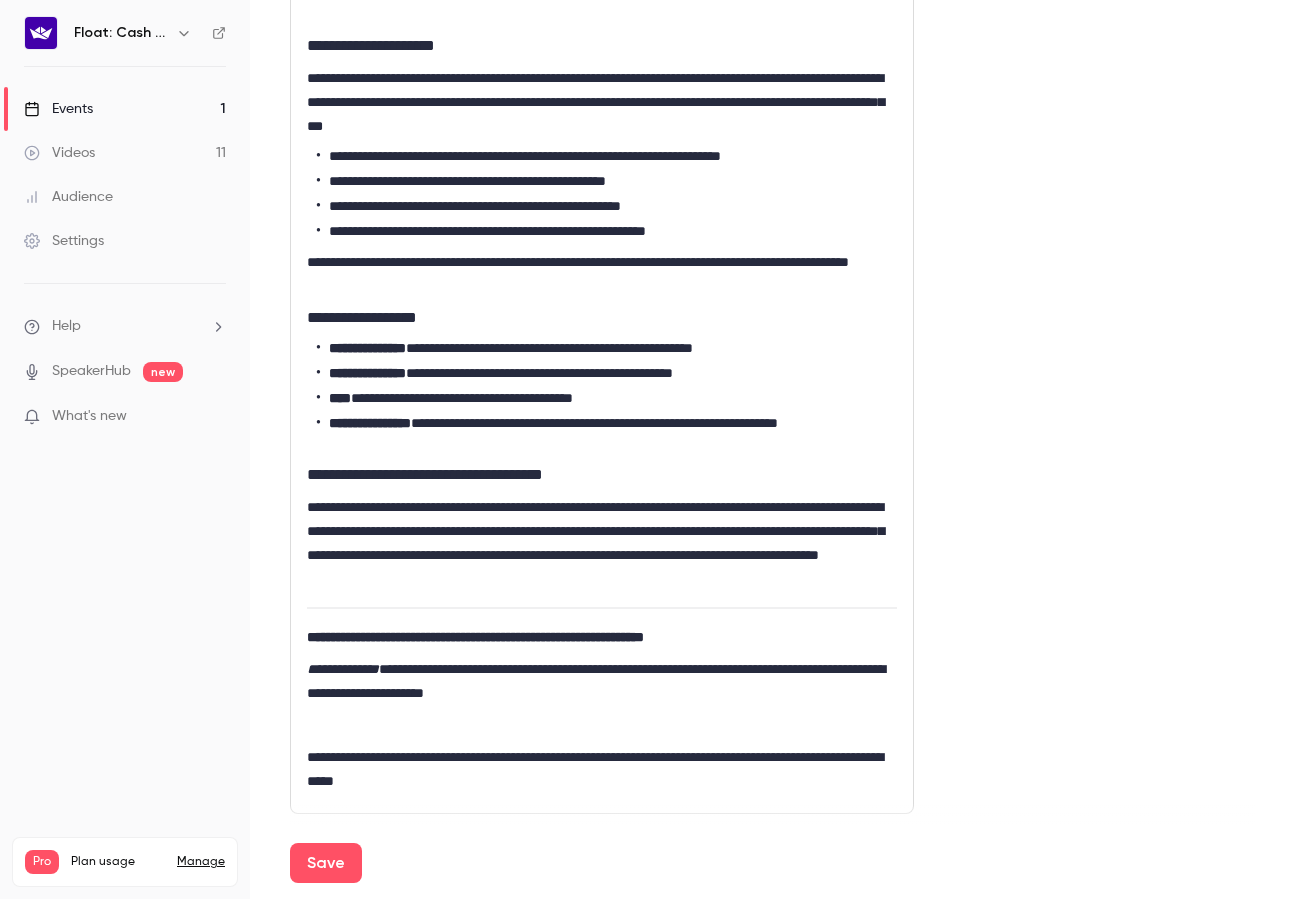 click on "**********" at bounding box center (607, 398) 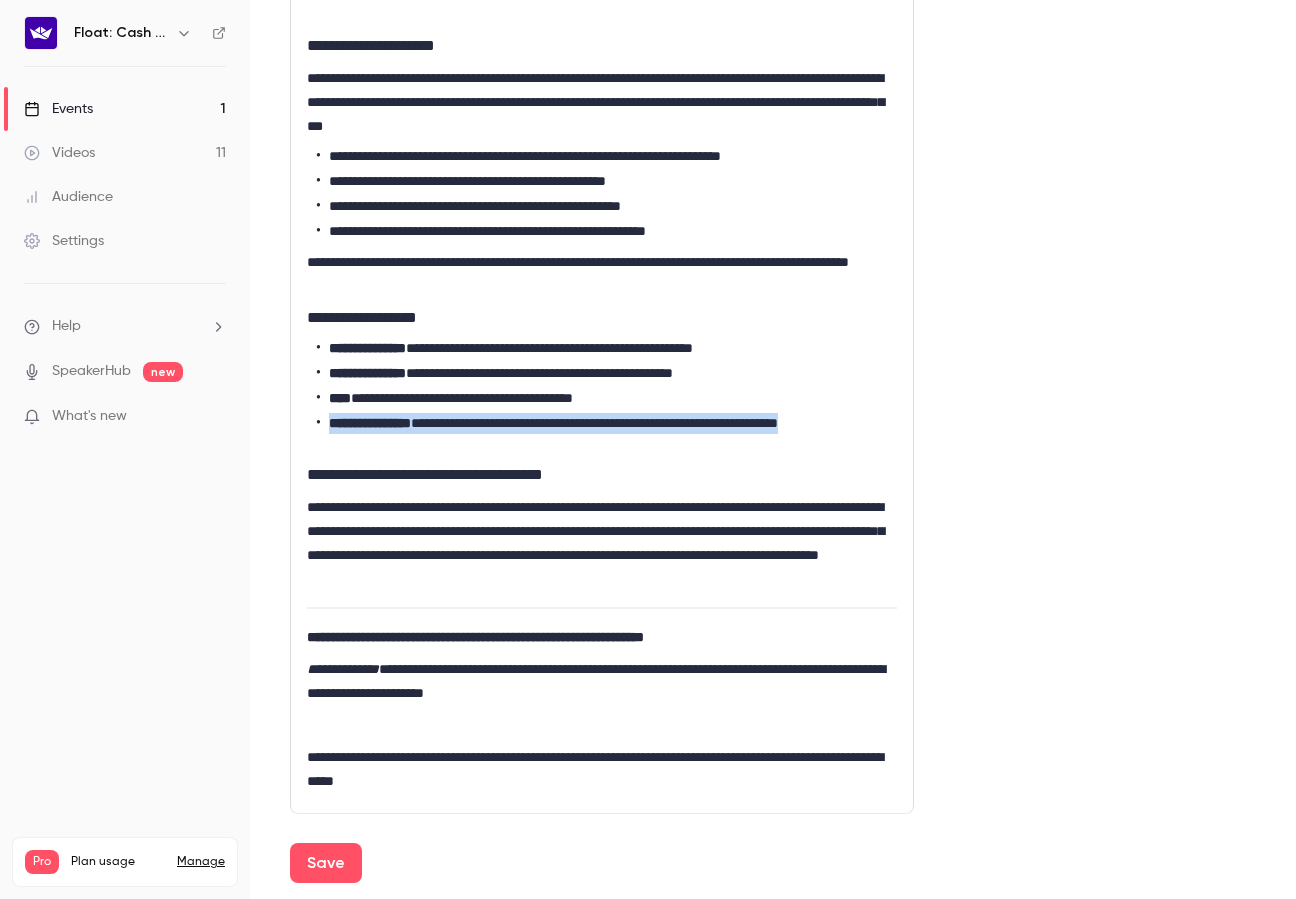 drag, startPoint x: 369, startPoint y: 446, endPoint x: 307, endPoint y: 420, distance: 67.23094 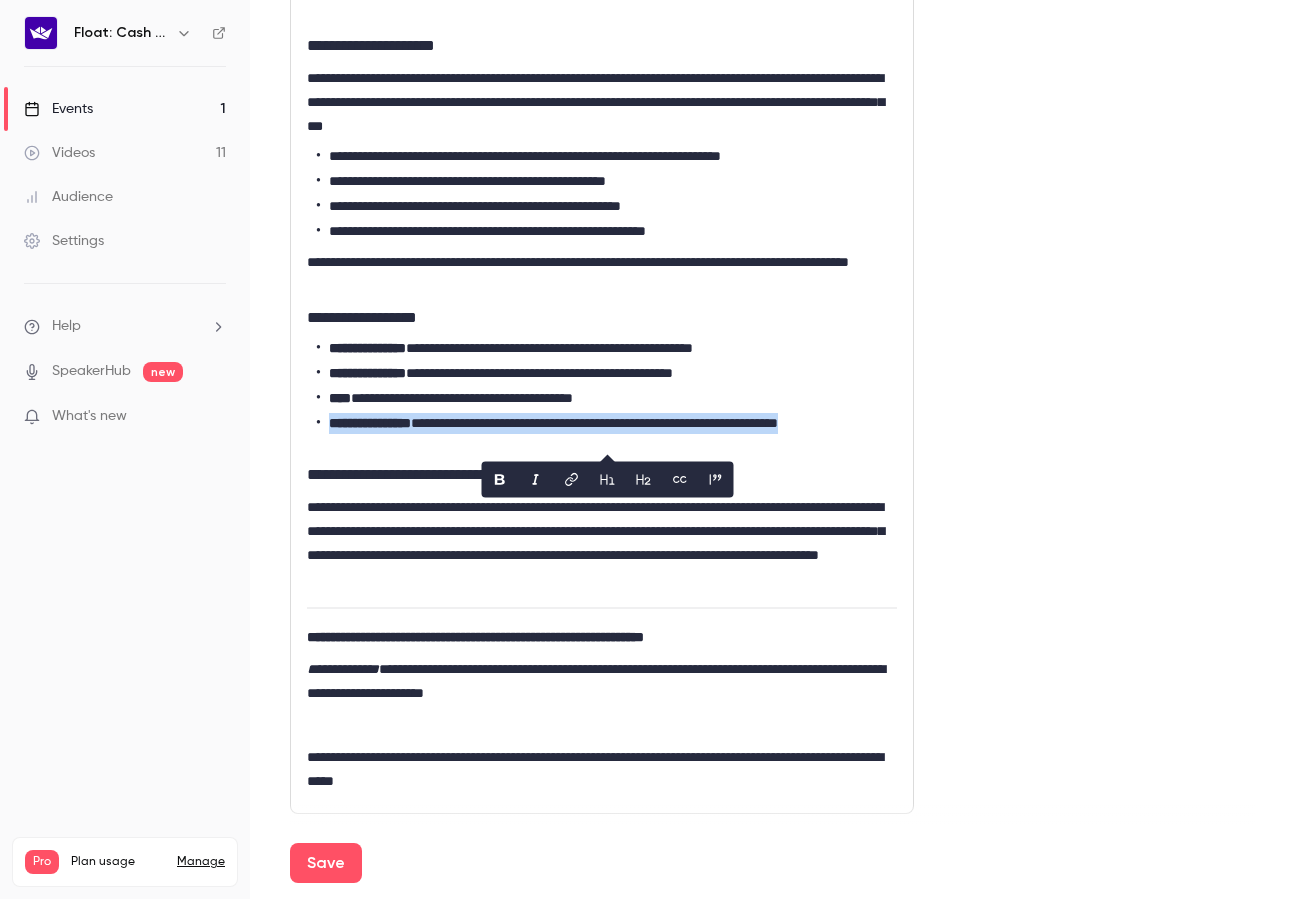 click on "**********" at bounding box center (370, 423) 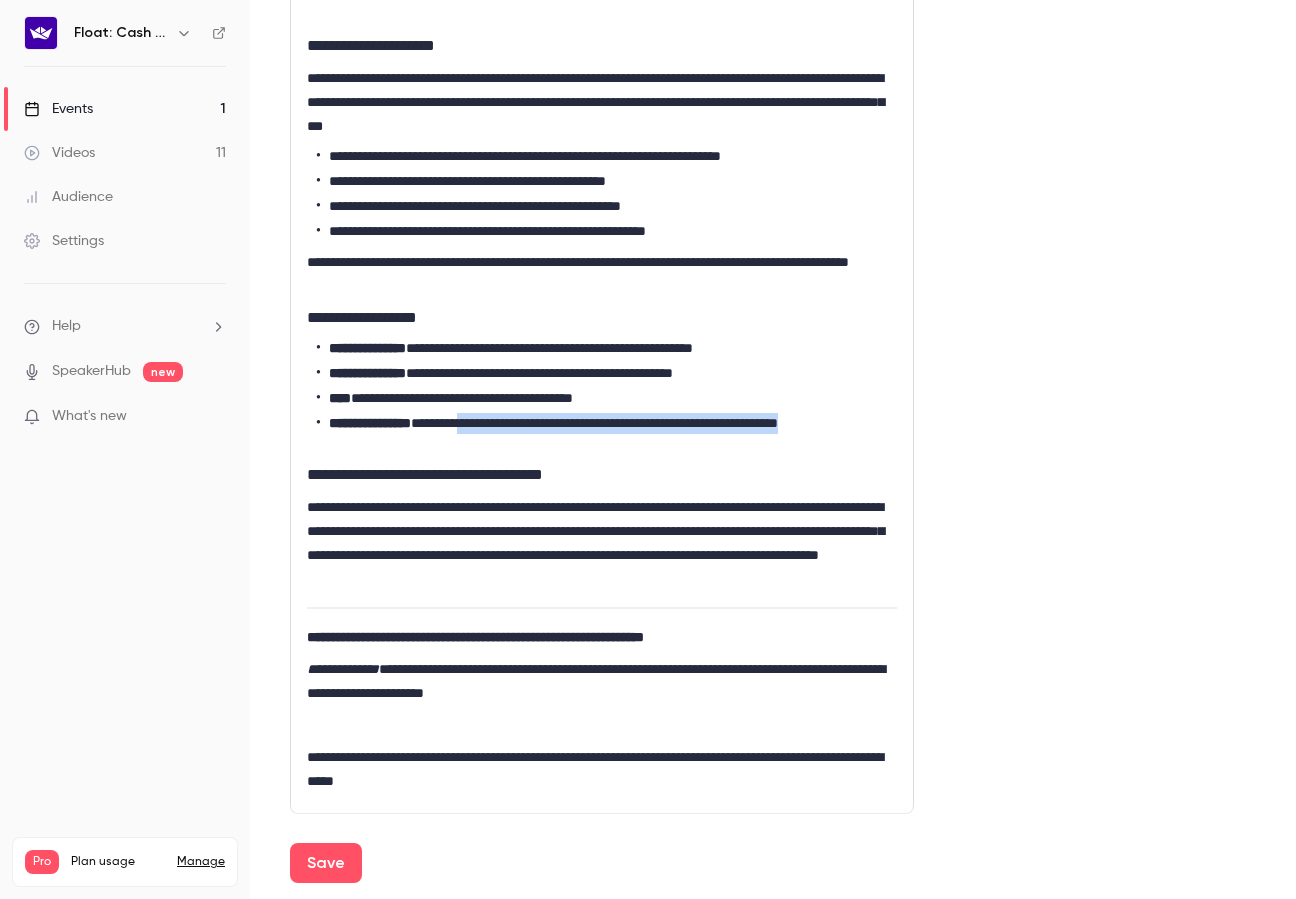 drag, startPoint x: 573, startPoint y: 440, endPoint x: 495, endPoint y: 429, distance: 78.77182 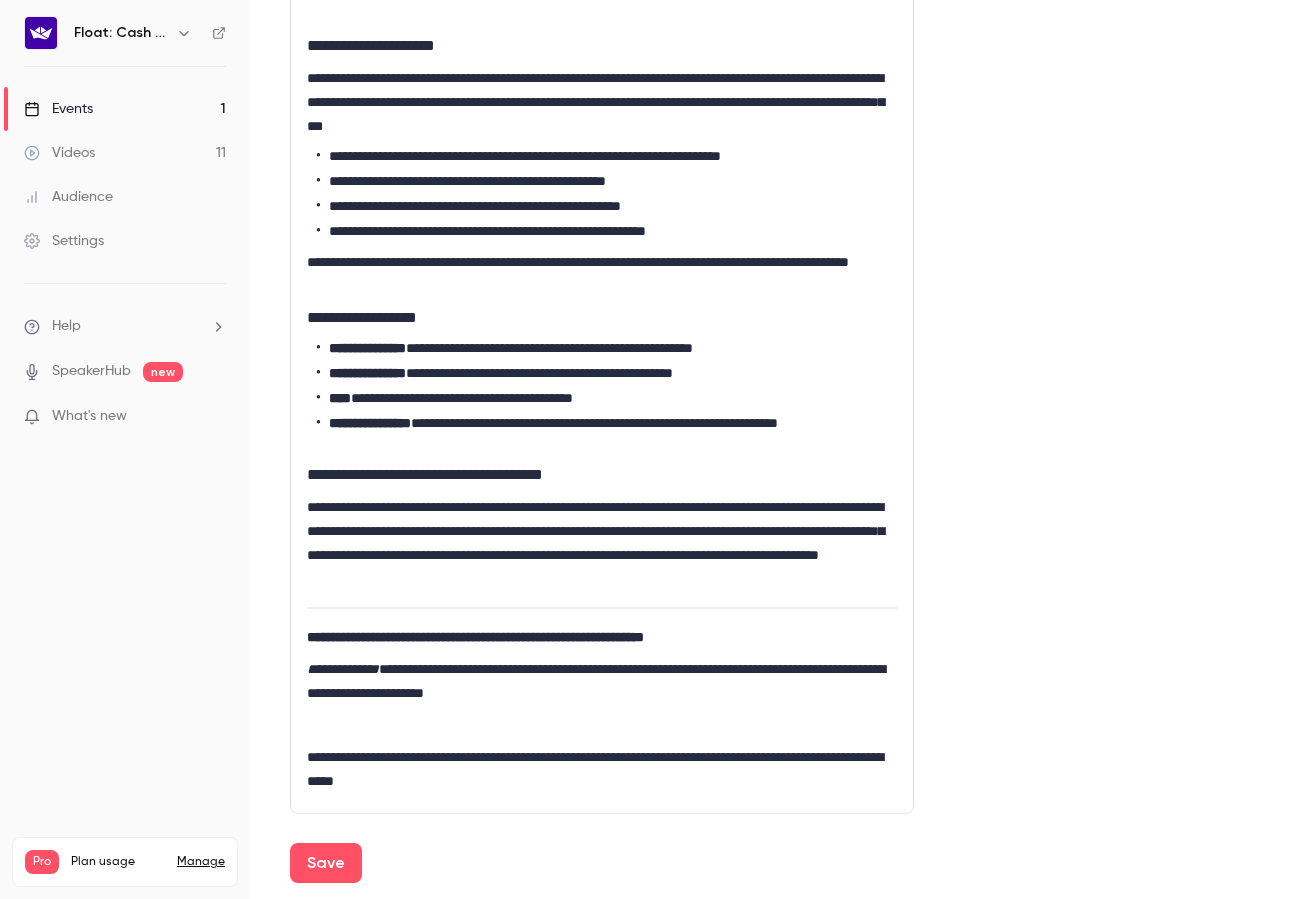 click on "**********" at bounding box center [607, 434] 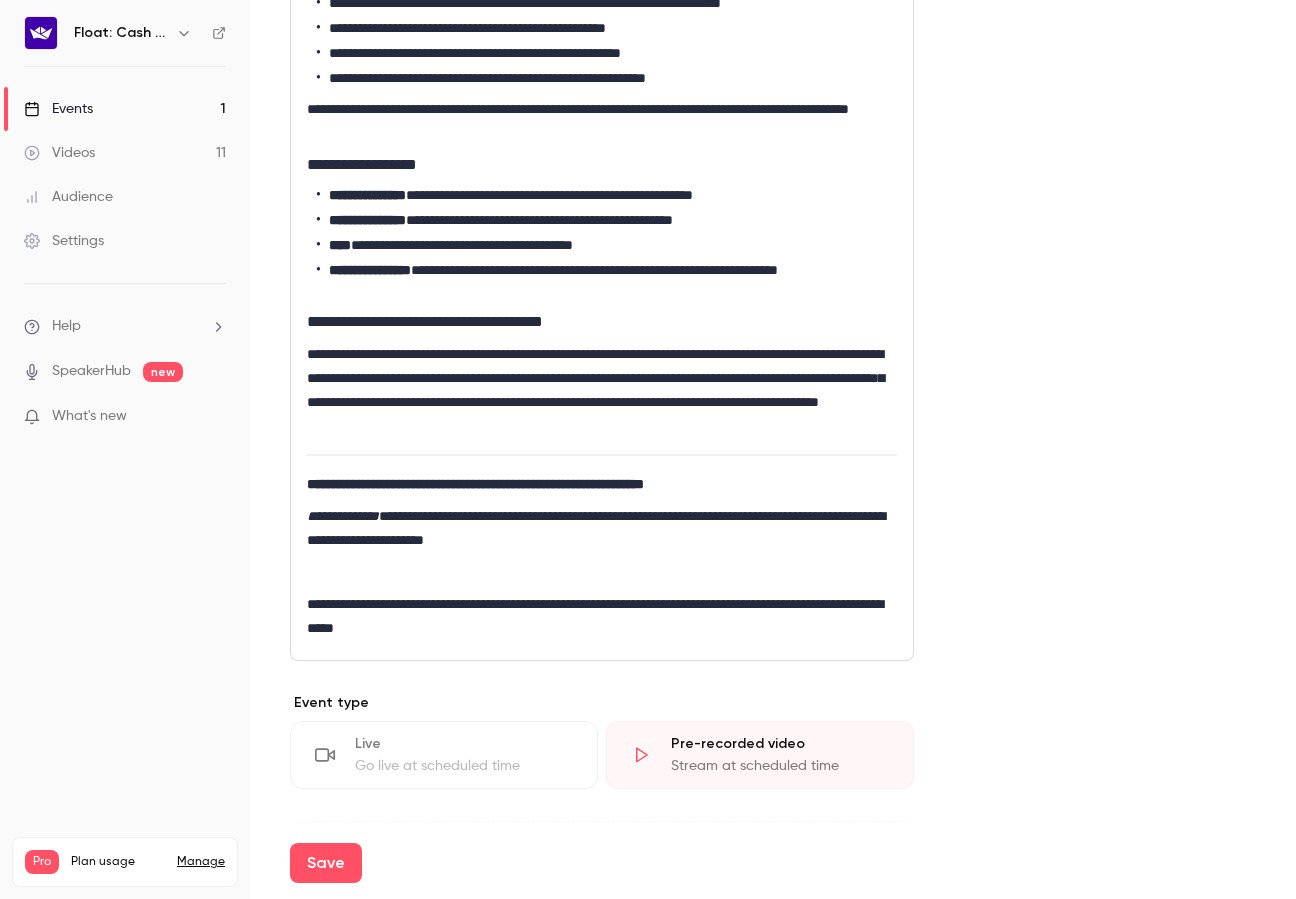 scroll, scrollTop: 1051, scrollLeft: 0, axis: vertical 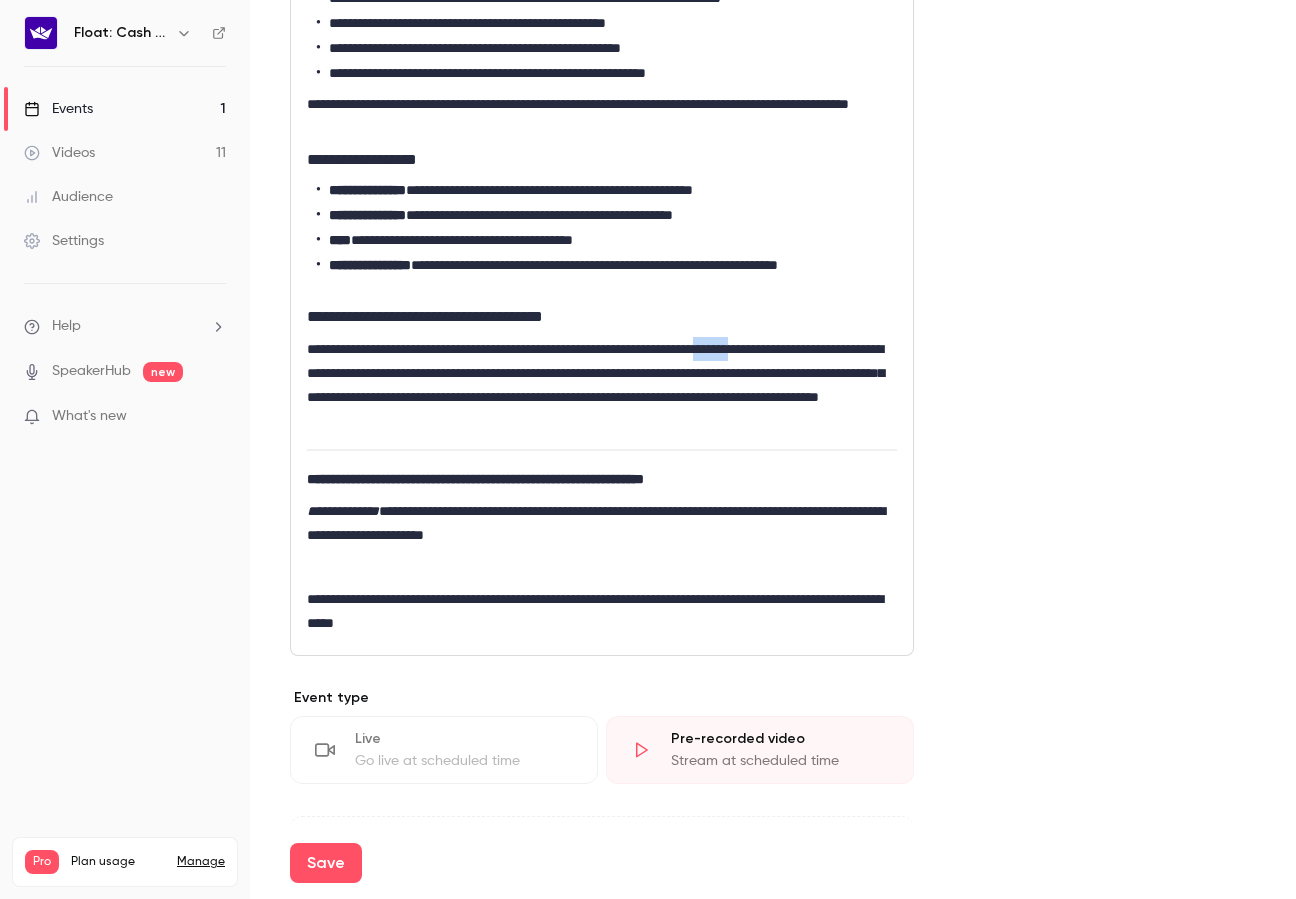 drag, startPoint x: 871, startPoint y: 348, endPoint x: 824, endPoint y: 351, distance: 47.095646 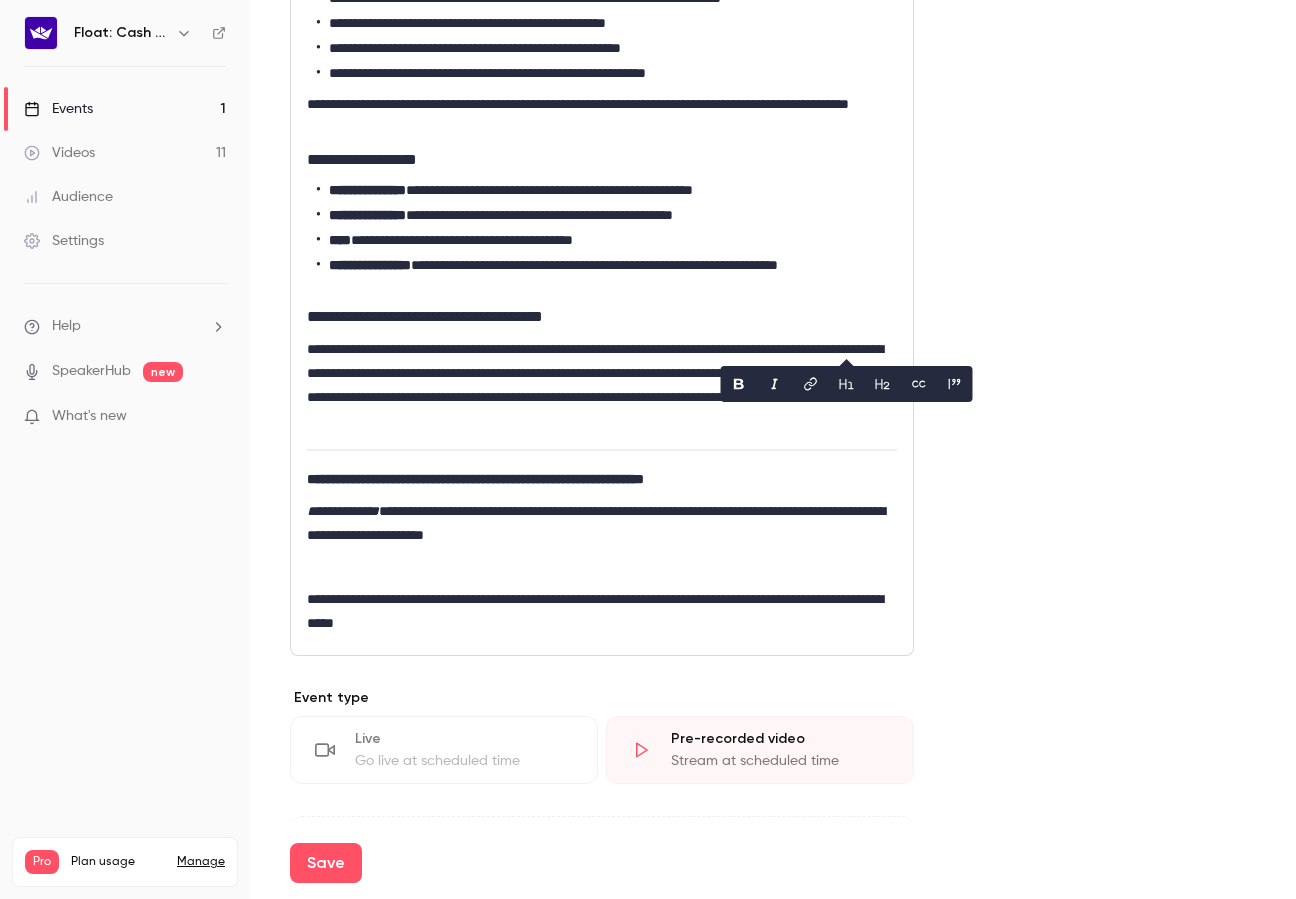 click on "**********" at bounding box center (602, 385) 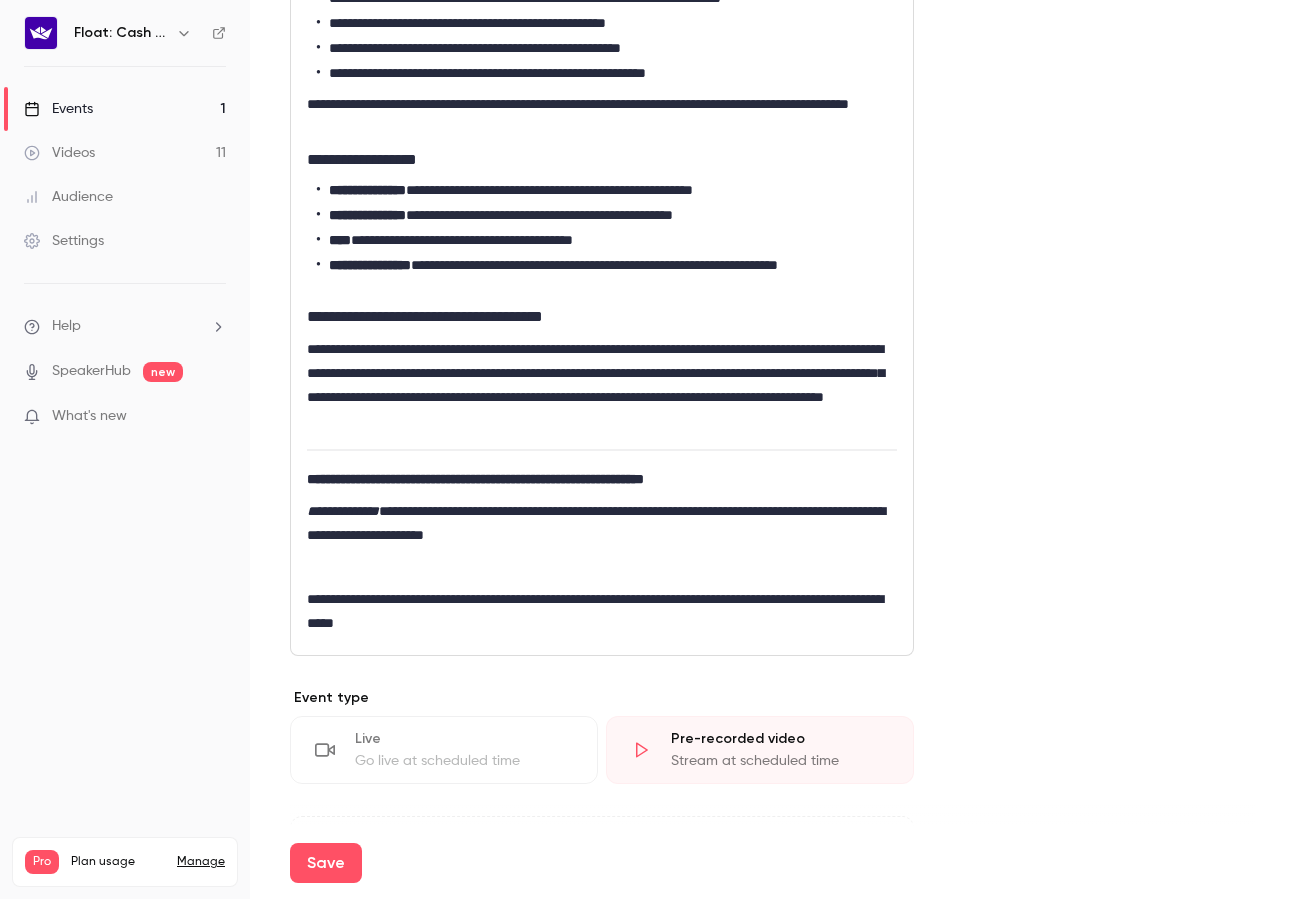 click on "**********" at bounding box center [602, 385] 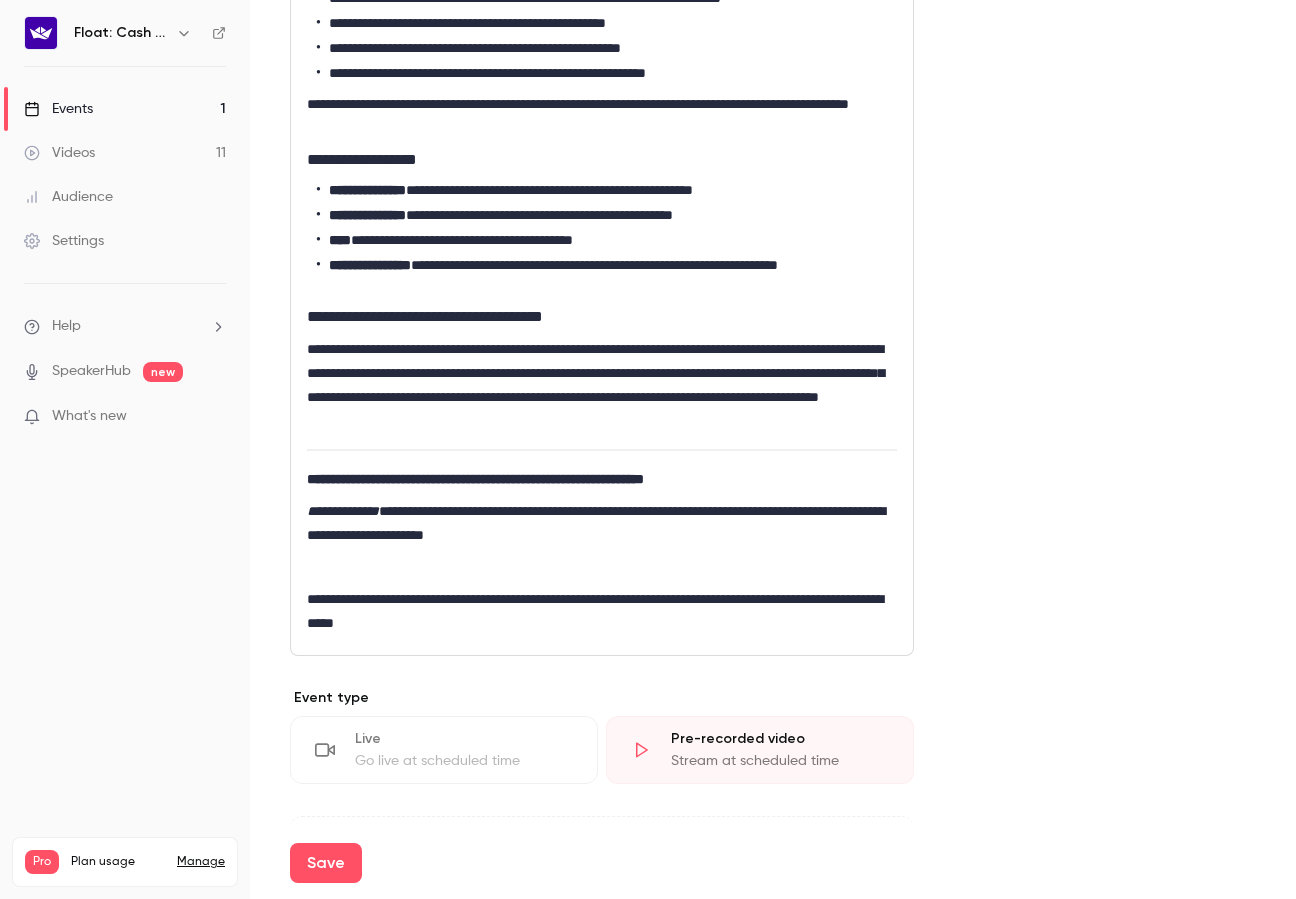 click on "**********" at bounding box center (602, 385) 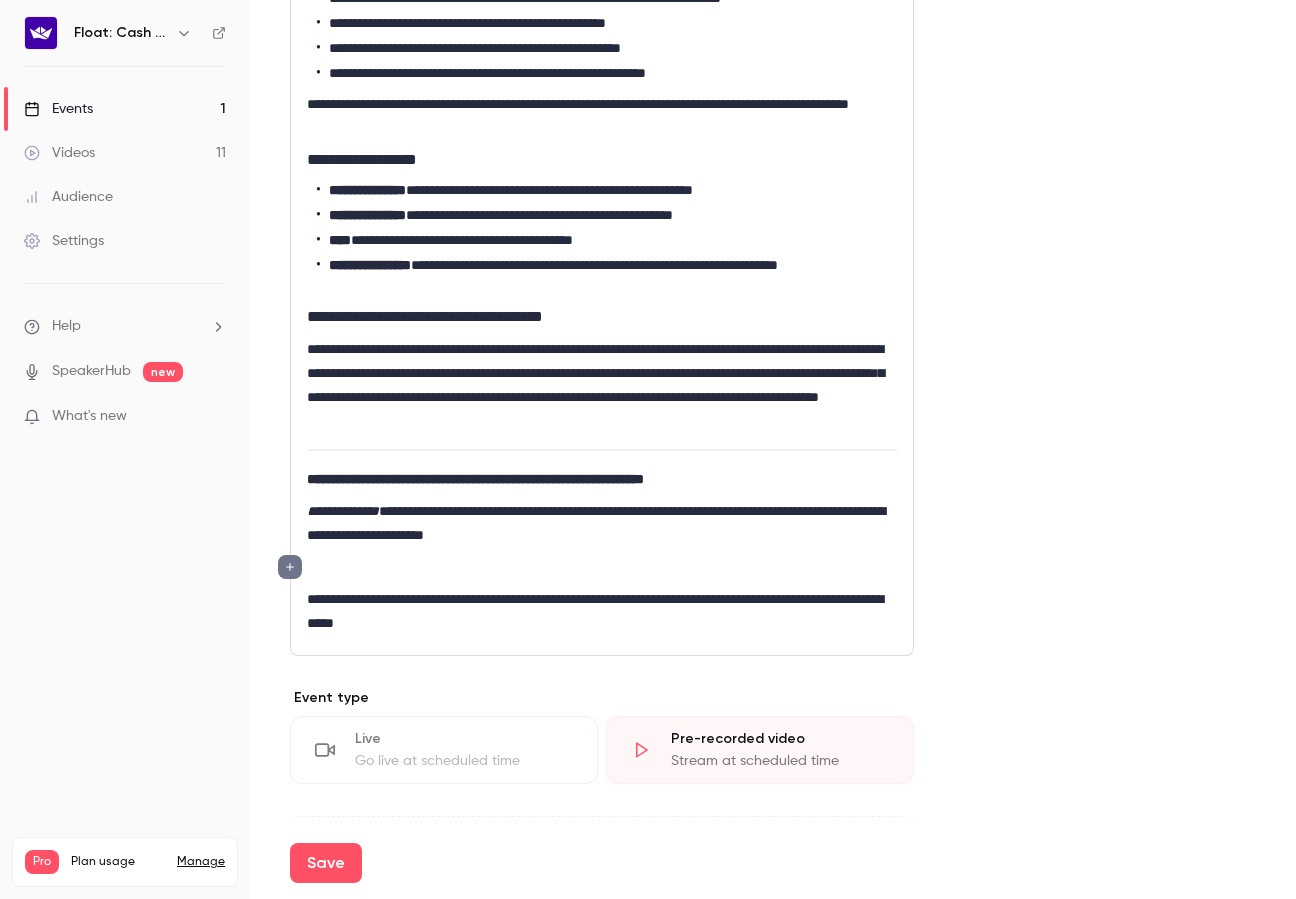 click on "**********" at bounding box center (602, 523) 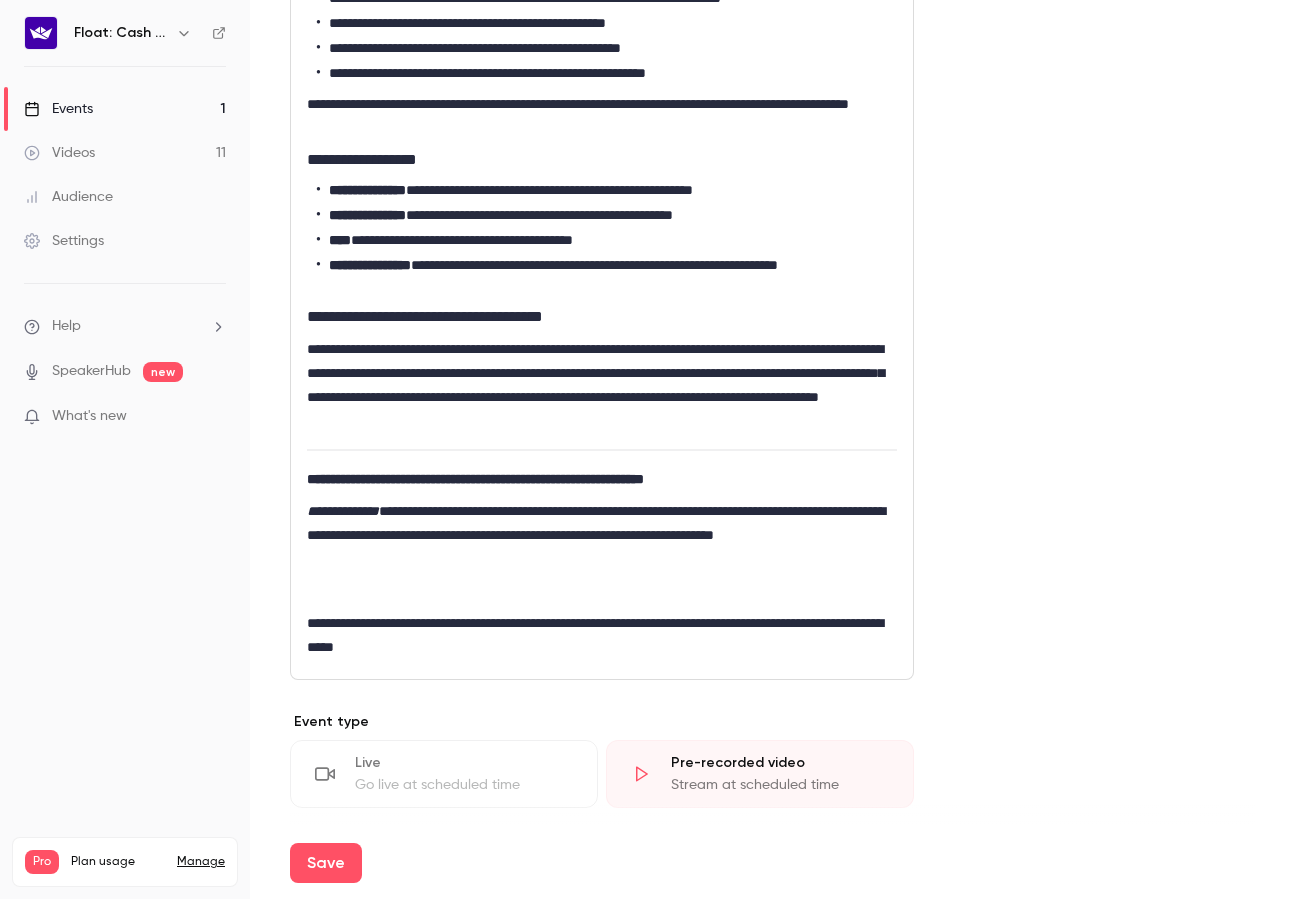 scroll, scrollTop: 1056, scrollLeft: 0, axis: vertical 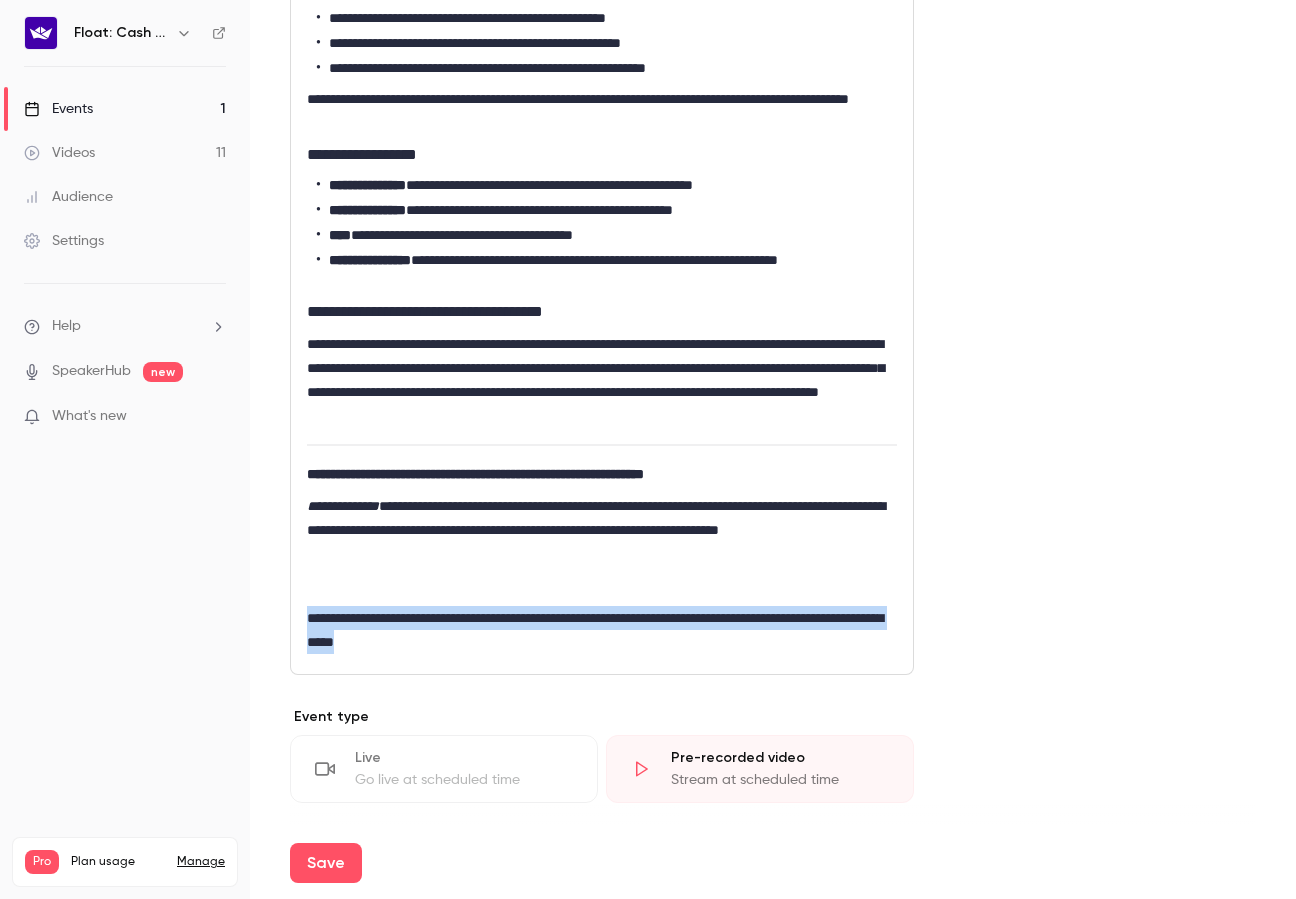 drag, startPoint x: 643, startPoint y: 650, endPoint x: 272, endPoint y: 620, distance: 372.21097 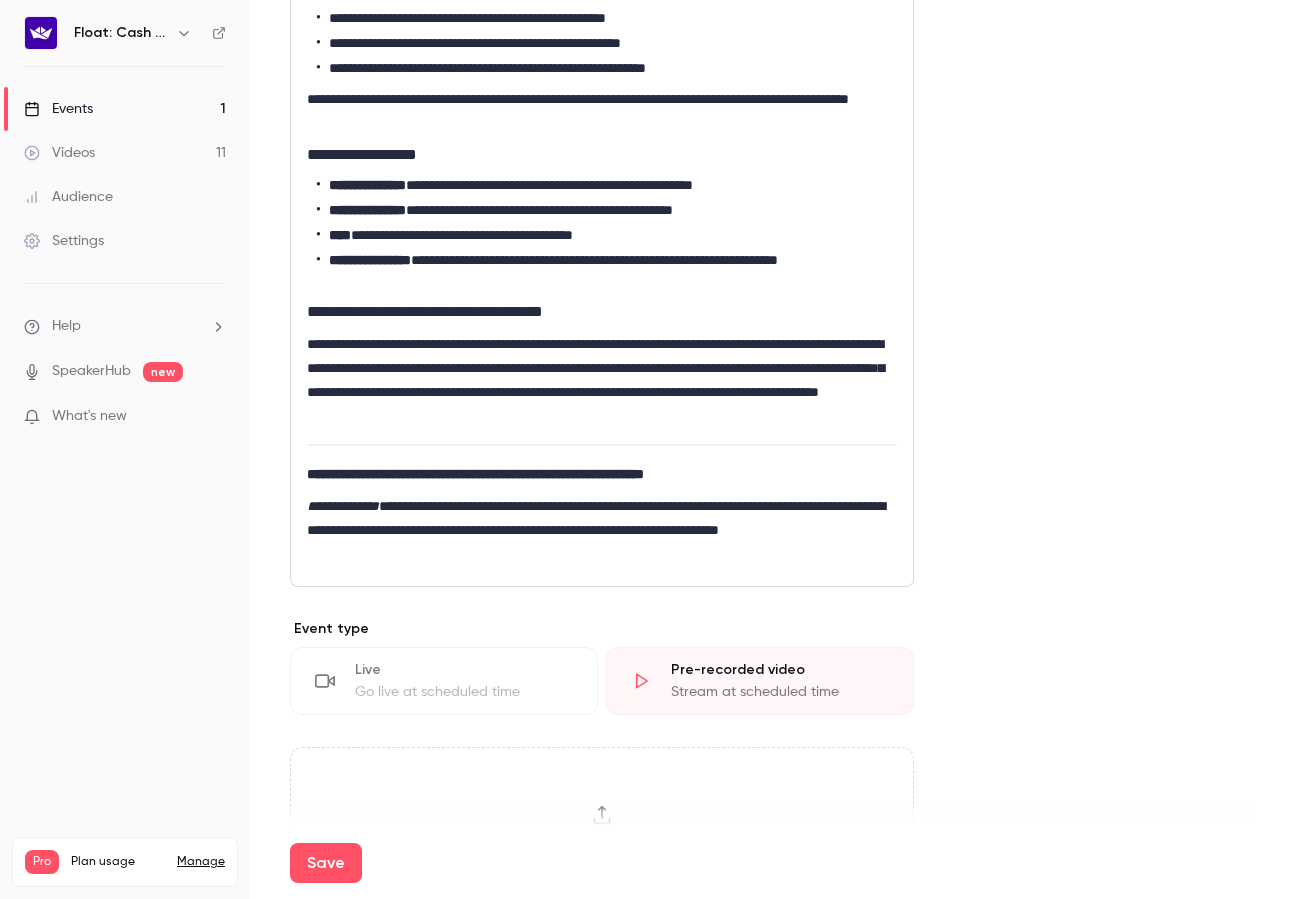 click on "**********" at bounding box center [602, 530] 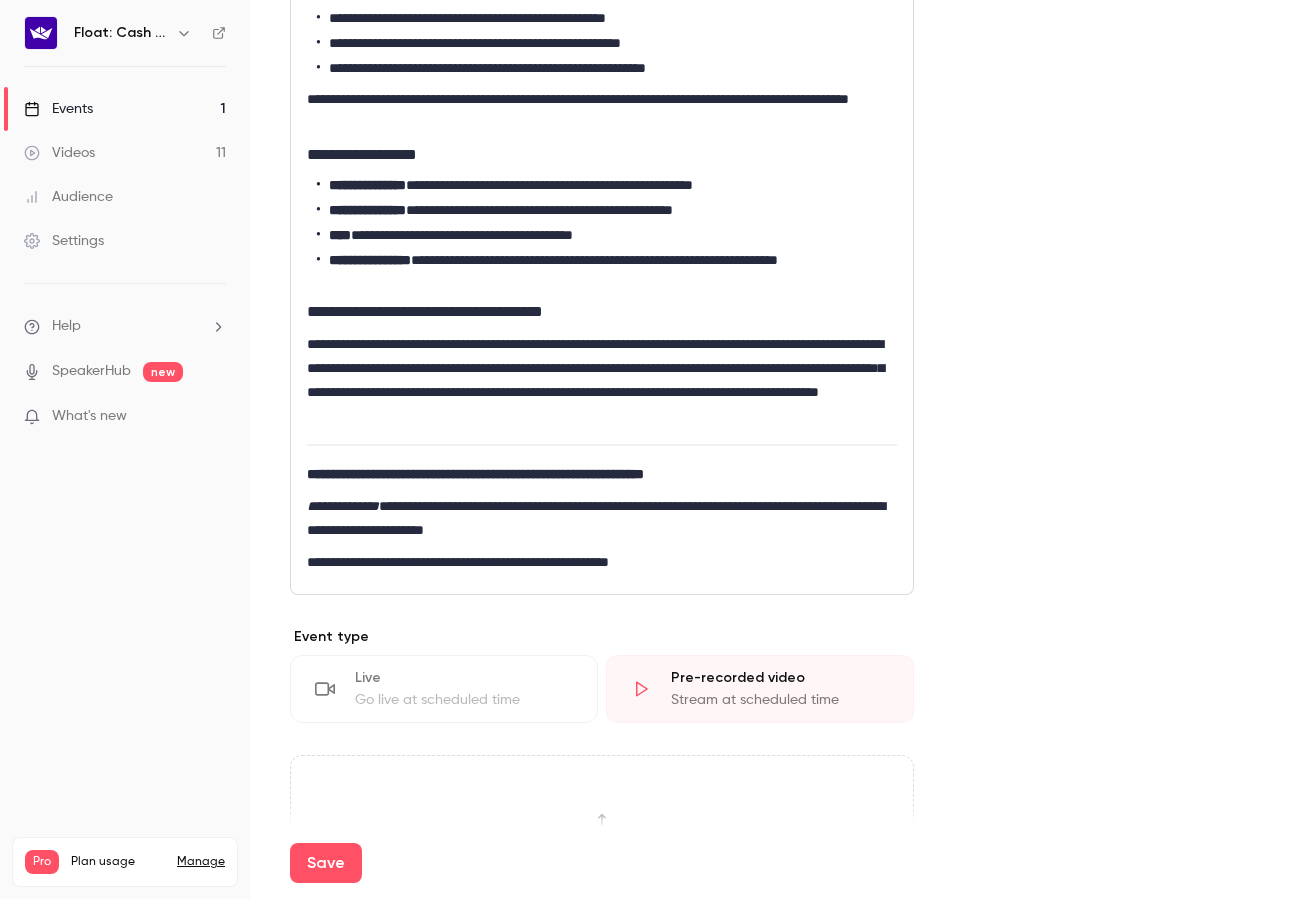 click on "**********" at bounding box center [602, 130] 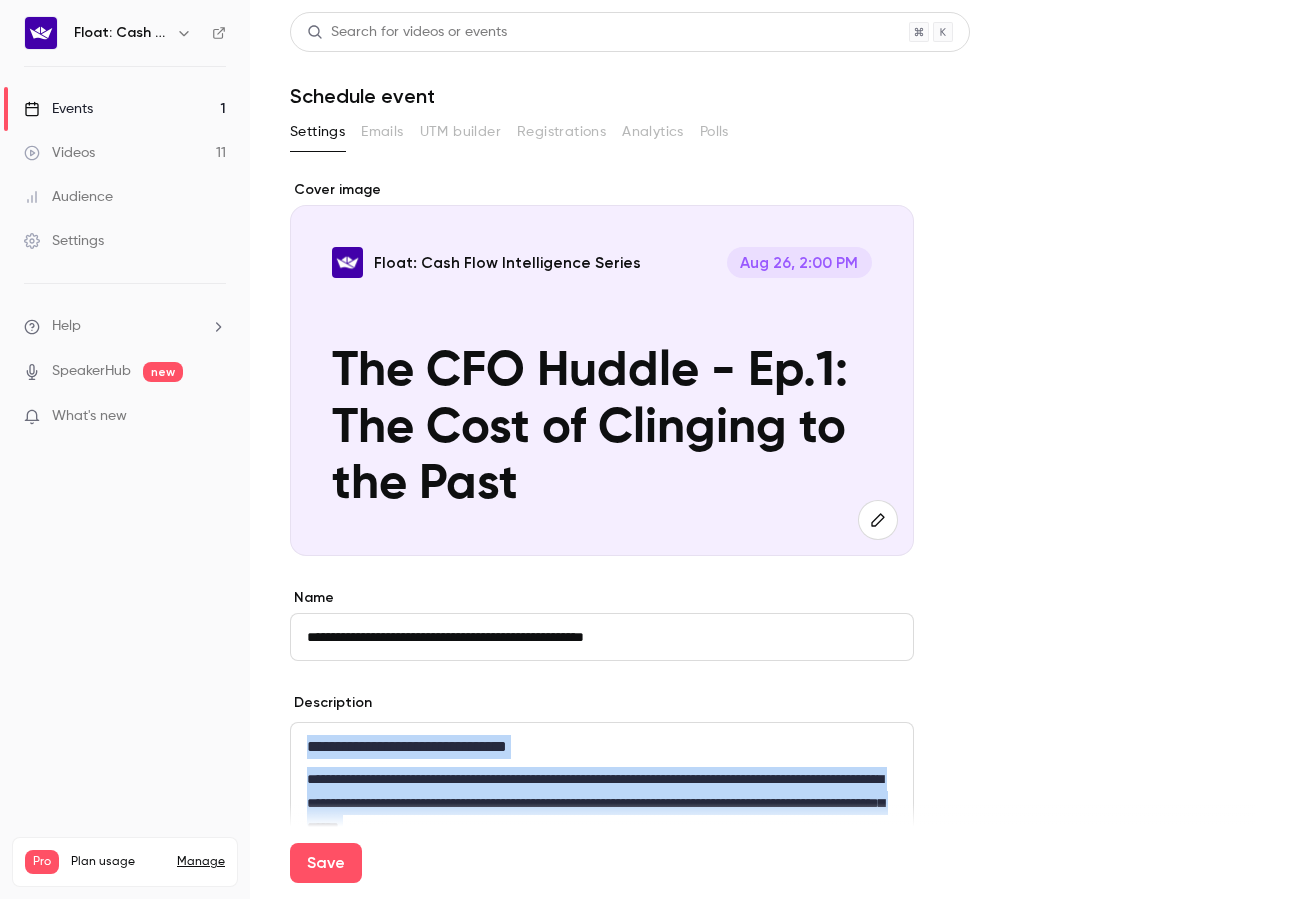 scroll, scrollTop: 0, scrollLeft: 0, axis: both 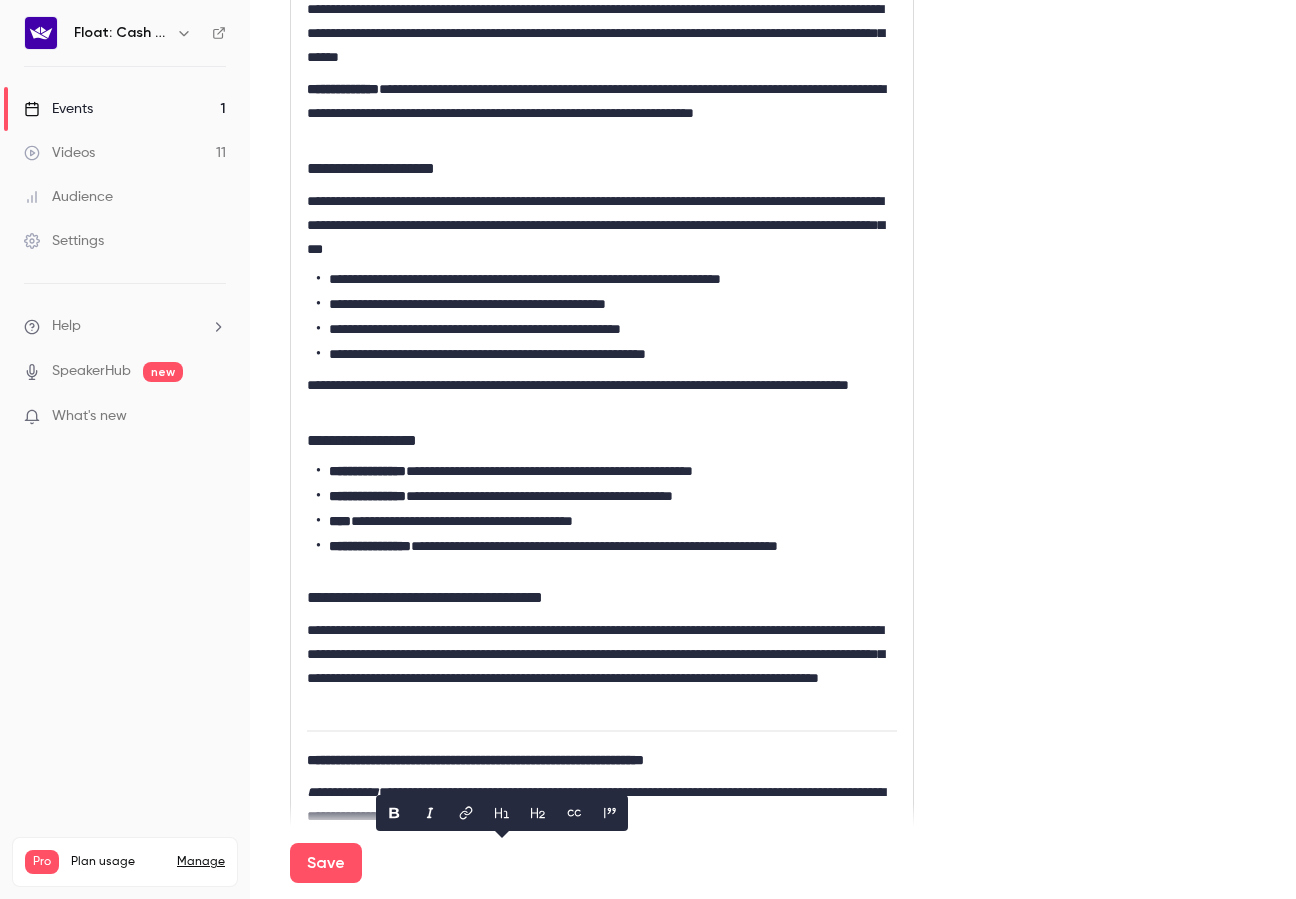 drag, startPoint x: 649, startPoint y: 418, endPoint x: 605, endPoint y: 410, distance: 44.72136 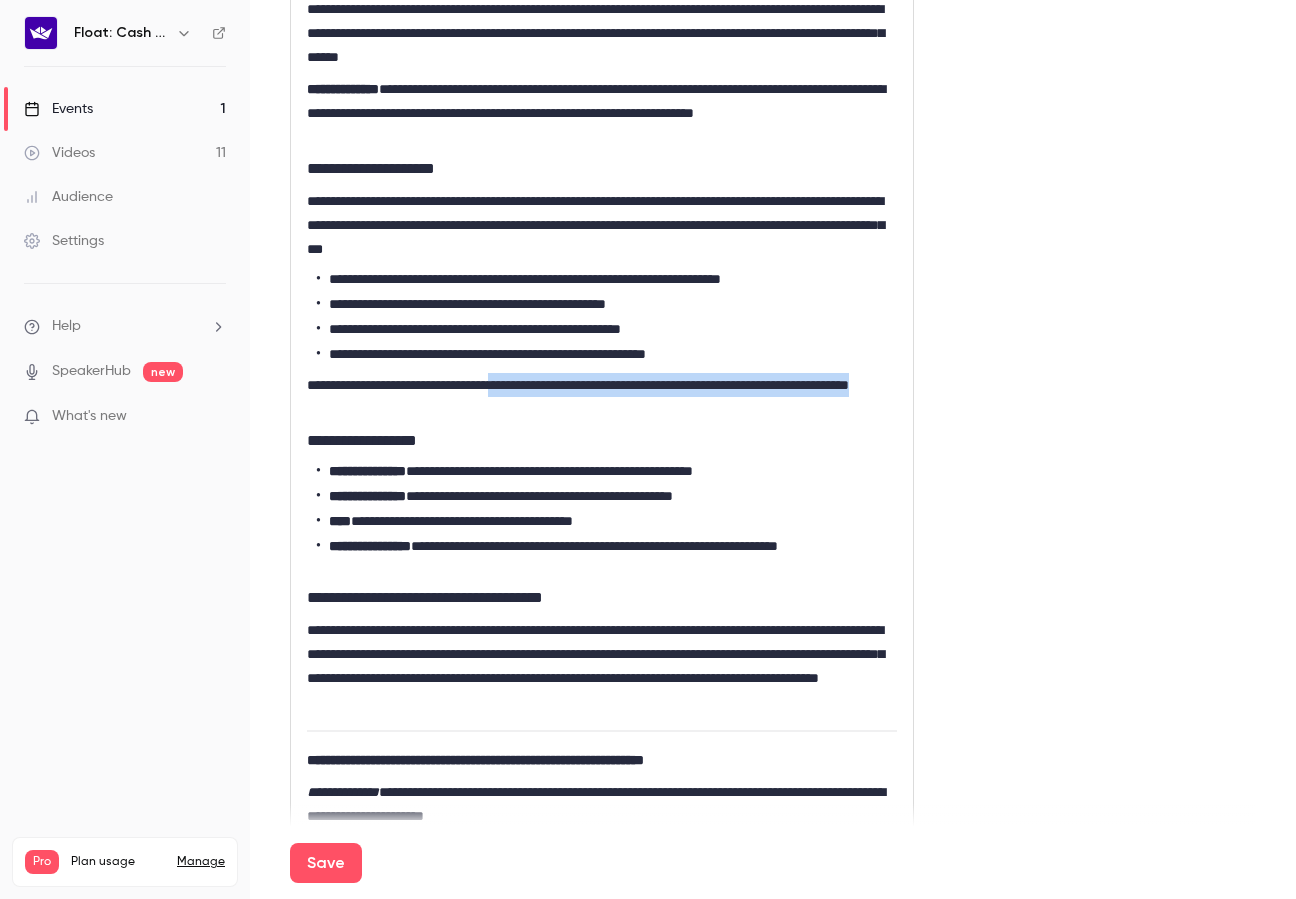 drag, startPoint x: 676, startPoint y: 403, endPoint x: 539, endPoint y: 386, distance: 138.05072 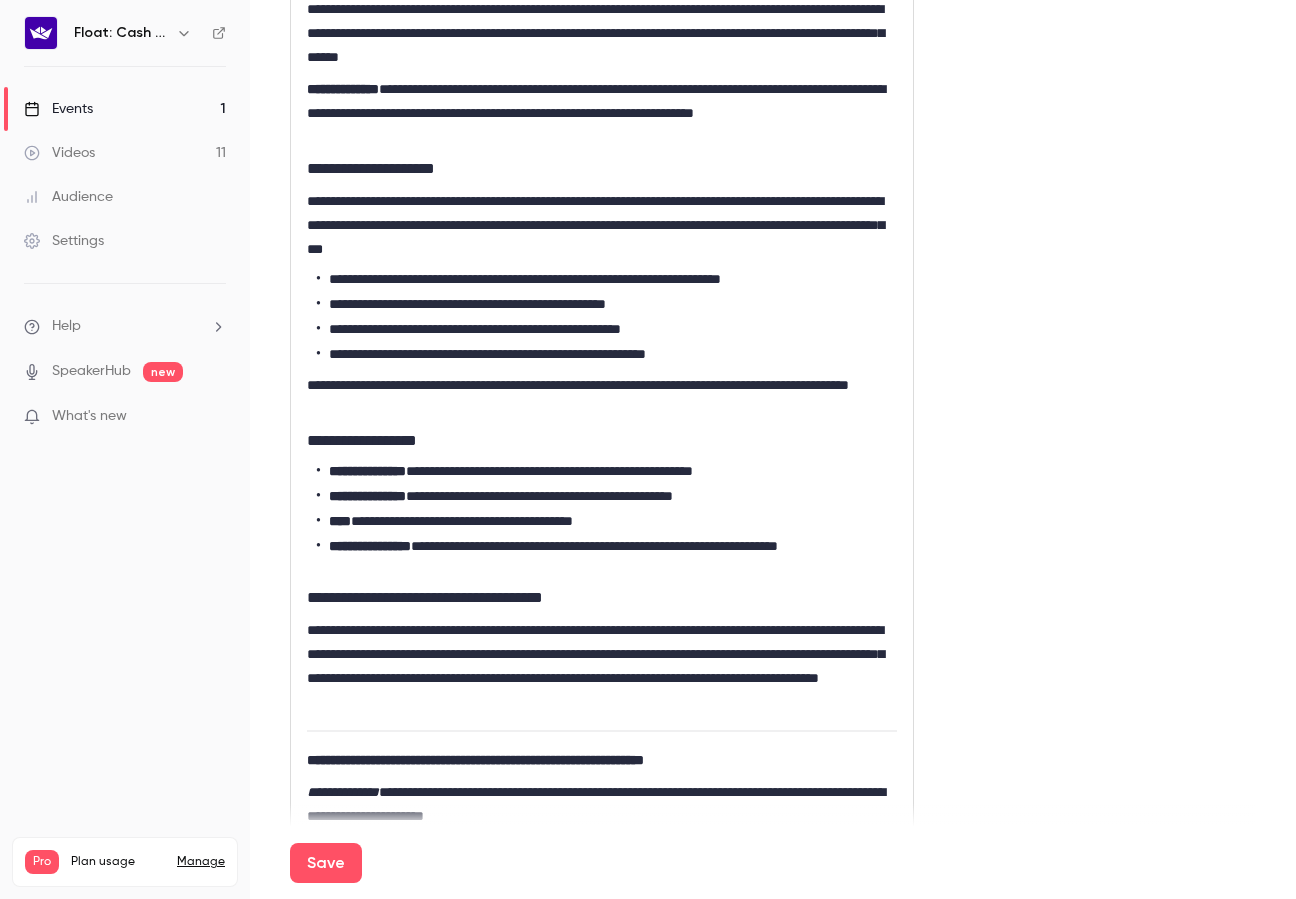 scroll, scrollTop: 0, scrollLeft: 0, axis: both 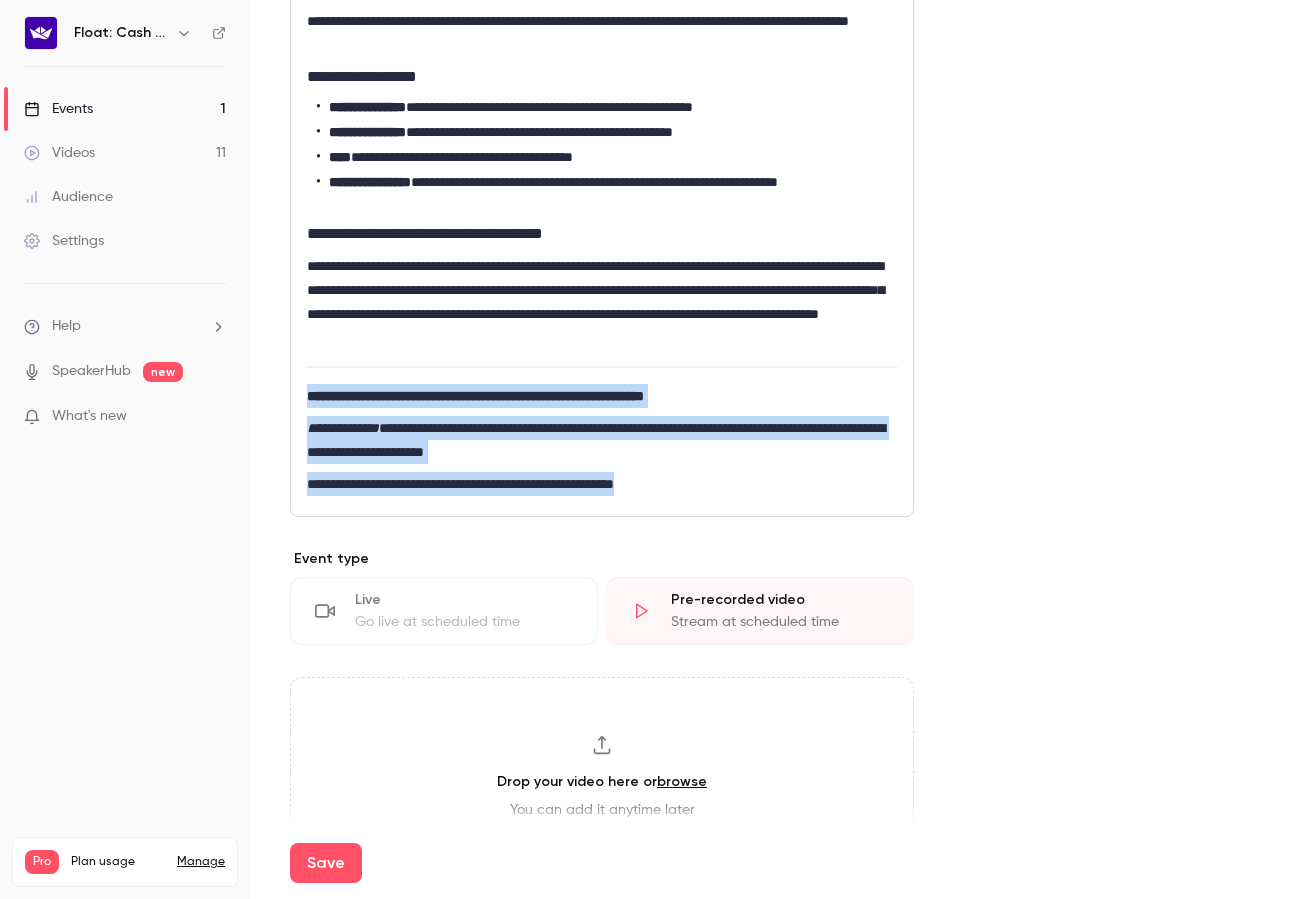 drag, startPoint x: 720, startPoint y: 490, endPoint x: 48, endPoint y: 377, distance: 681.4345 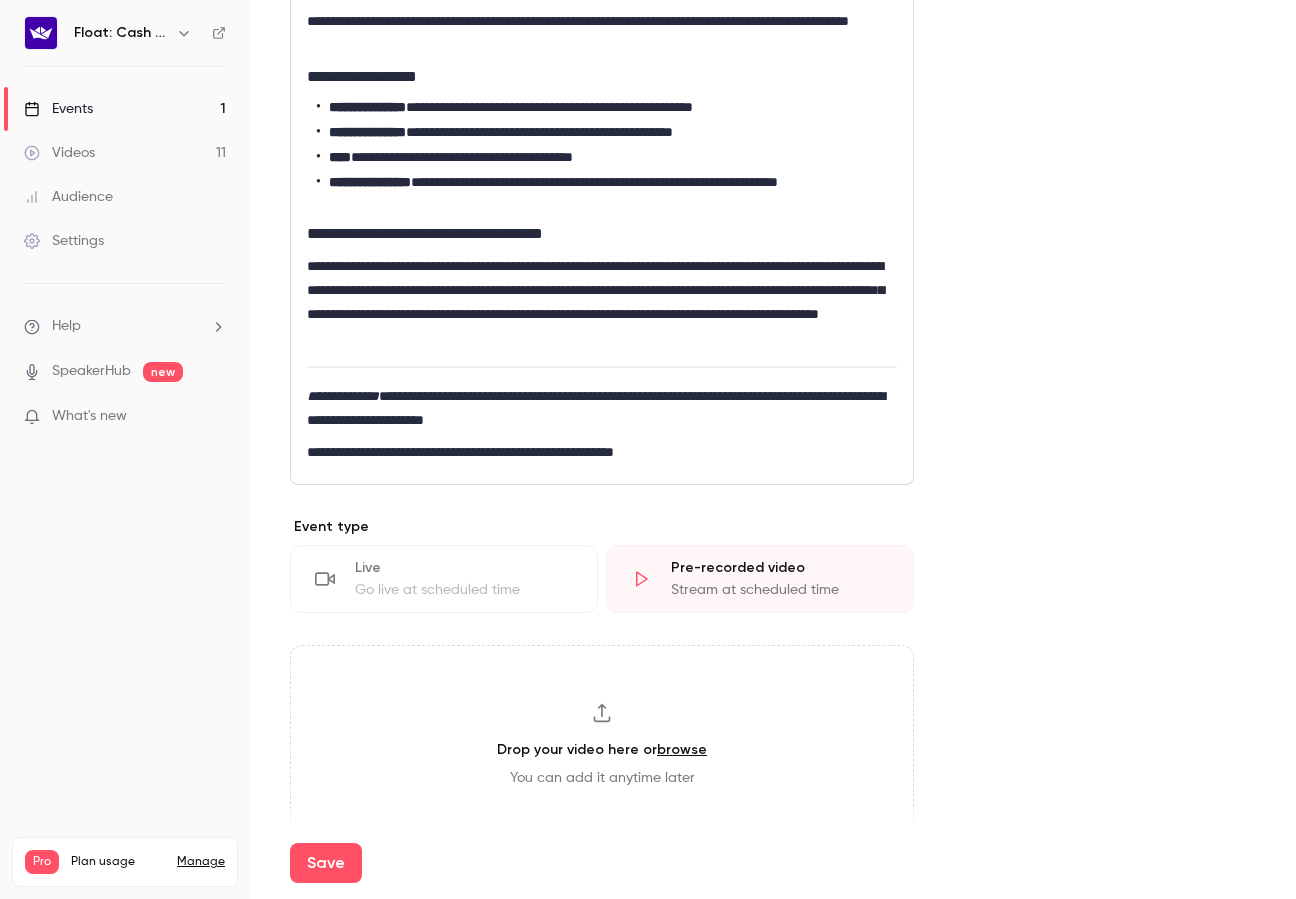 scroll, scrollTop: 0, scrollLeft: 0, axis: both 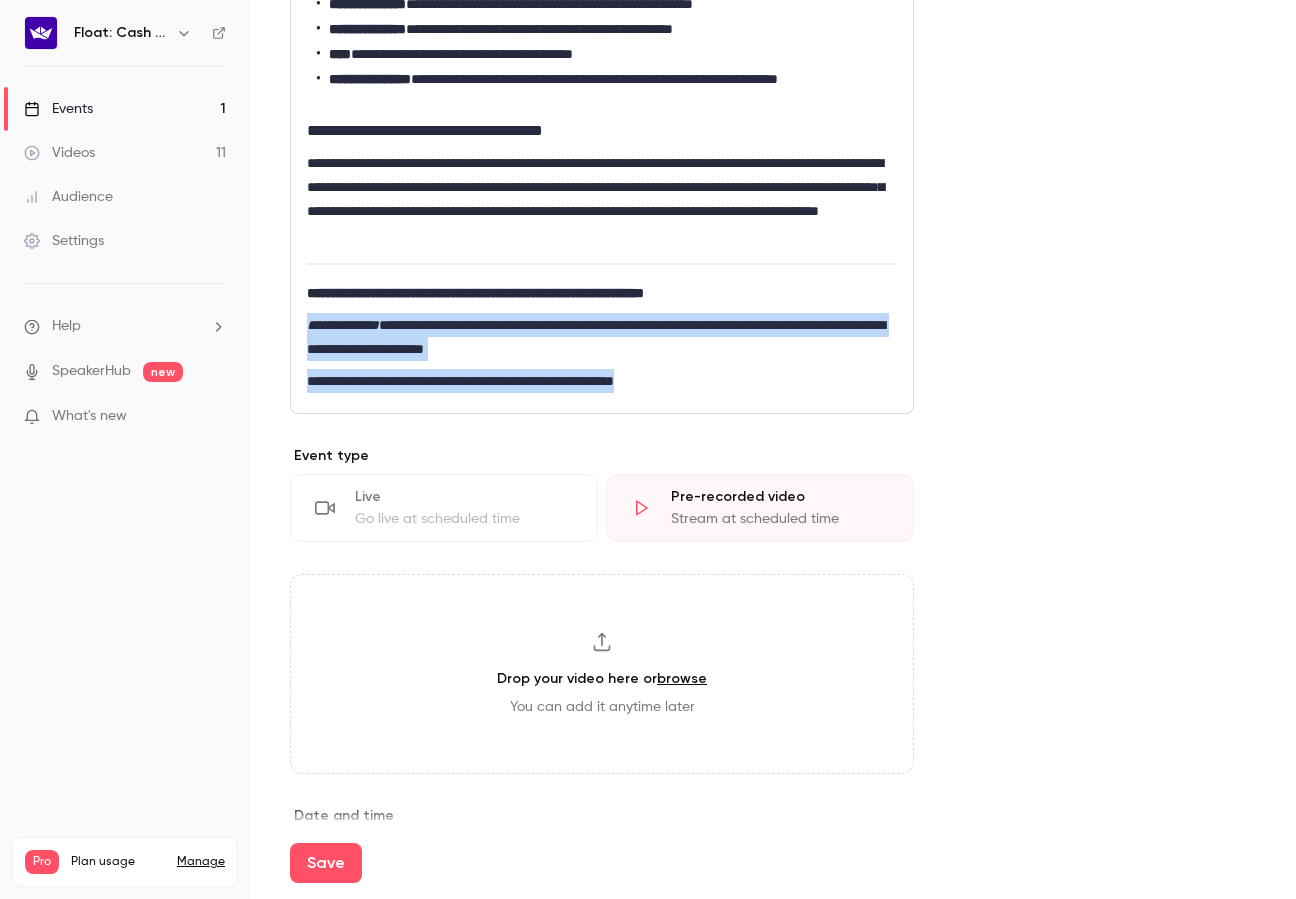 drag, startPoint x: 718, startPoint y: 379, endPoint x: 298, endPoint y: 325, distance: 423.4572 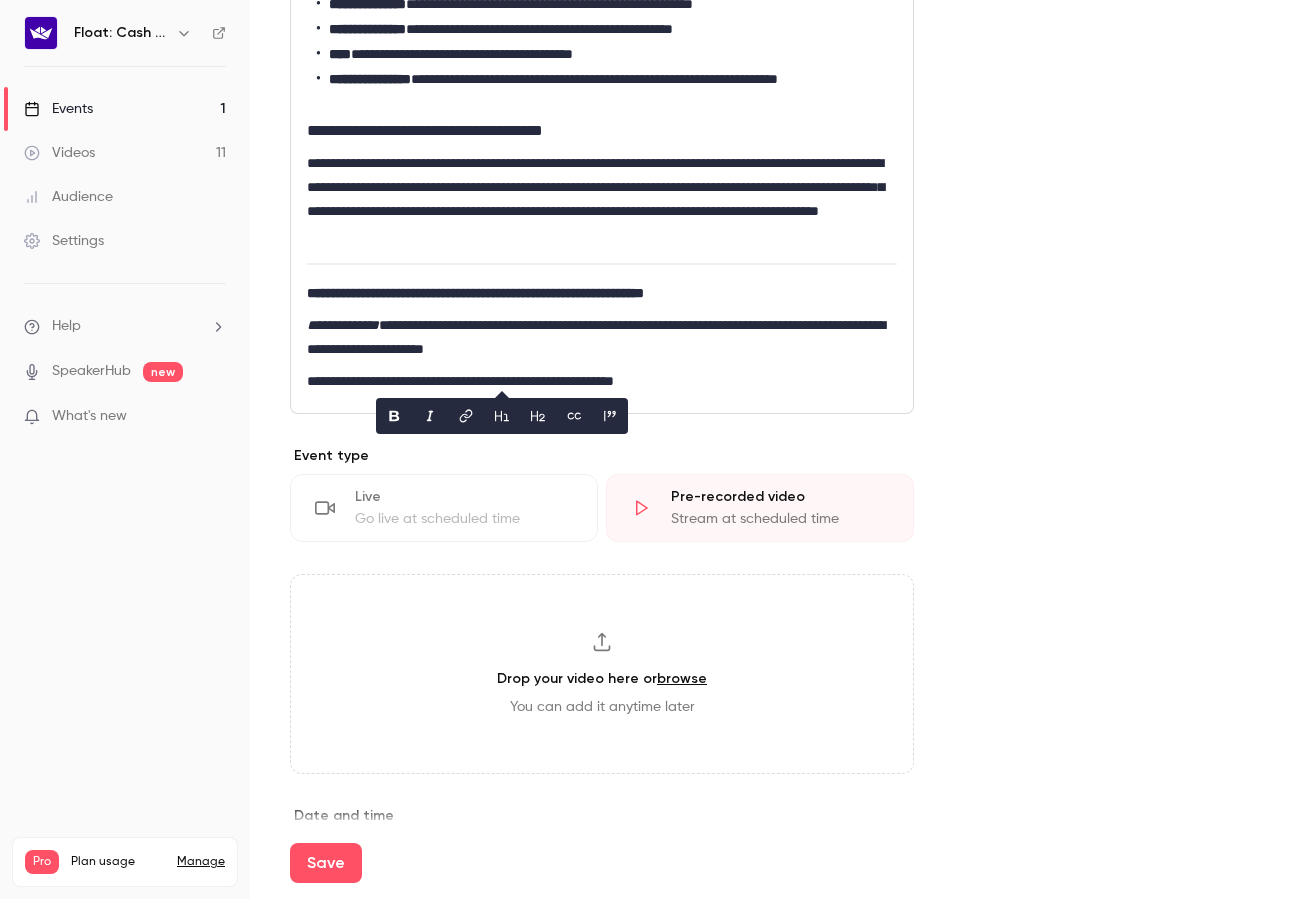 scroll, scrollTop: 737, scrollLeft: 0, axis: vertical 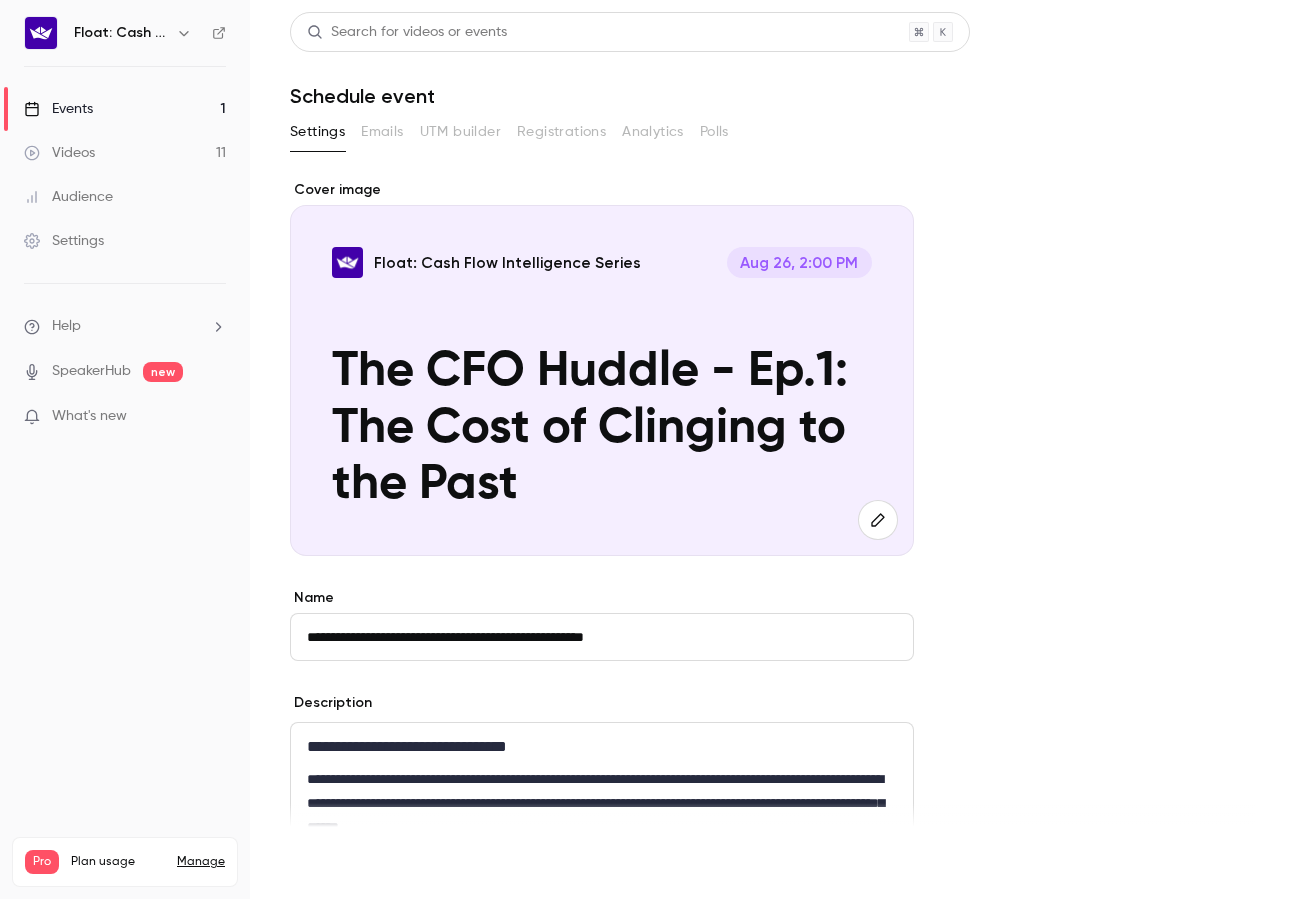 click on "Save" at bounding box center [326, 863] 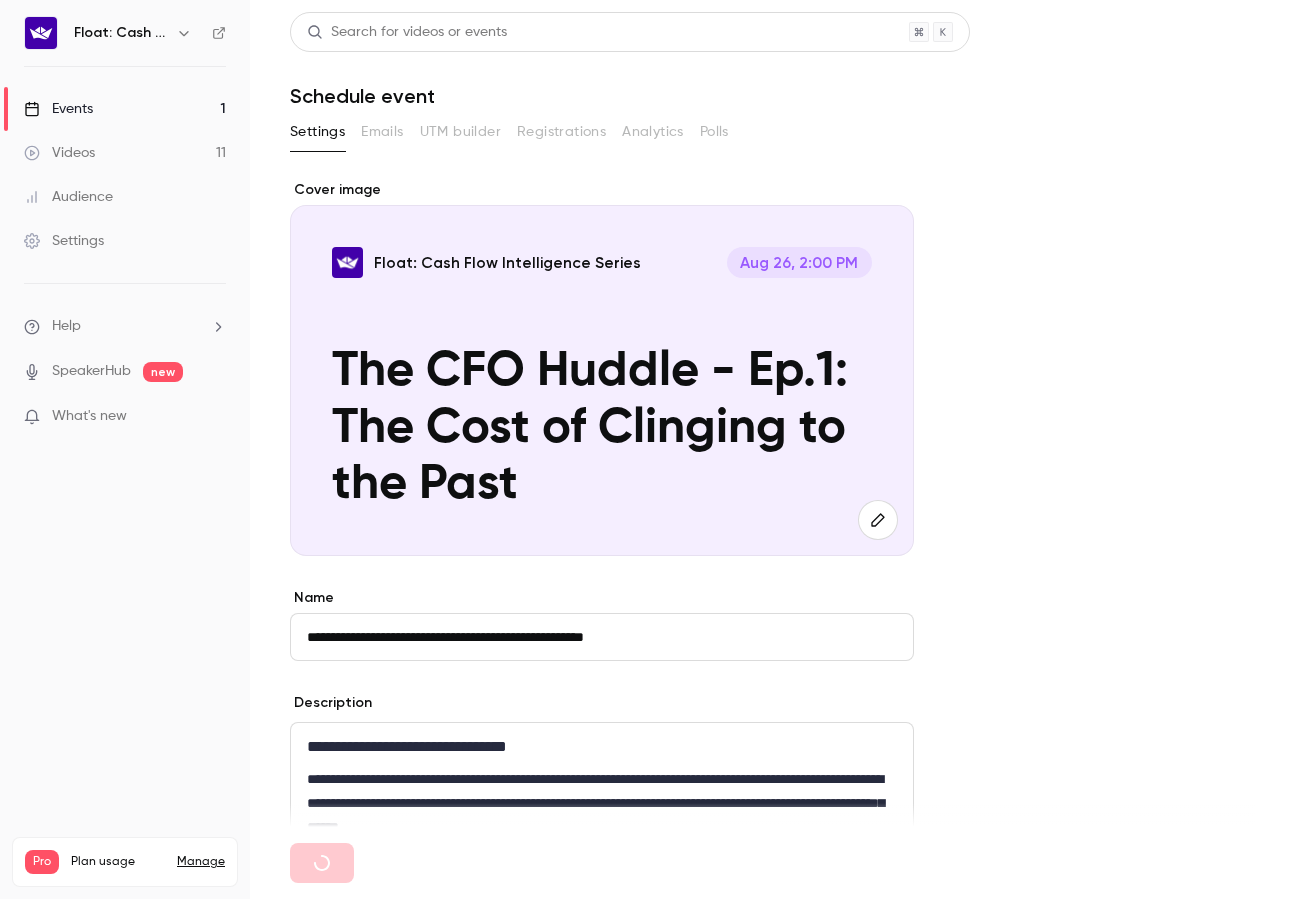 type 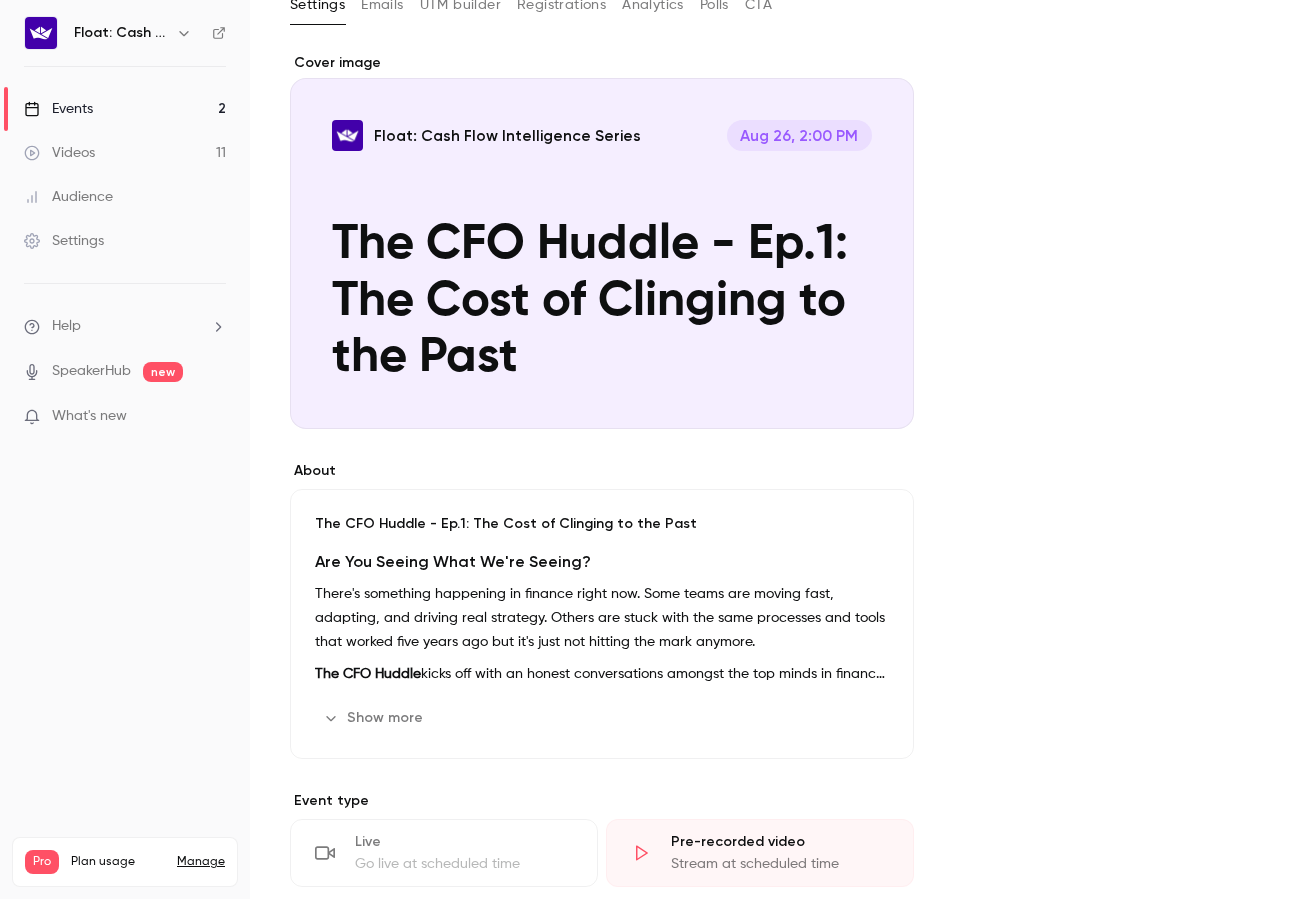scroll, scrollTop: 0, scrollLeft: 0, axis: both 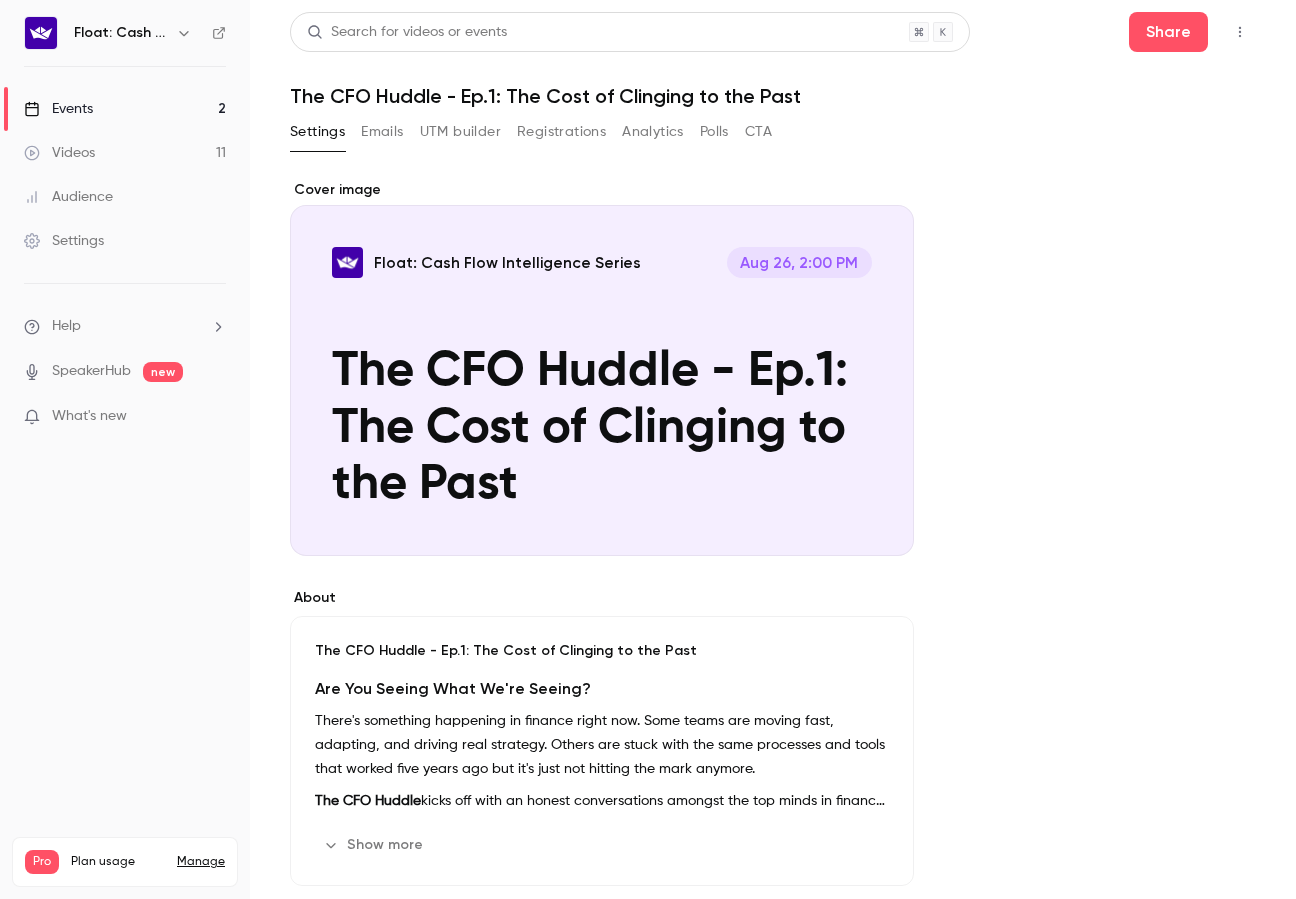 click on "The CFO Huddle - Ep.1: The Cost of Clinging to the Past" at bounding box center [602, 651] 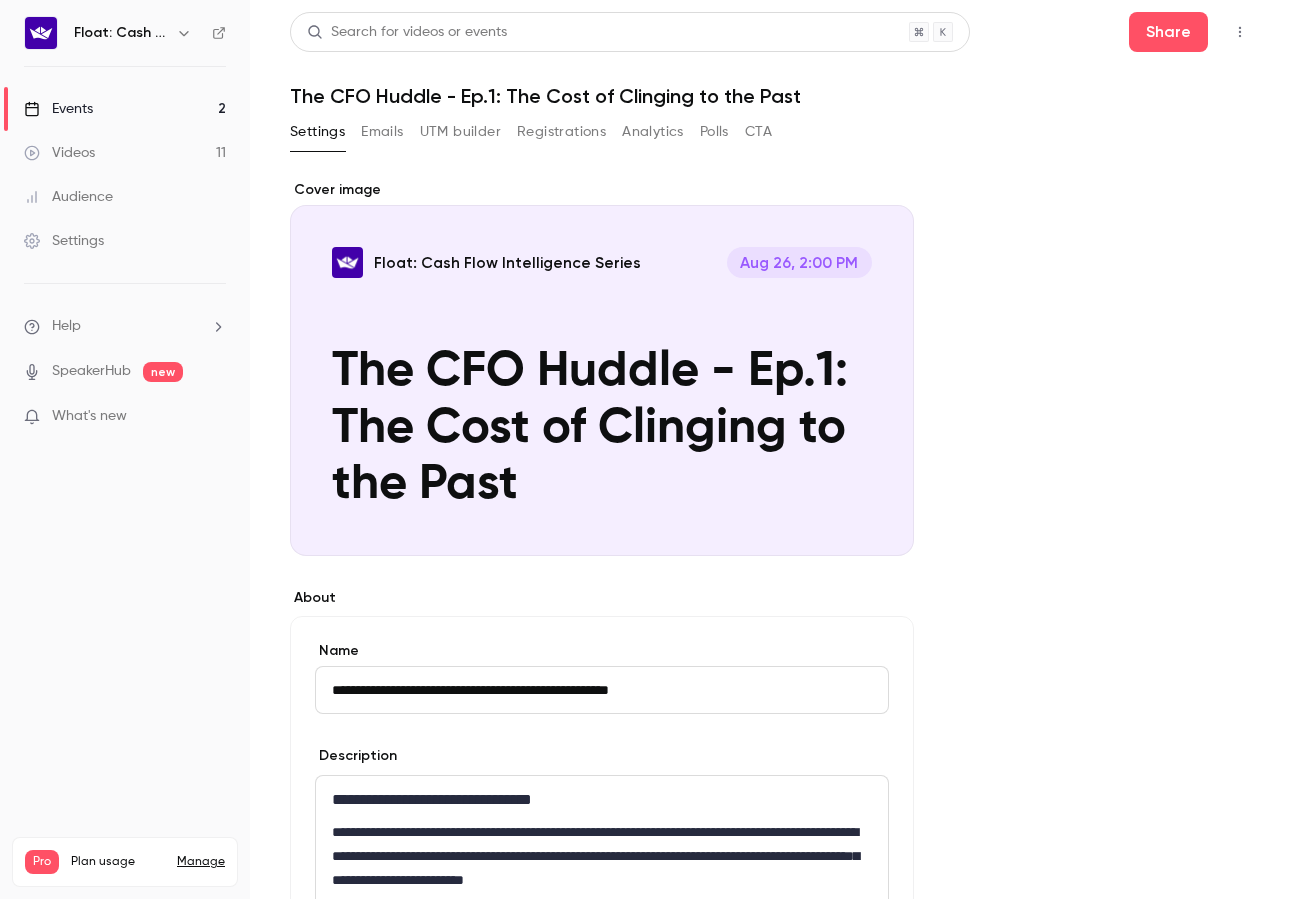 drag, startPoint x: 694, startPoint y: 691, endPoint x: 485, endPoint y: 695, distance: 209.03827 